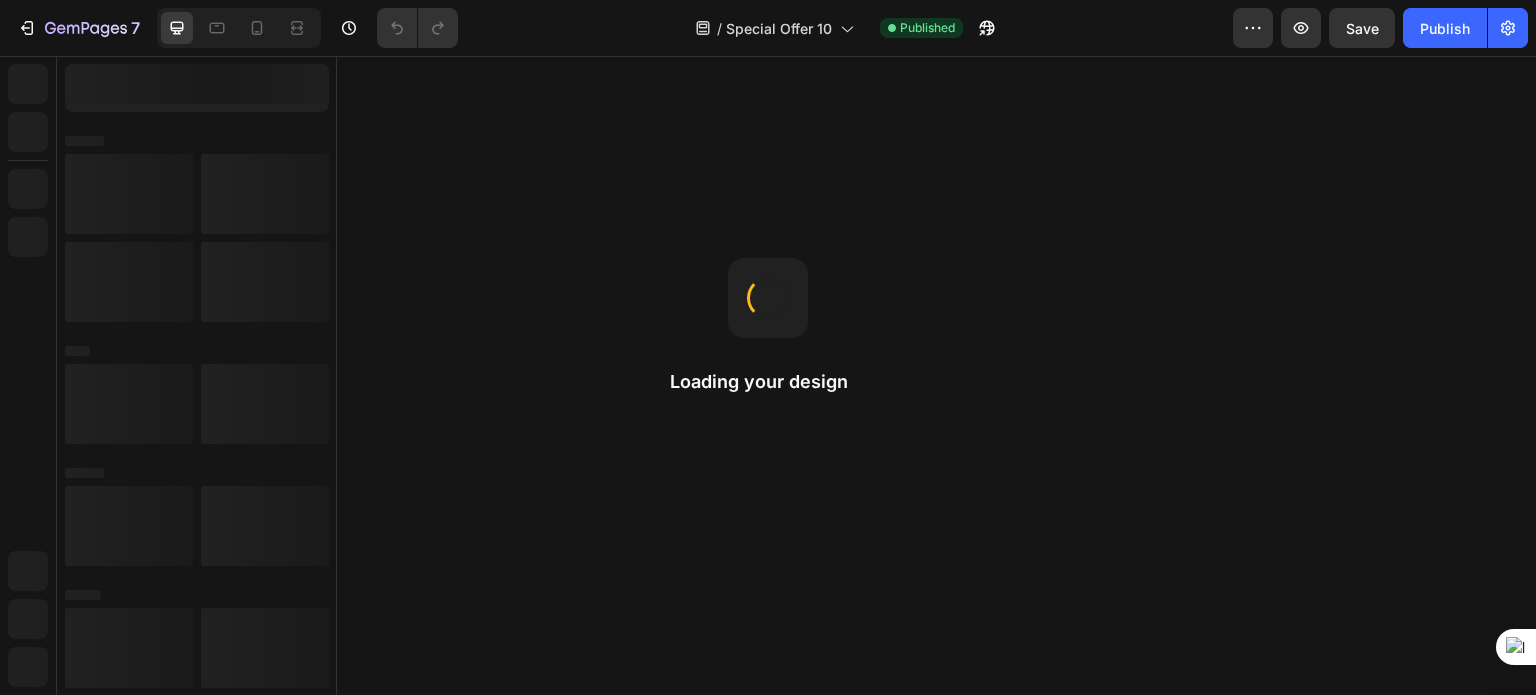 scroll, scrollTop: 0, scrollLeft: 0, axis: both 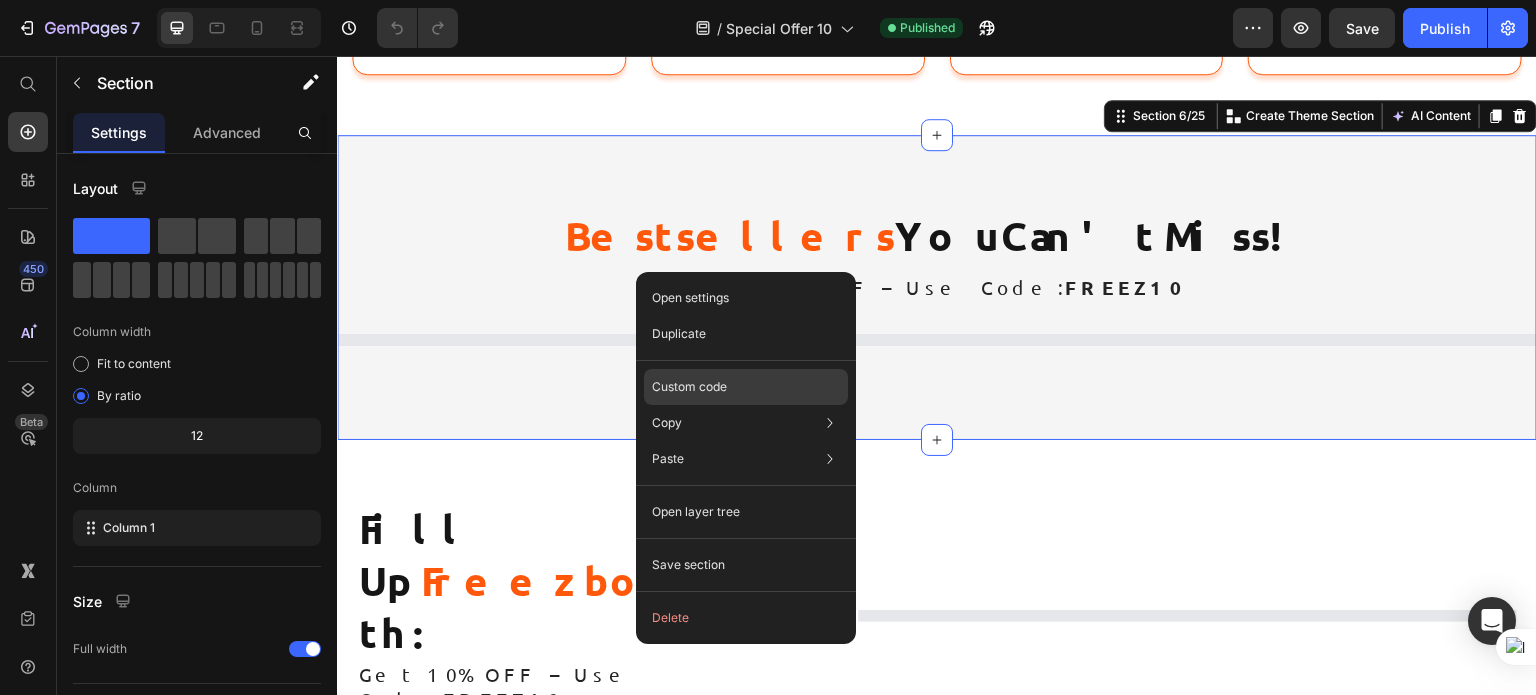 click on "Custom code" at bounding box center (689, 387) 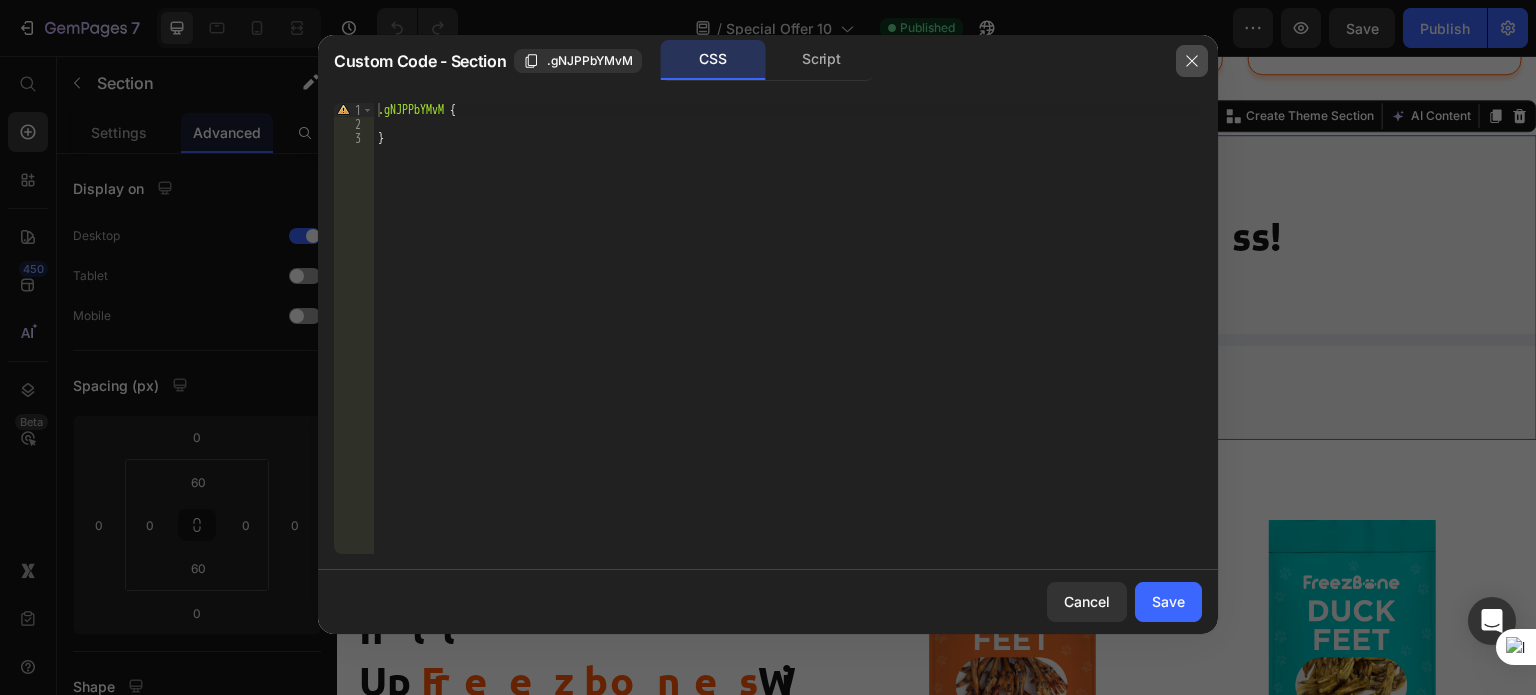 click 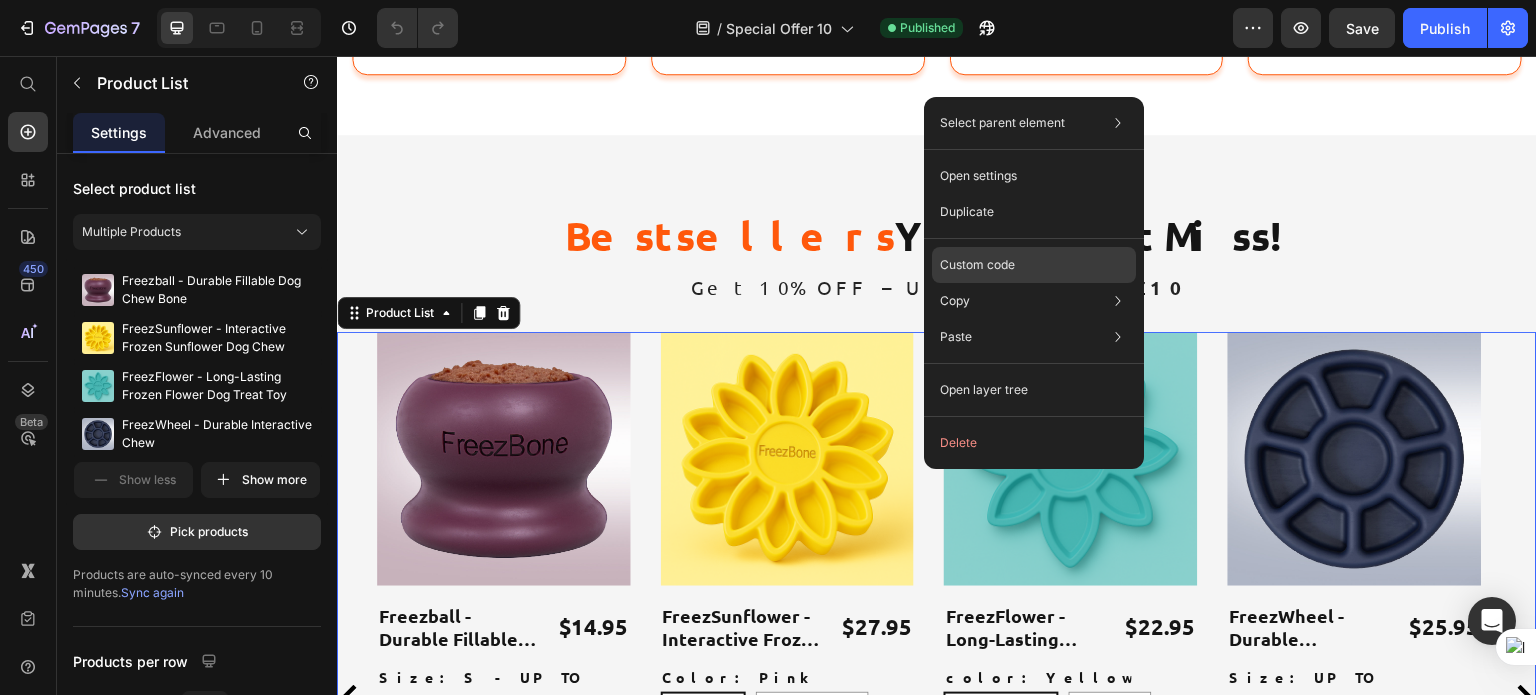 click on "Custom code" at bounding box center [977, 265] 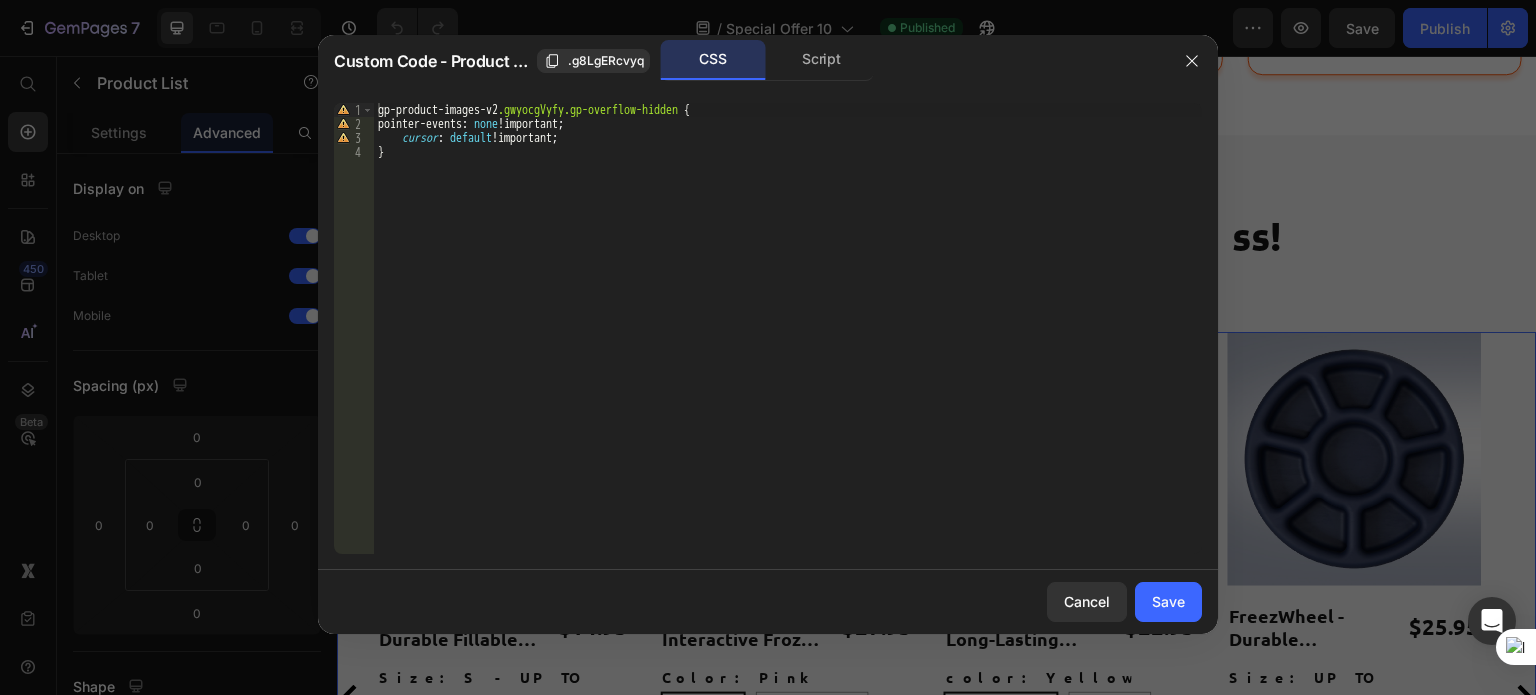 type on "}" 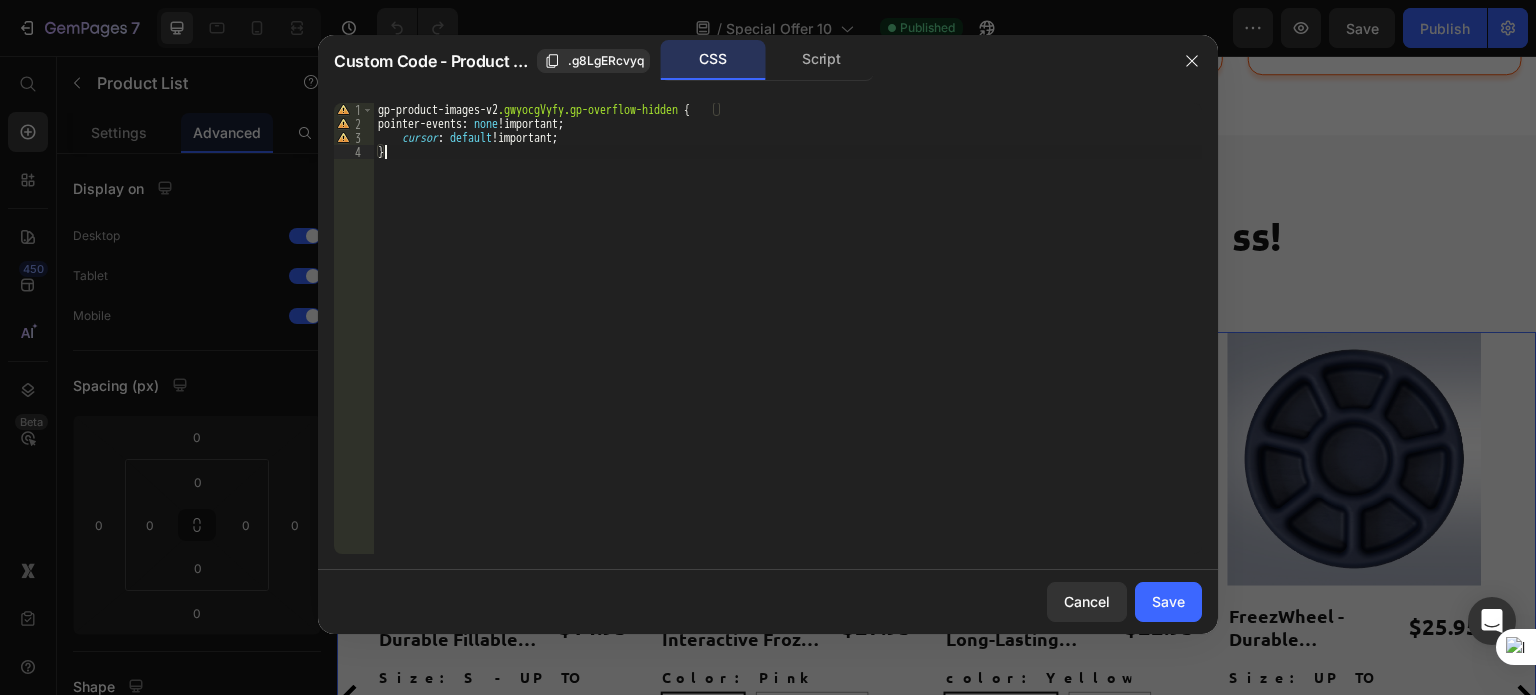 click on "gp-product-images-v2 .gwyocgVyfy.gp-overflow-hidden   {     pointer-events :   none  !important ;      cursor :   default  !important ; }" at bounding box center [788, 342] 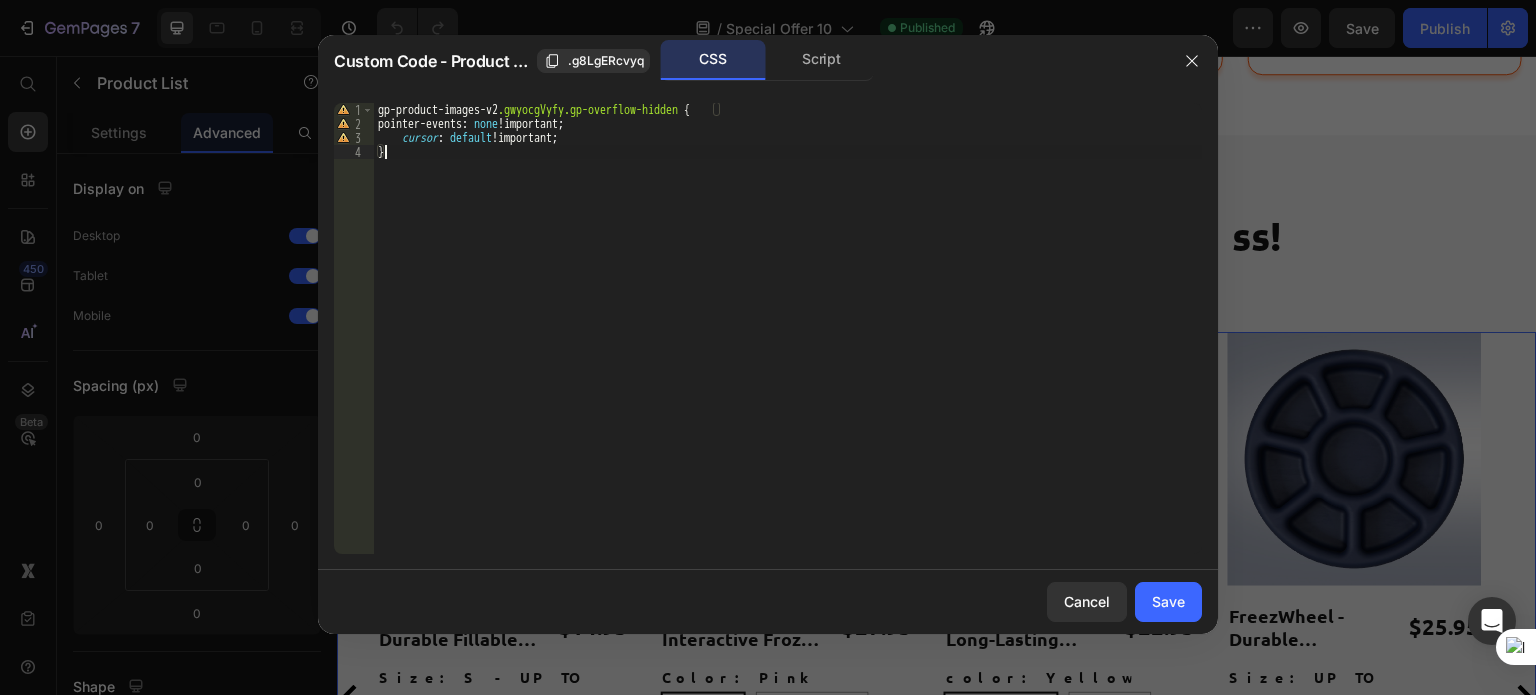 click on "gp-product-images-v2 .gwyocgVyfy.gp-overflow-hidden   {     pointer-events :   none  !important ;      cursor :   default  !important ; }" at bounding box center (788, 342) 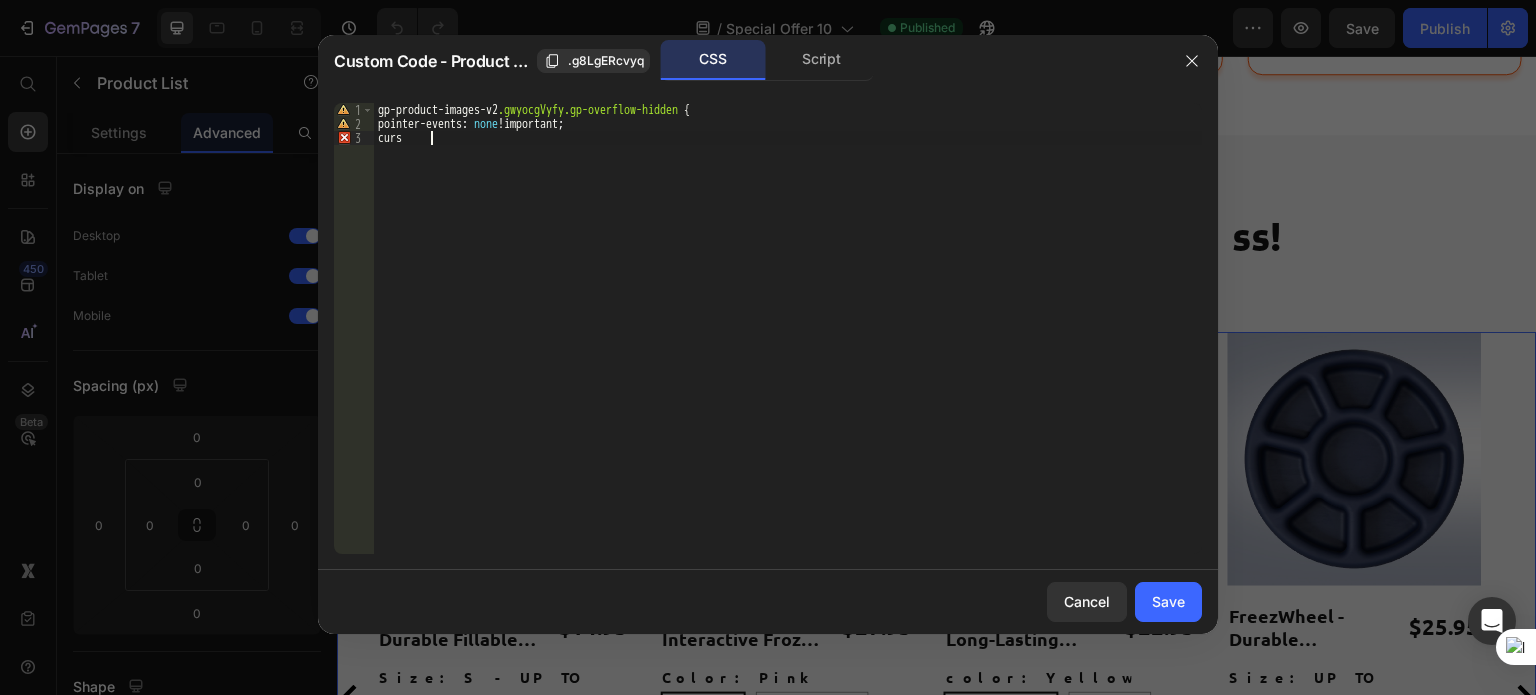 type on "c" 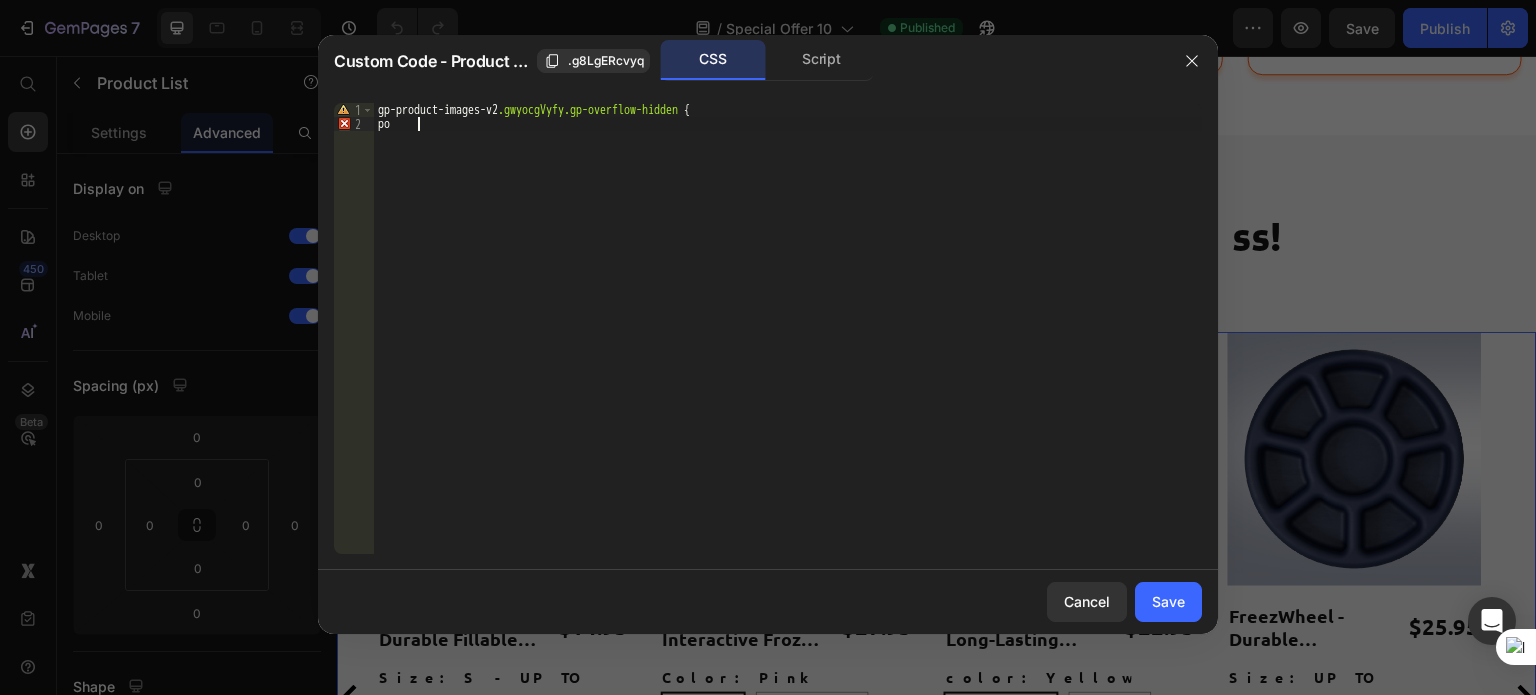 type on "p" 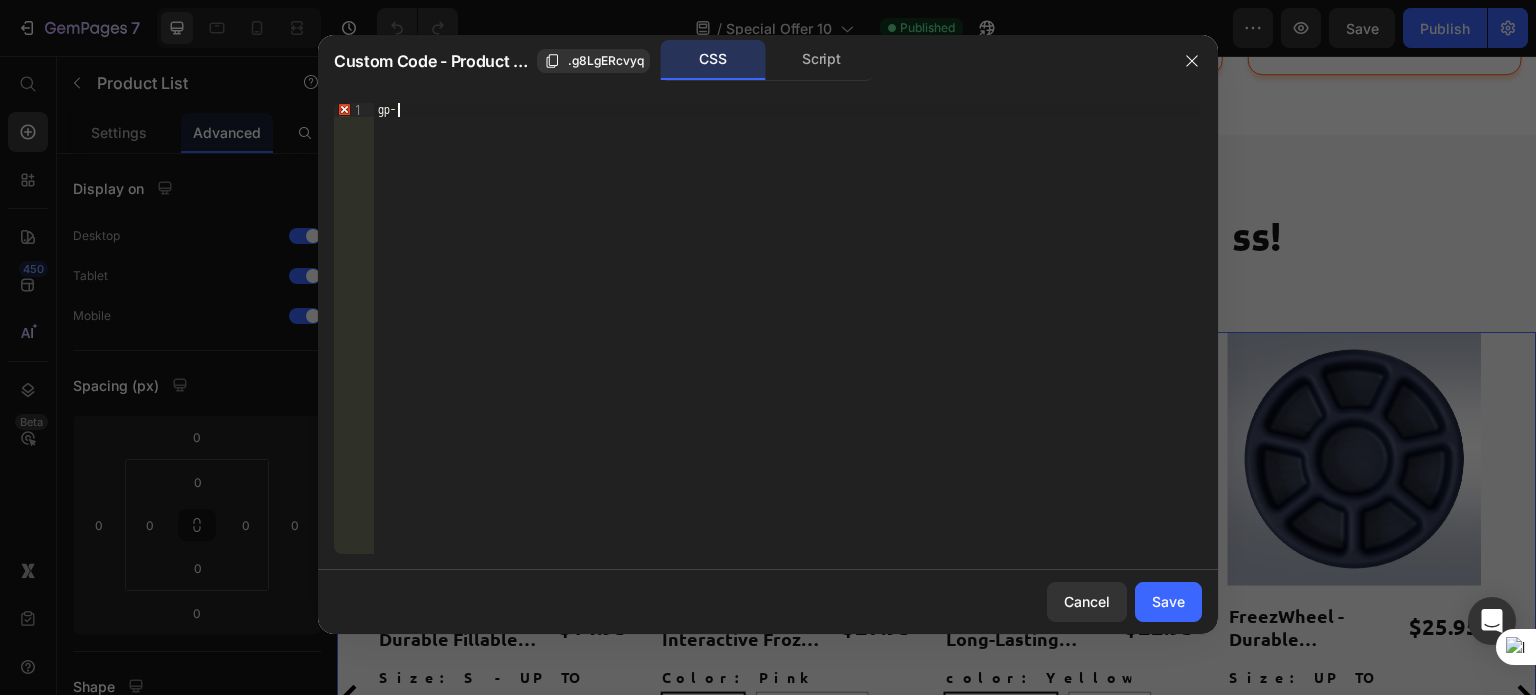 type on "g" 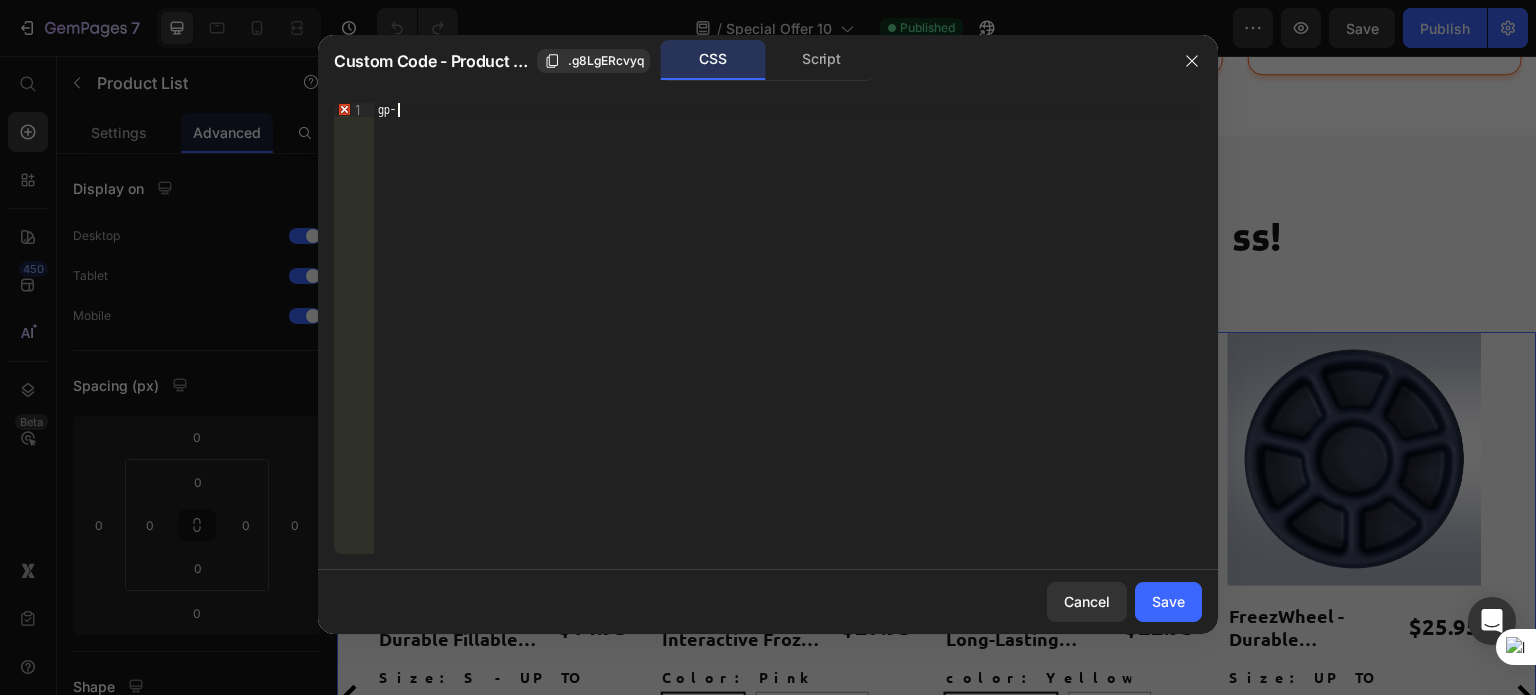 type 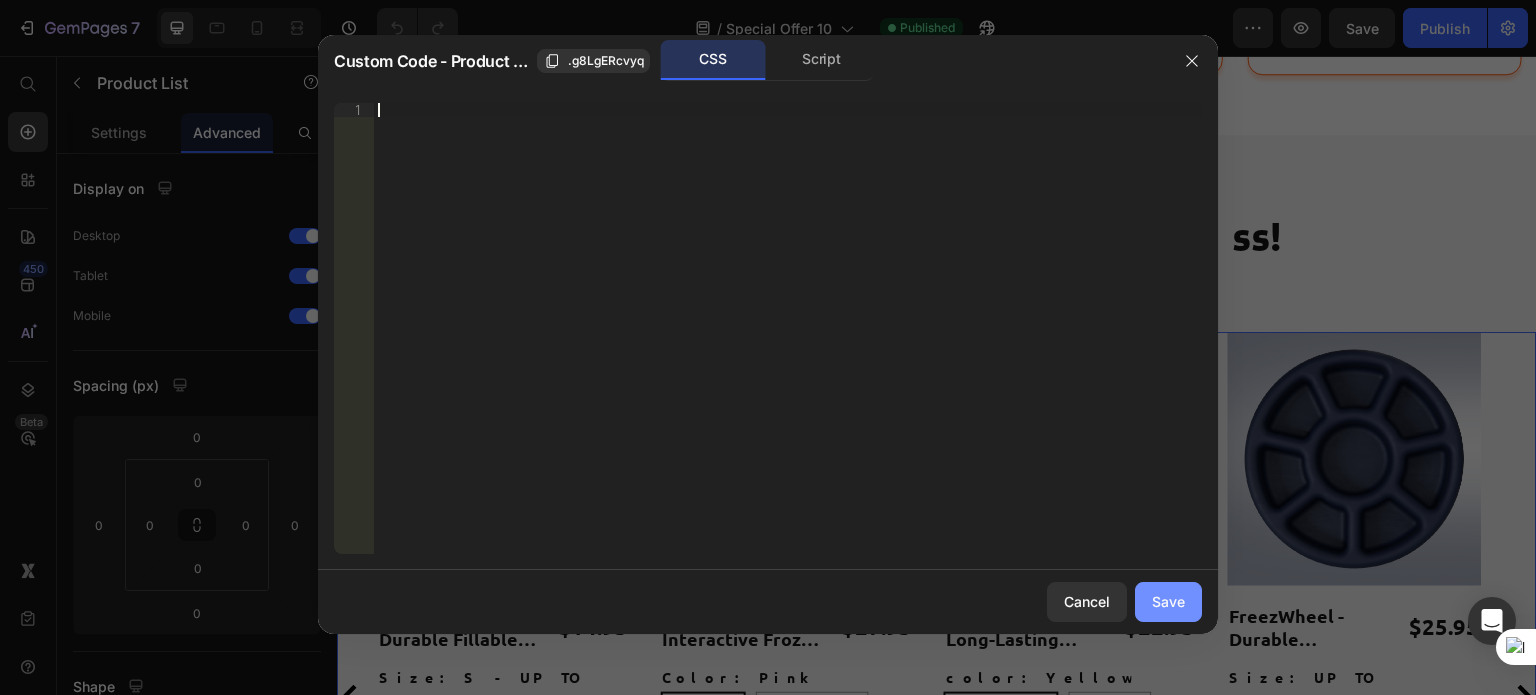 click on "Save" at bounding box center (1168, 601) 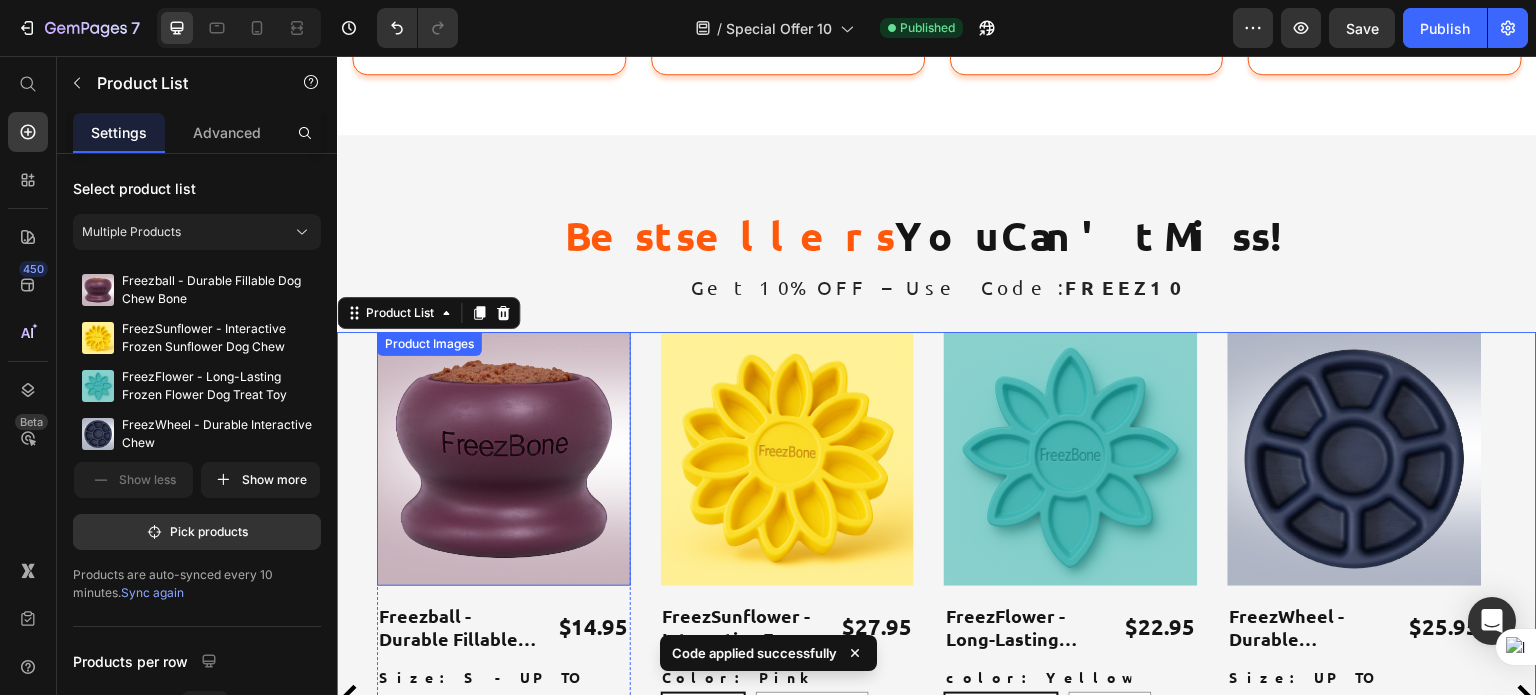 click at bounding box center [504, 459] 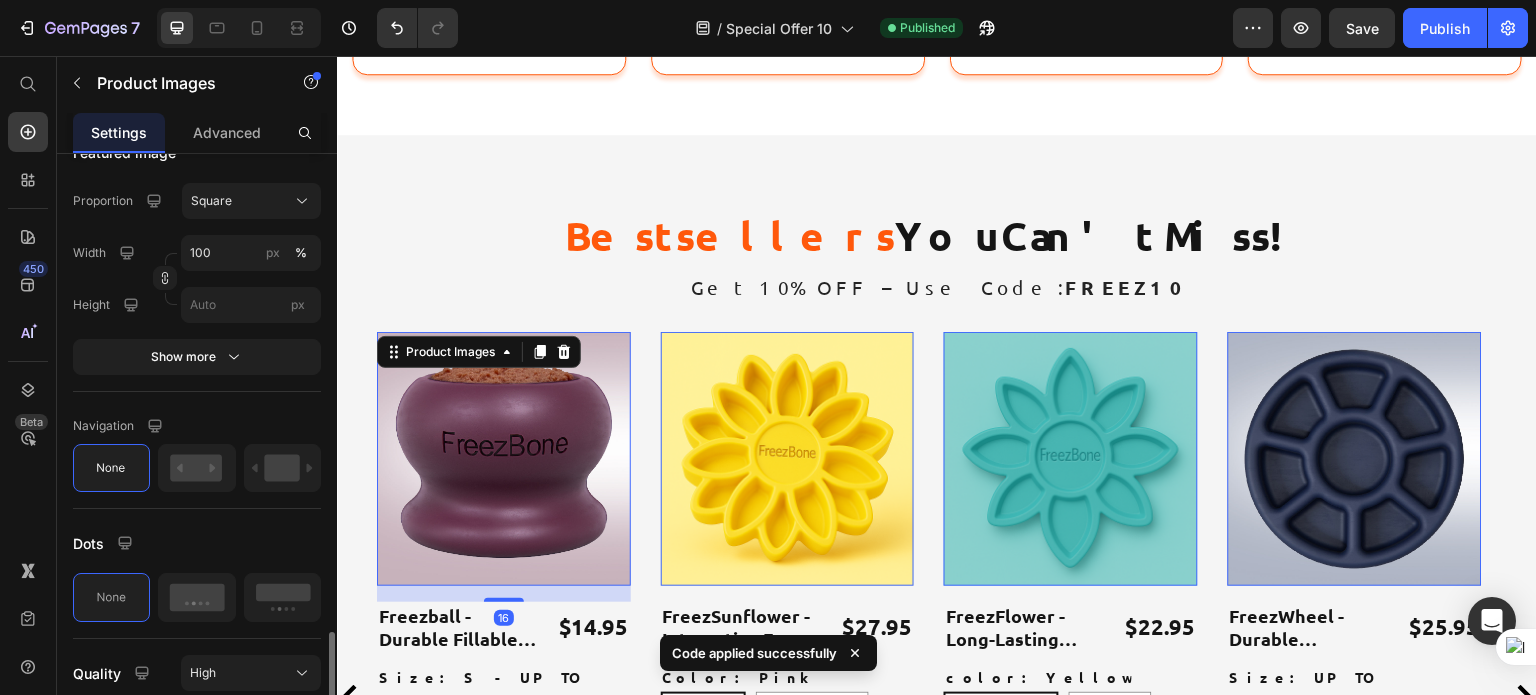 scroll, scrollTop: 844, scrollLeft: 0, axis: vertical 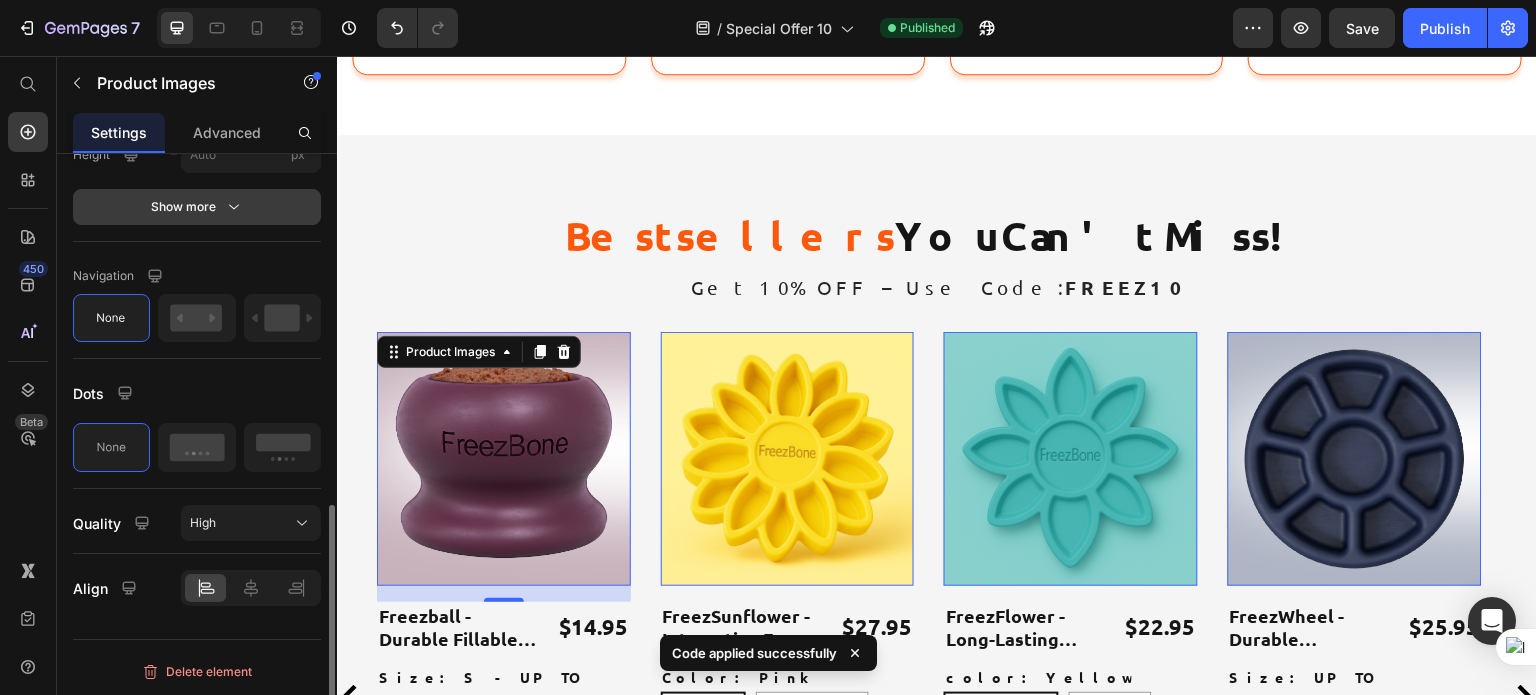 click on "Show more" at bounding box center (197, 207) 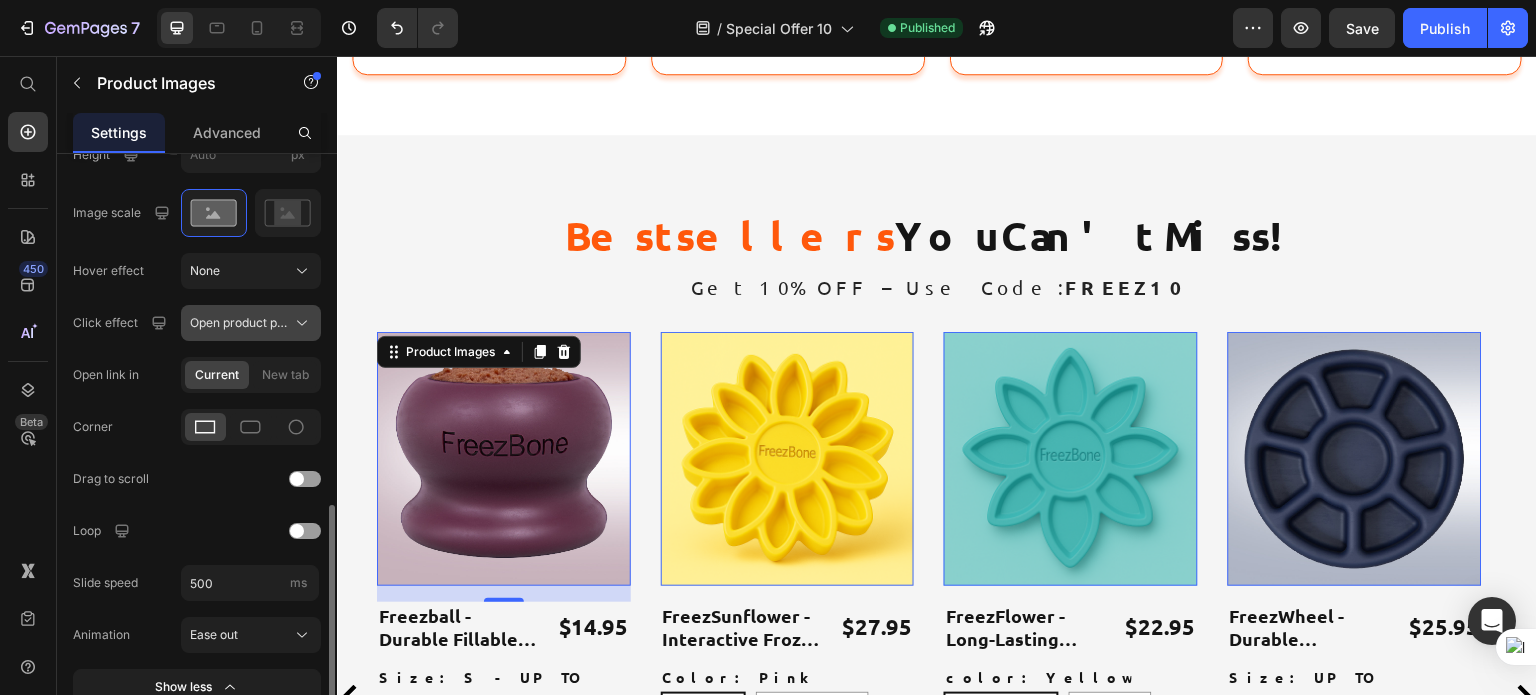 click on "Open product page" at bounding box center [251, 323] 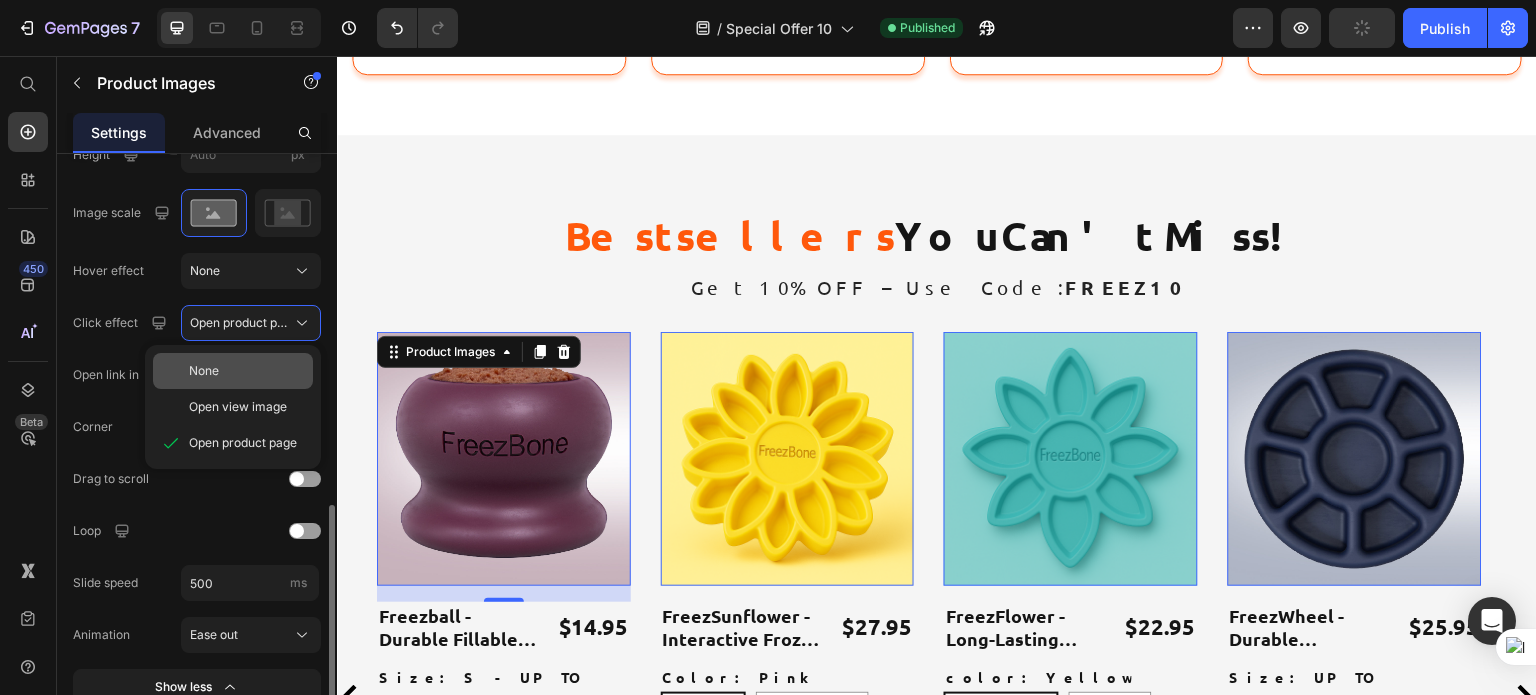 click on "None" at bounding box center [247, 371] 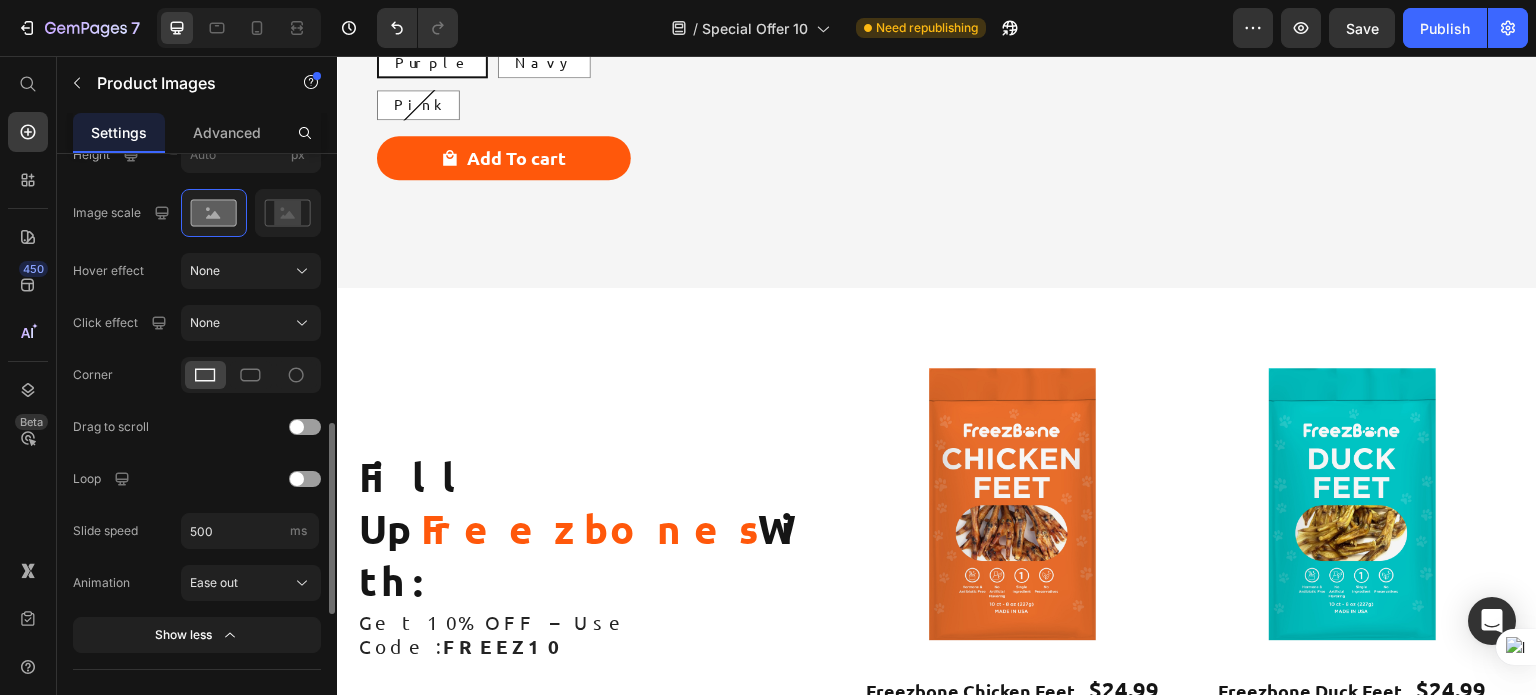 scroll, scrollTop: 2079, scrollLeft: 0, axis: vertical 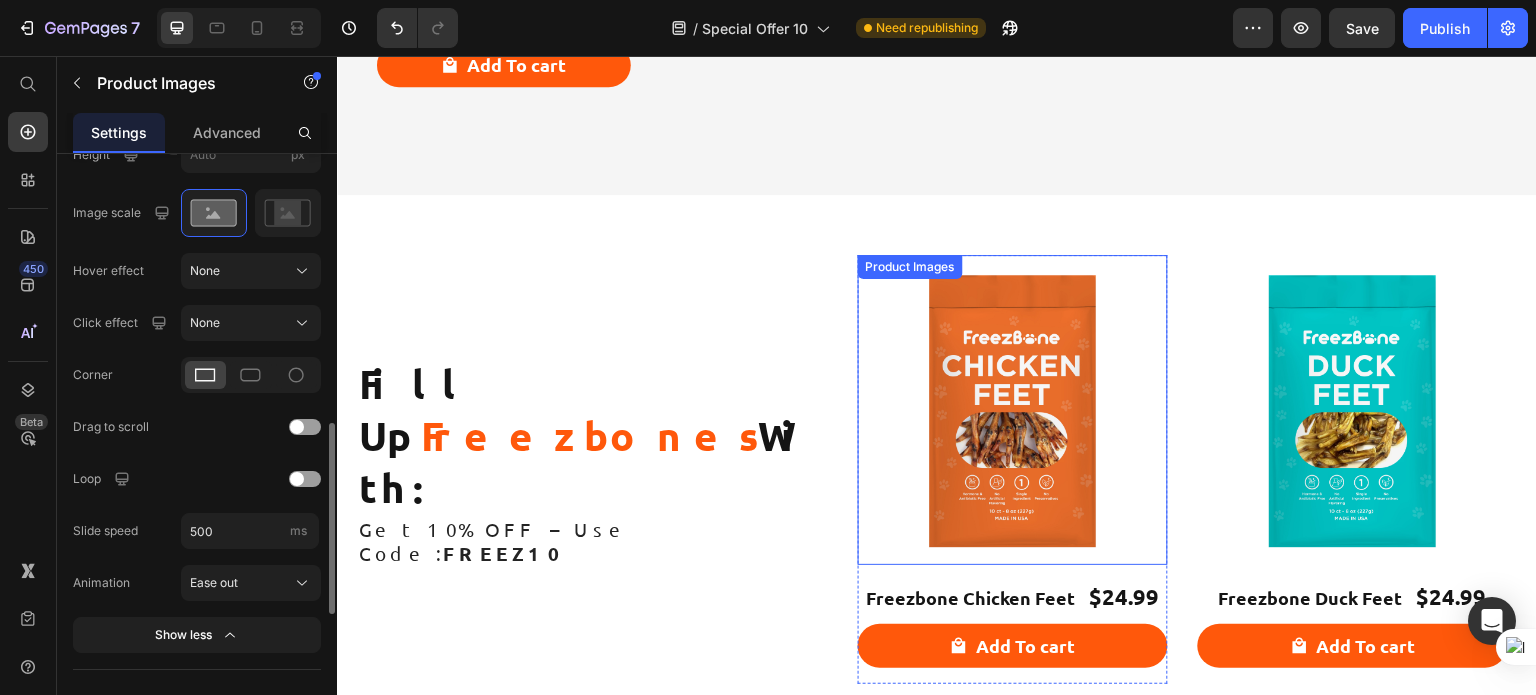 click at bounding box center (1013, 410) 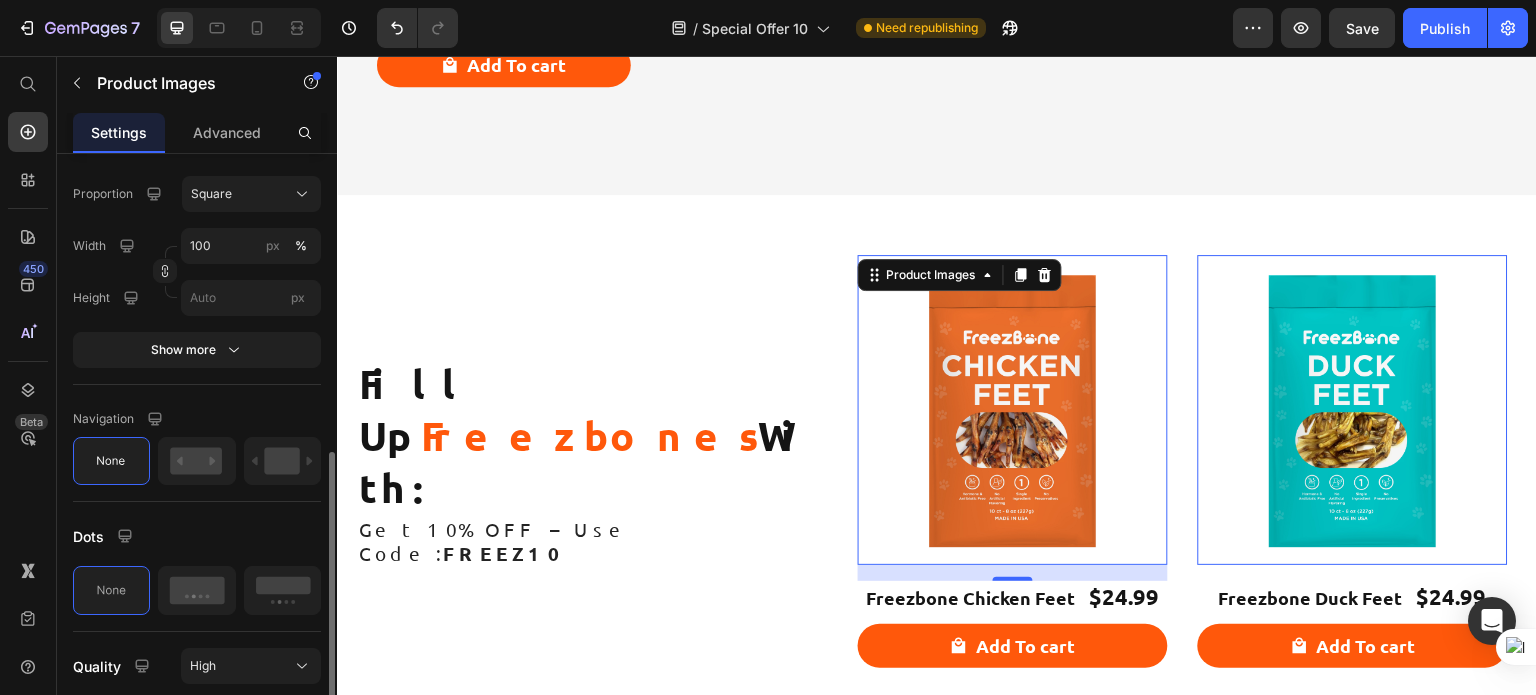 scroll, scrollTop: 706, scrollLeft: 0, axis: vertical 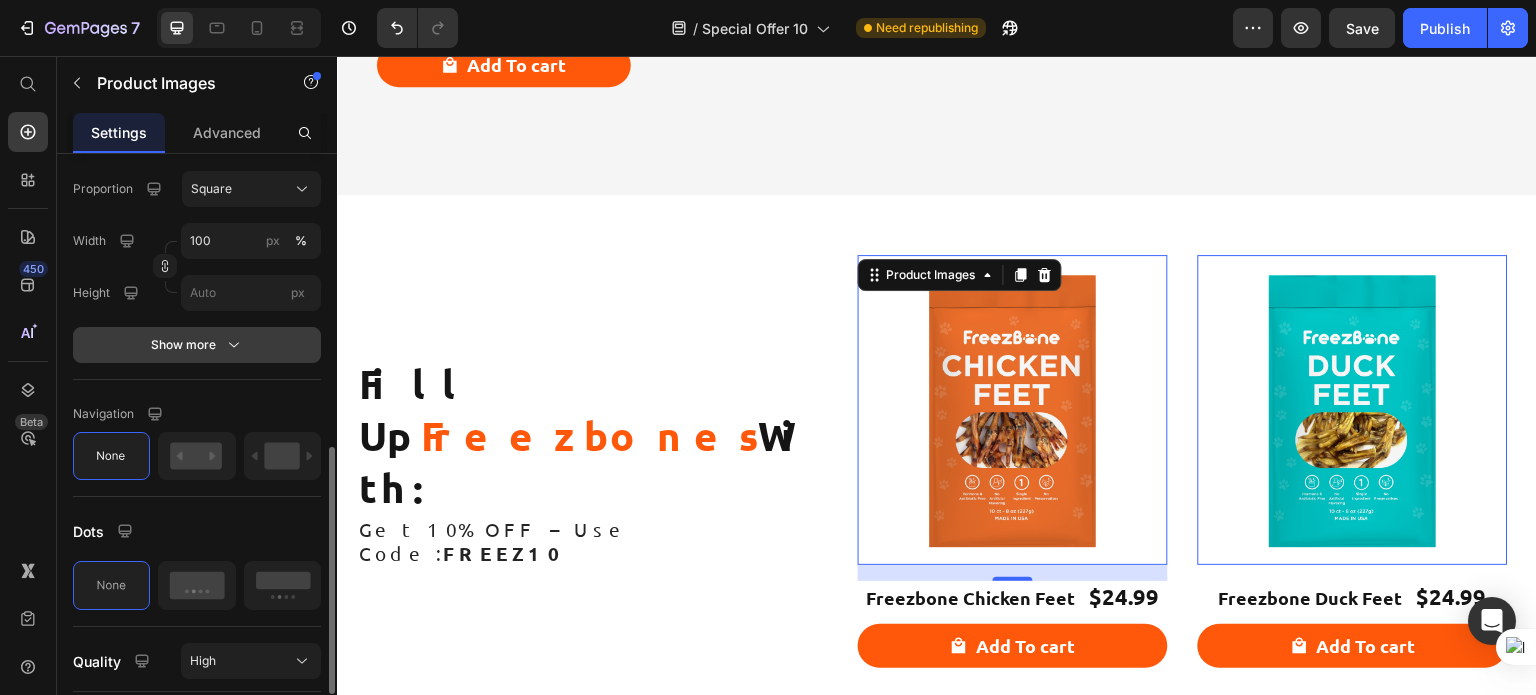 click on "Show more" at bounding box center [197, 345] 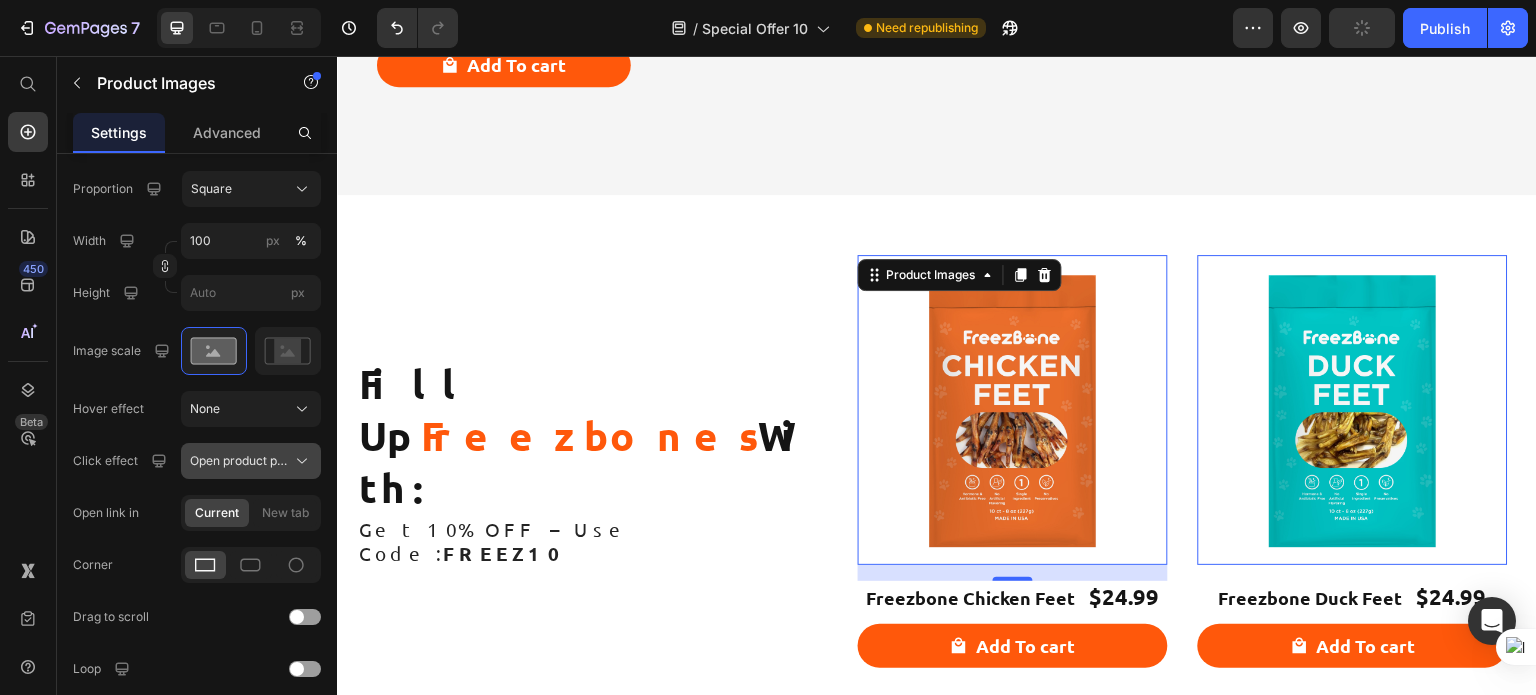 click on "Open product page" at bounding box center [251, 461] 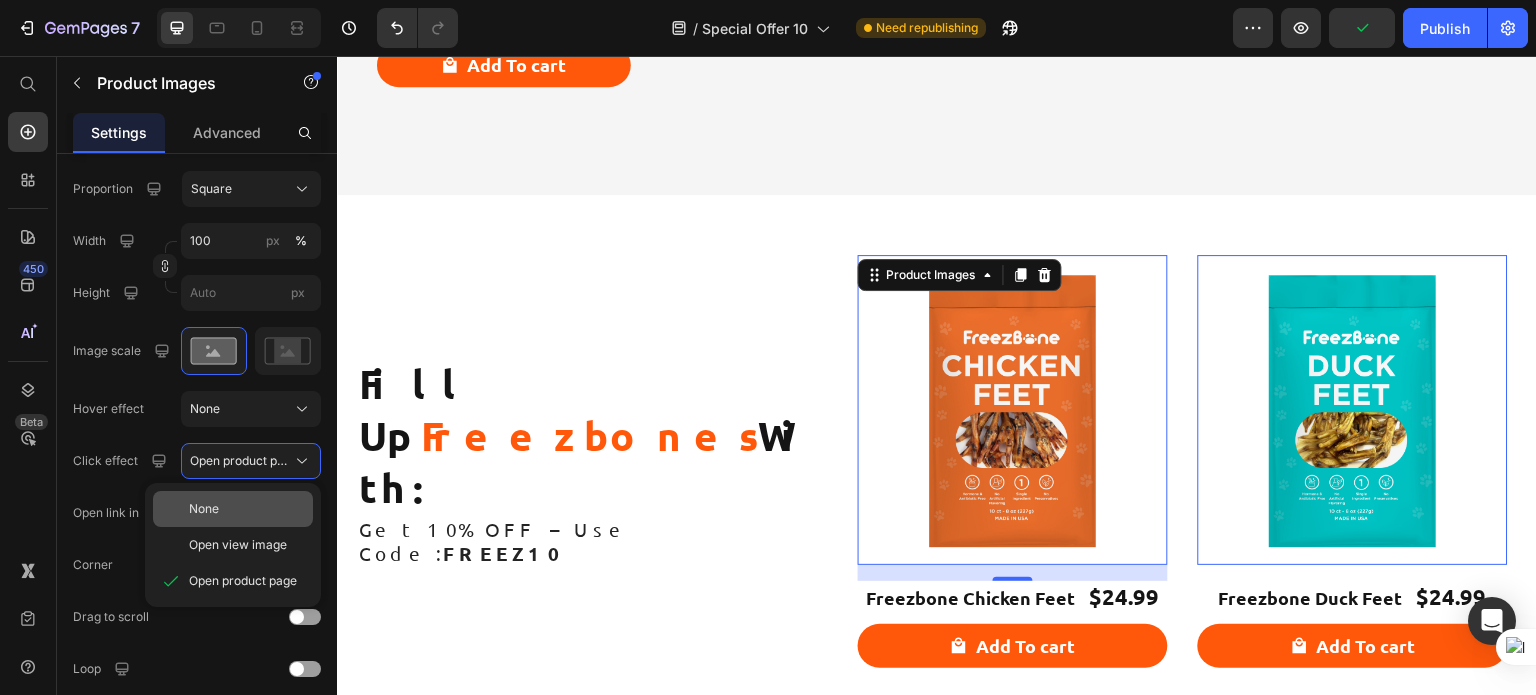 click on "None" at bounding box center [247, 509] 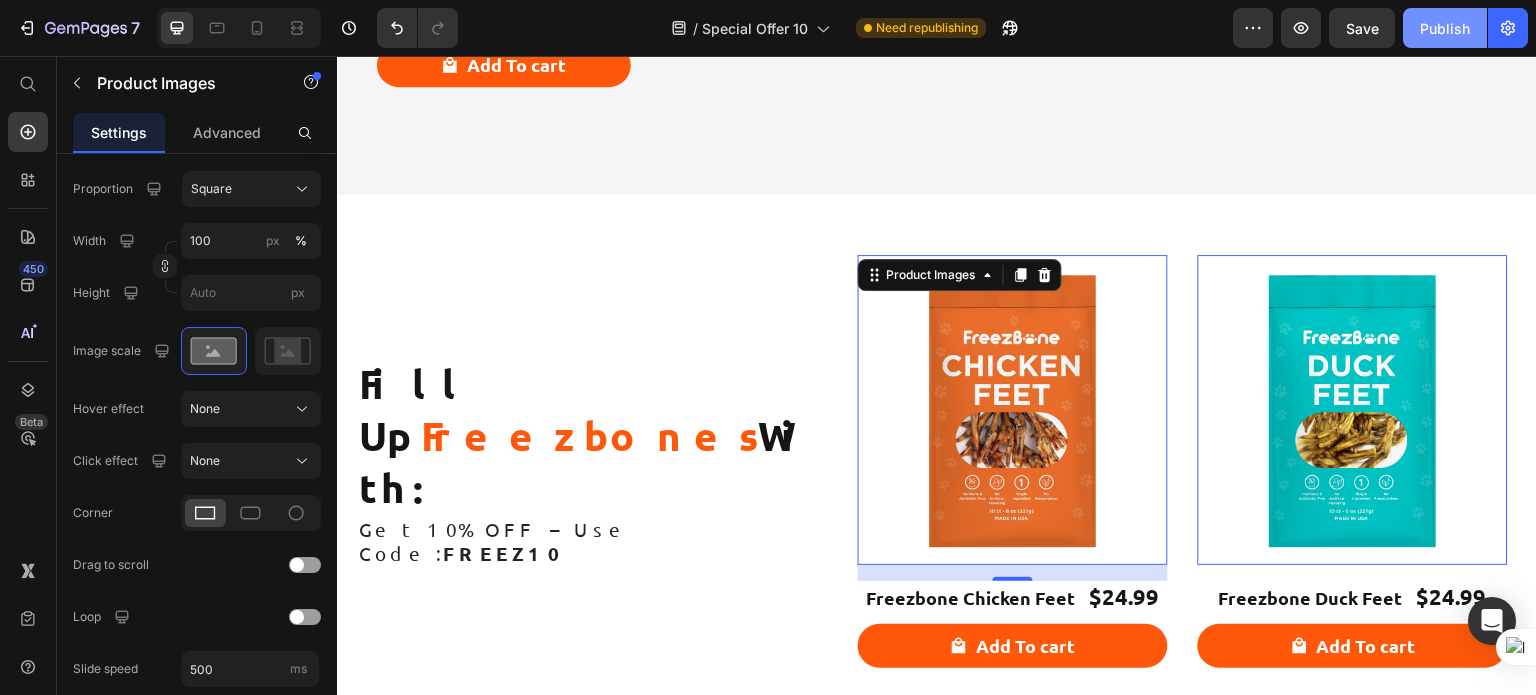 click on "Publish" 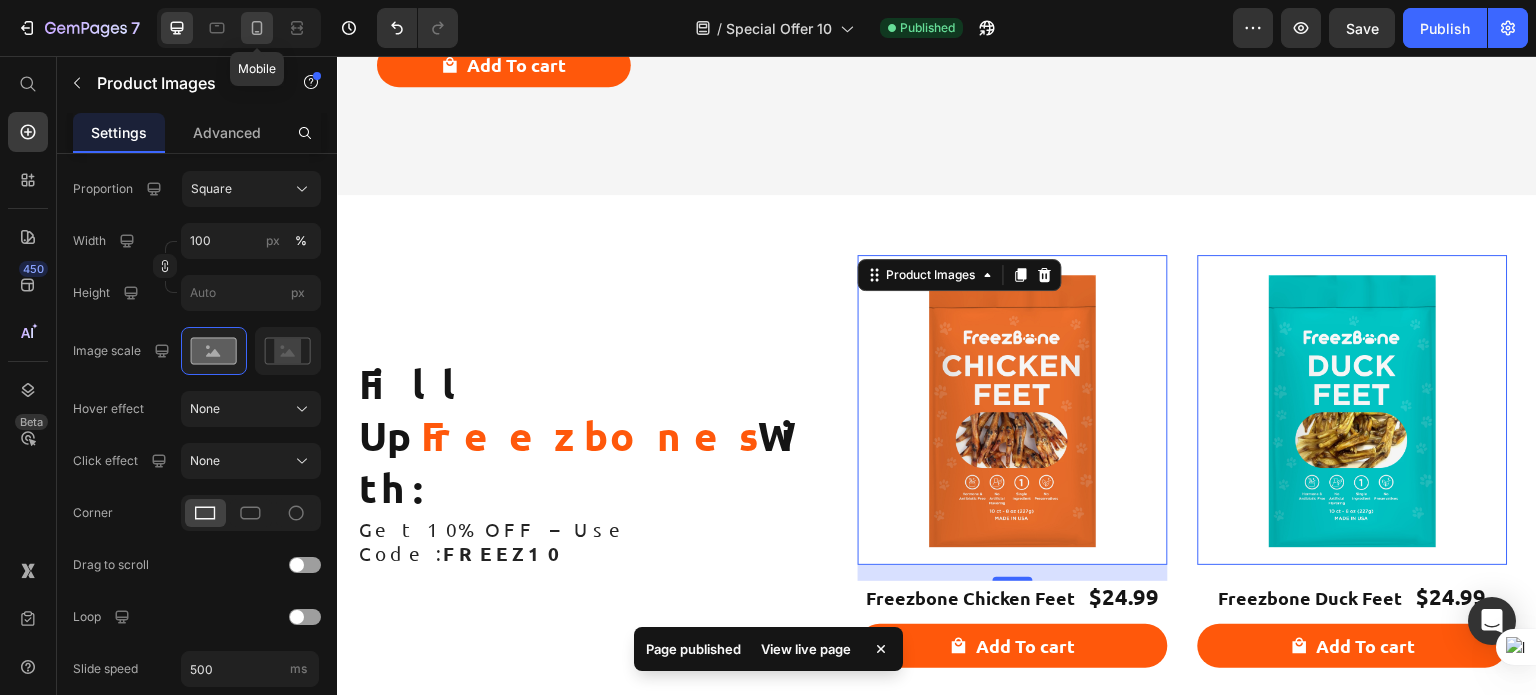 click 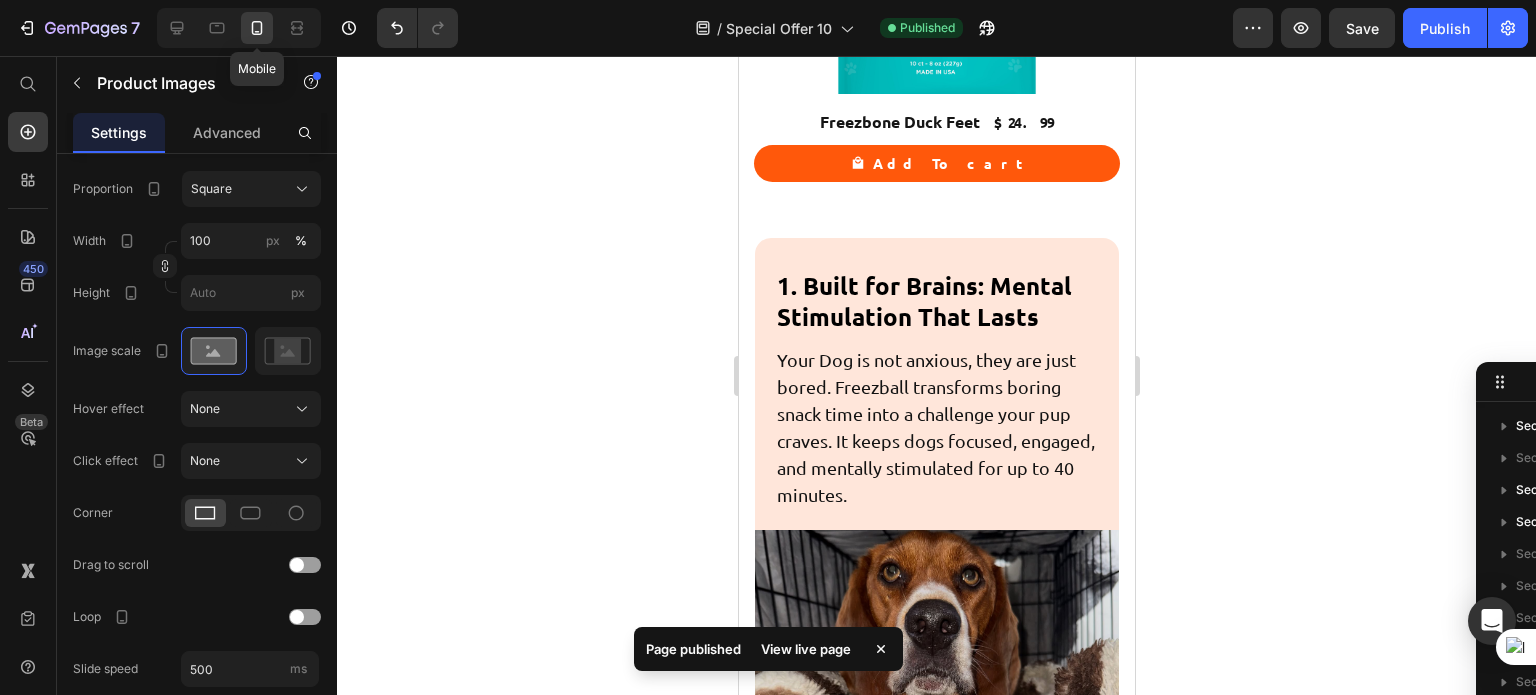 scroll, scrollTop: 3333, scrollLeft: 0, axis: vertical 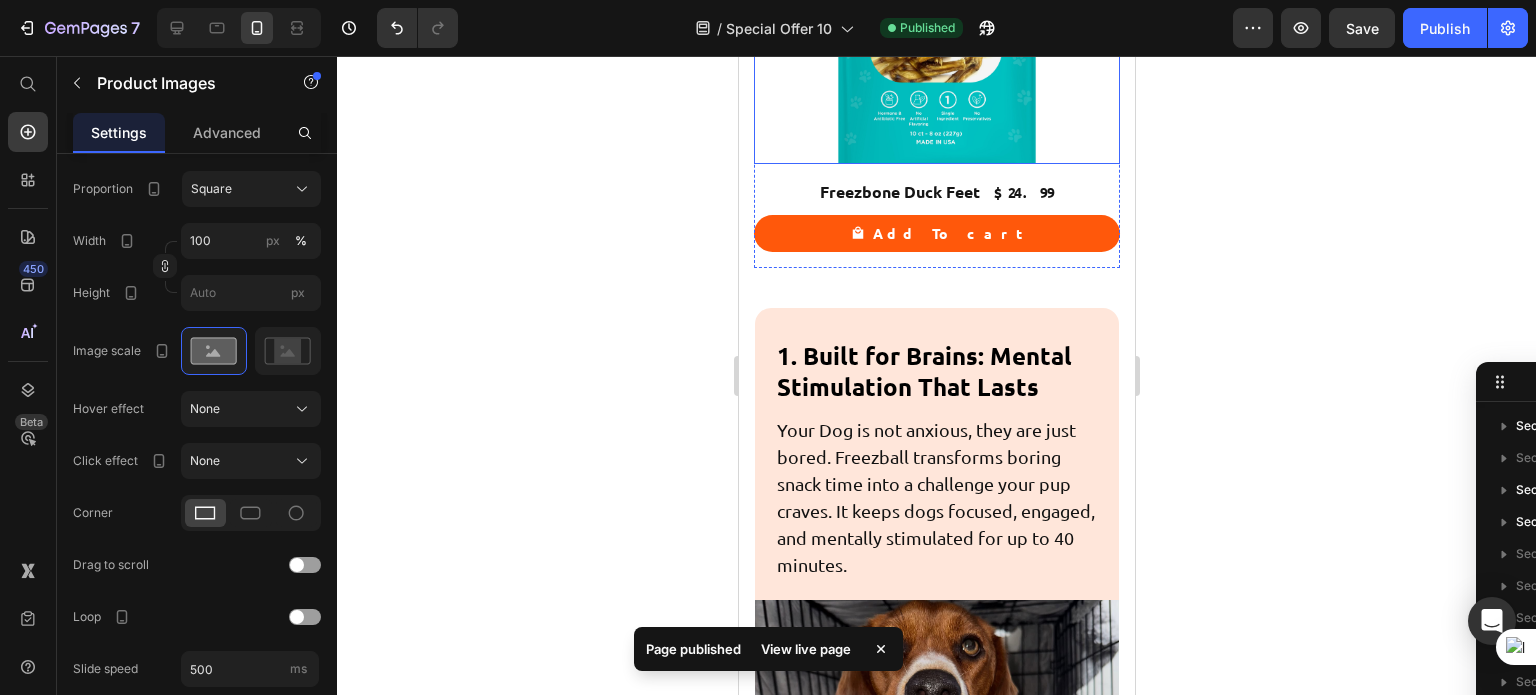click at bounding box center [936, 14] 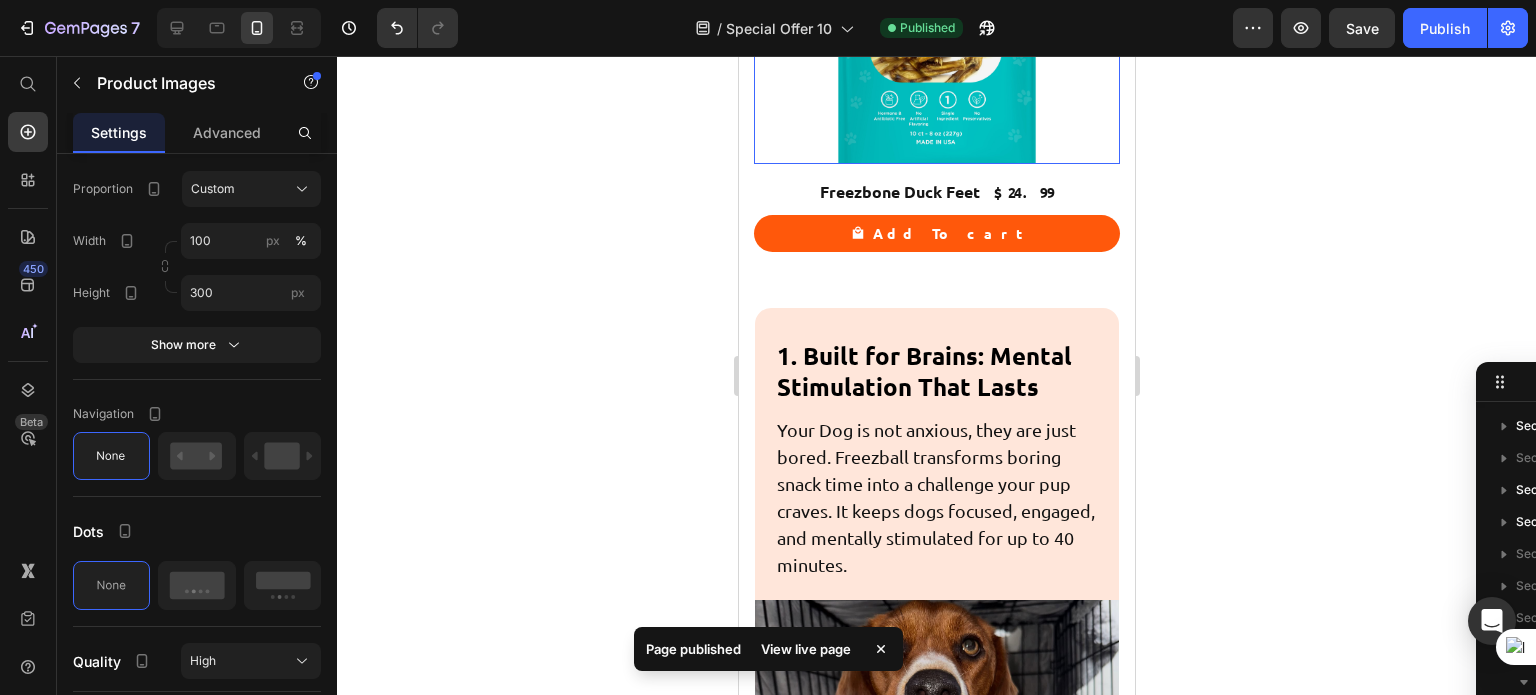 scroll, scrollTop: 416, scrollLeft: 0, axis: vertical 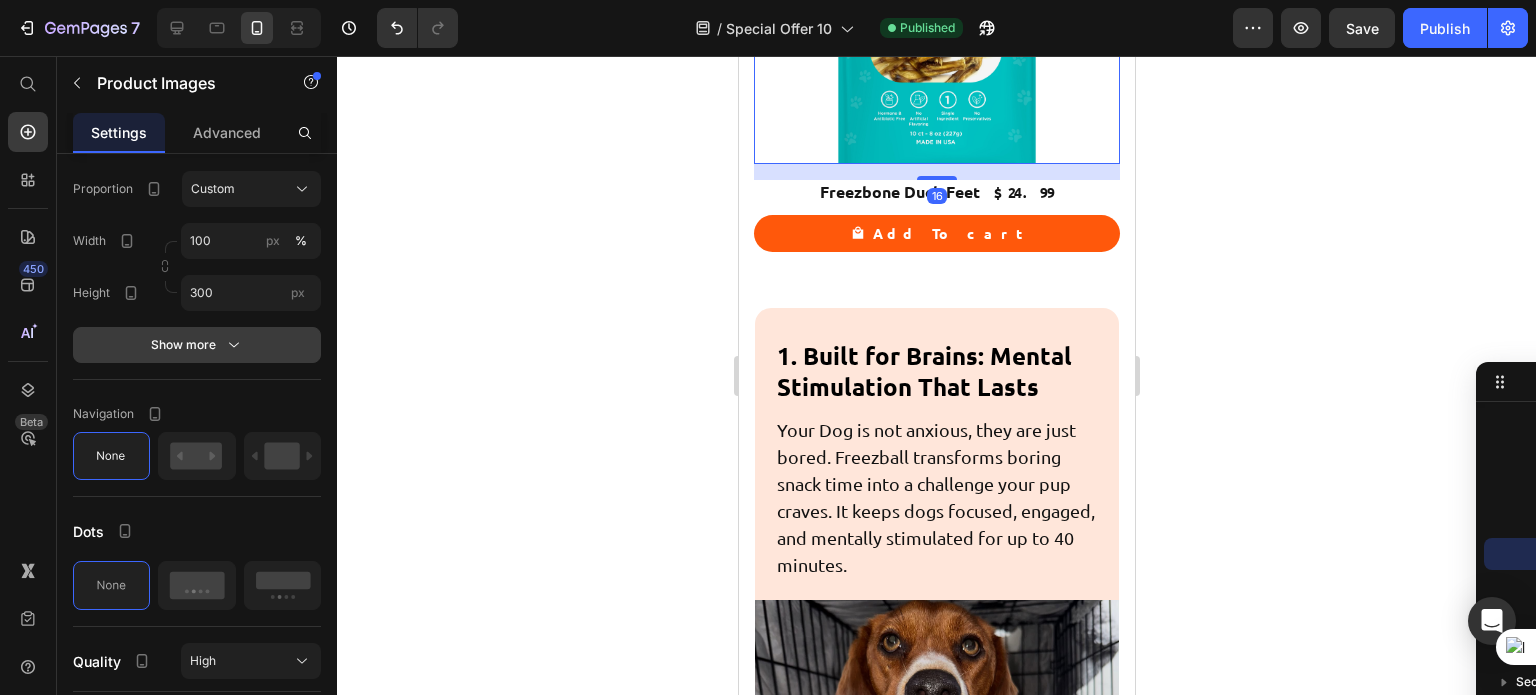 click on "Show more" at bounding box center [197, 345] 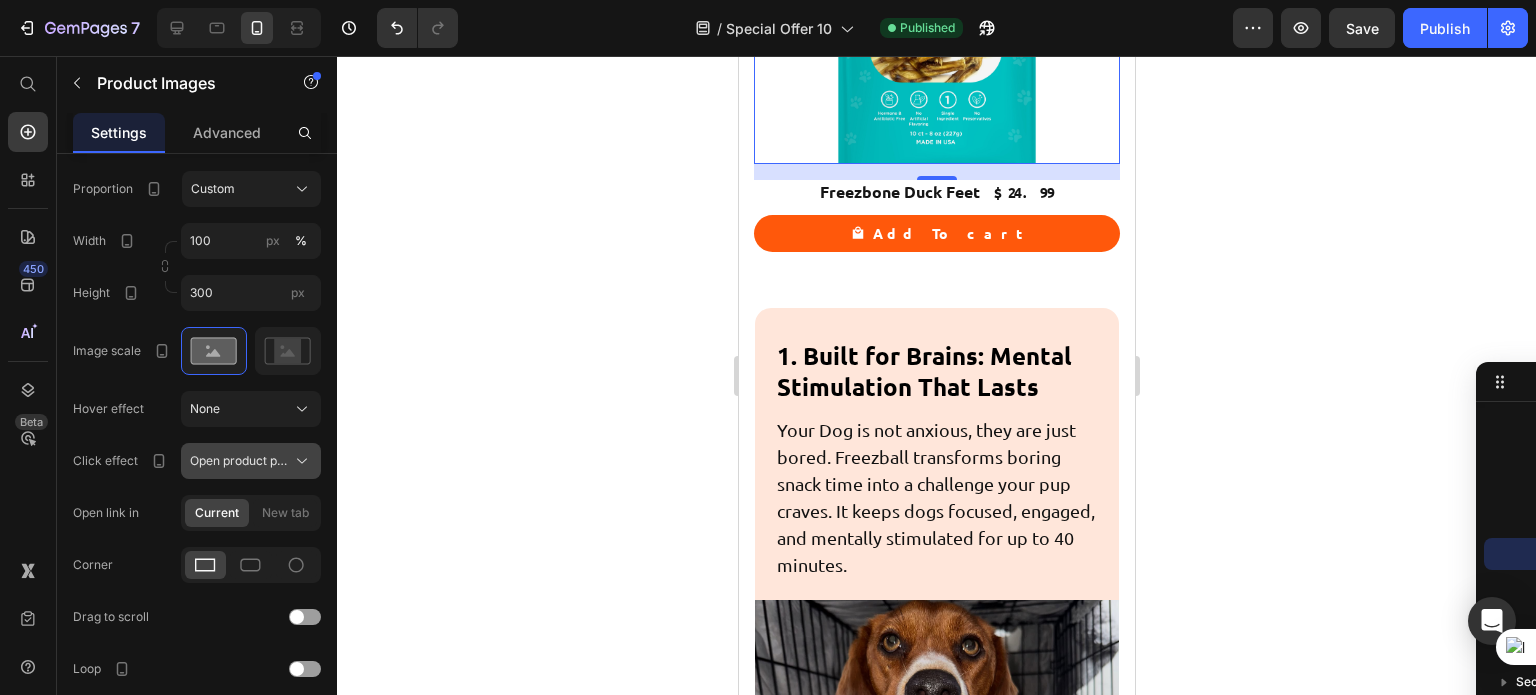 click on "Open product page" at bounding box center [239, 461] 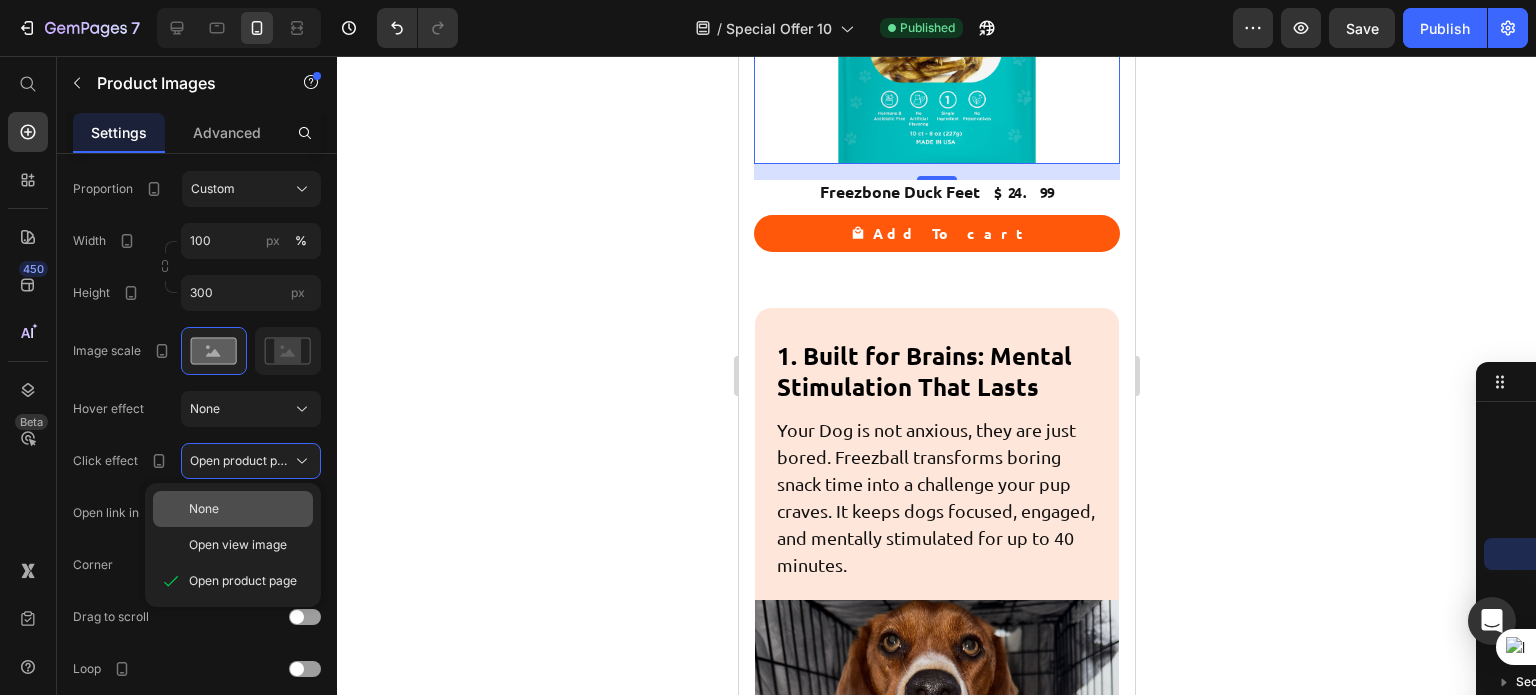 click on "None" at bounding box center (204, 509) 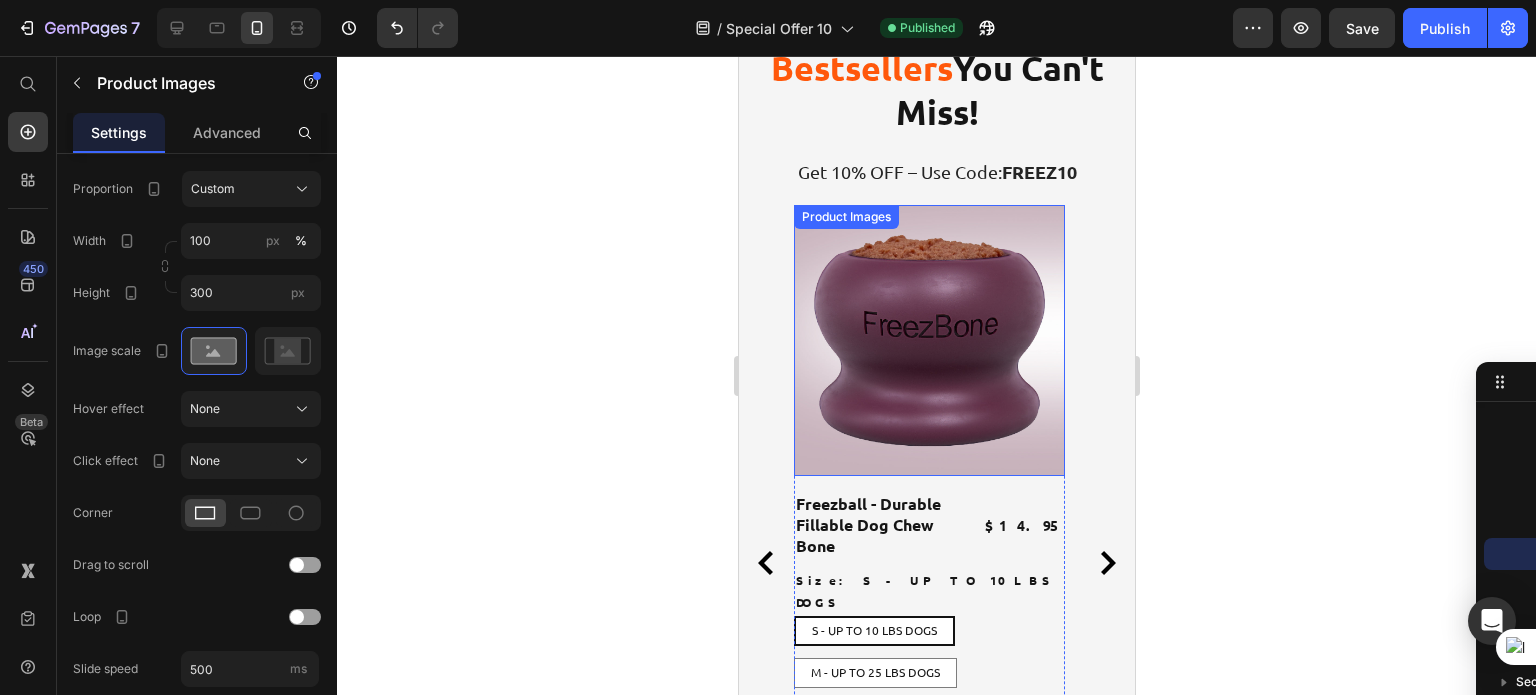 scroll, scrollTop: 2092, scrollLeft: 0, axis: vertical 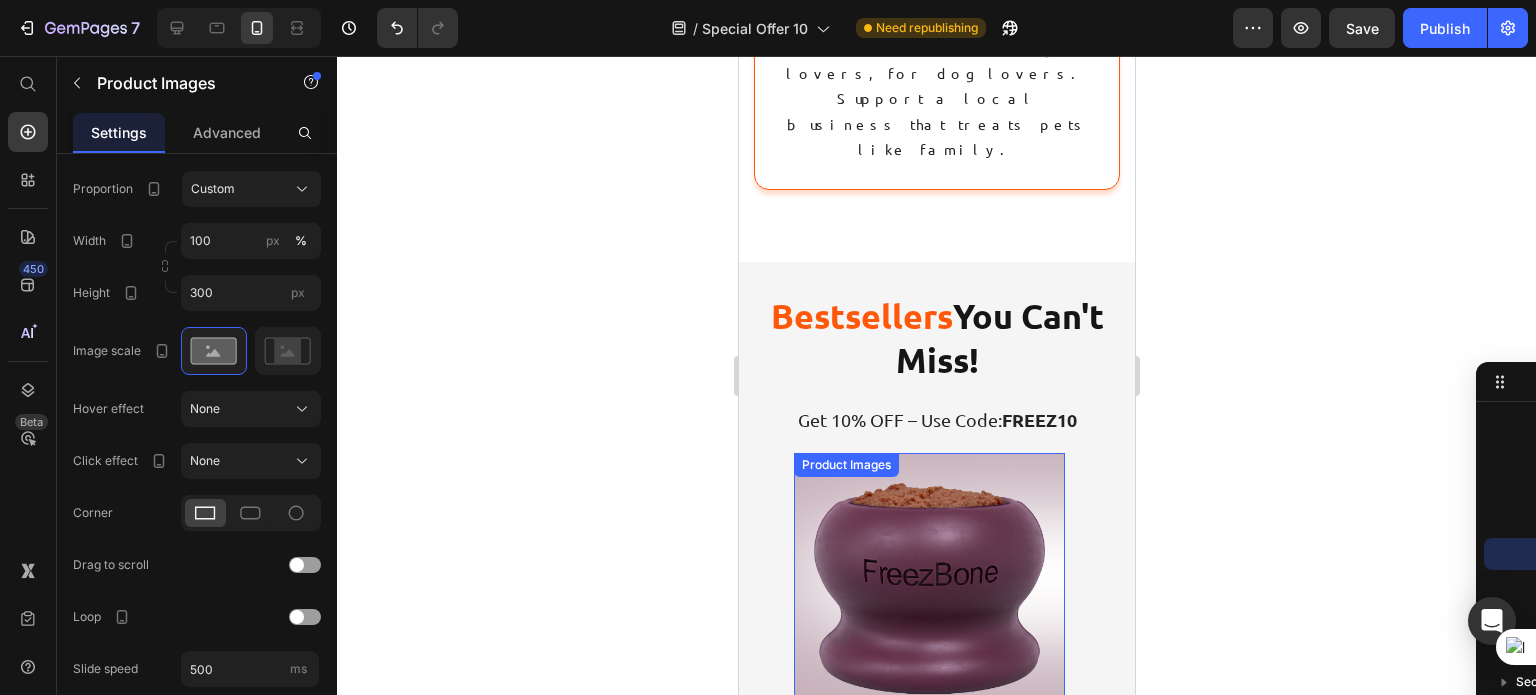 click at bounding box center [928, 588] 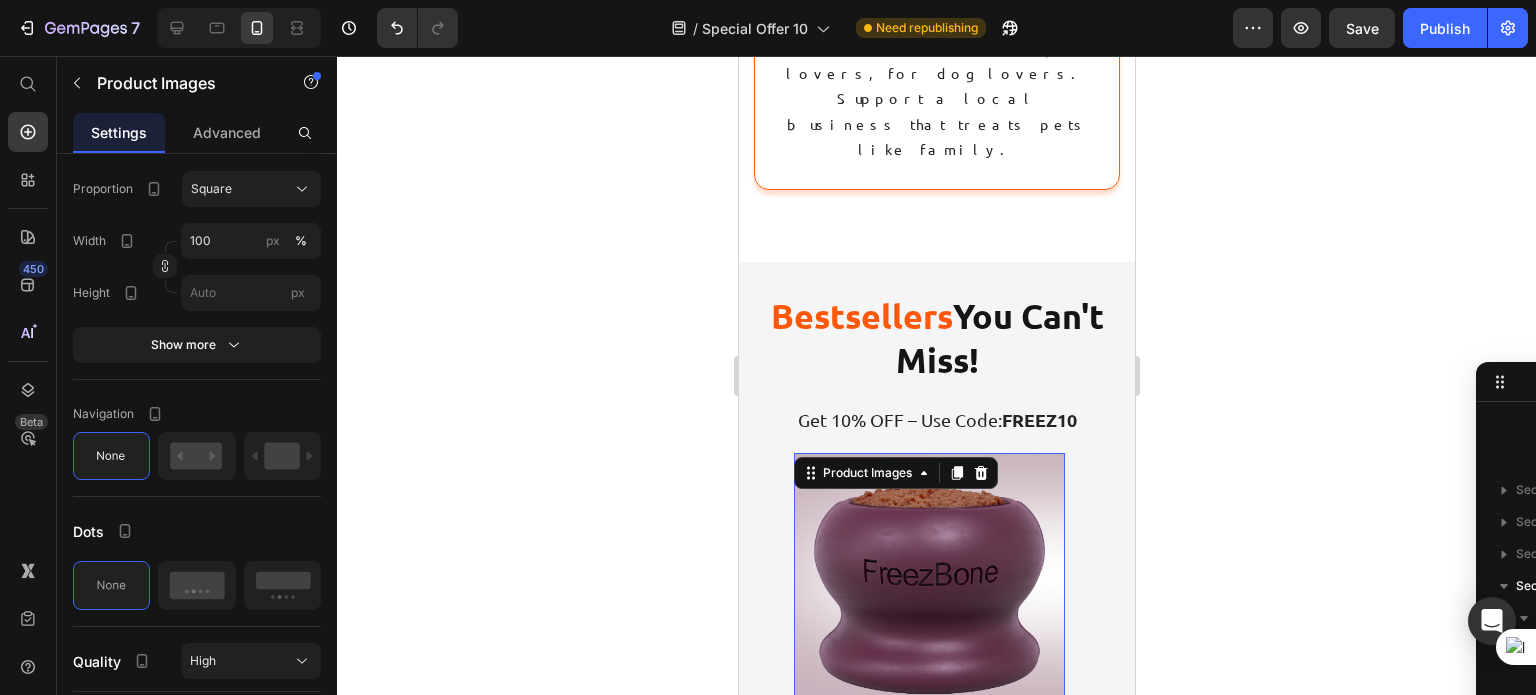 scroll, scrollTop: 224, scrollLeft: 0, axis: vertical 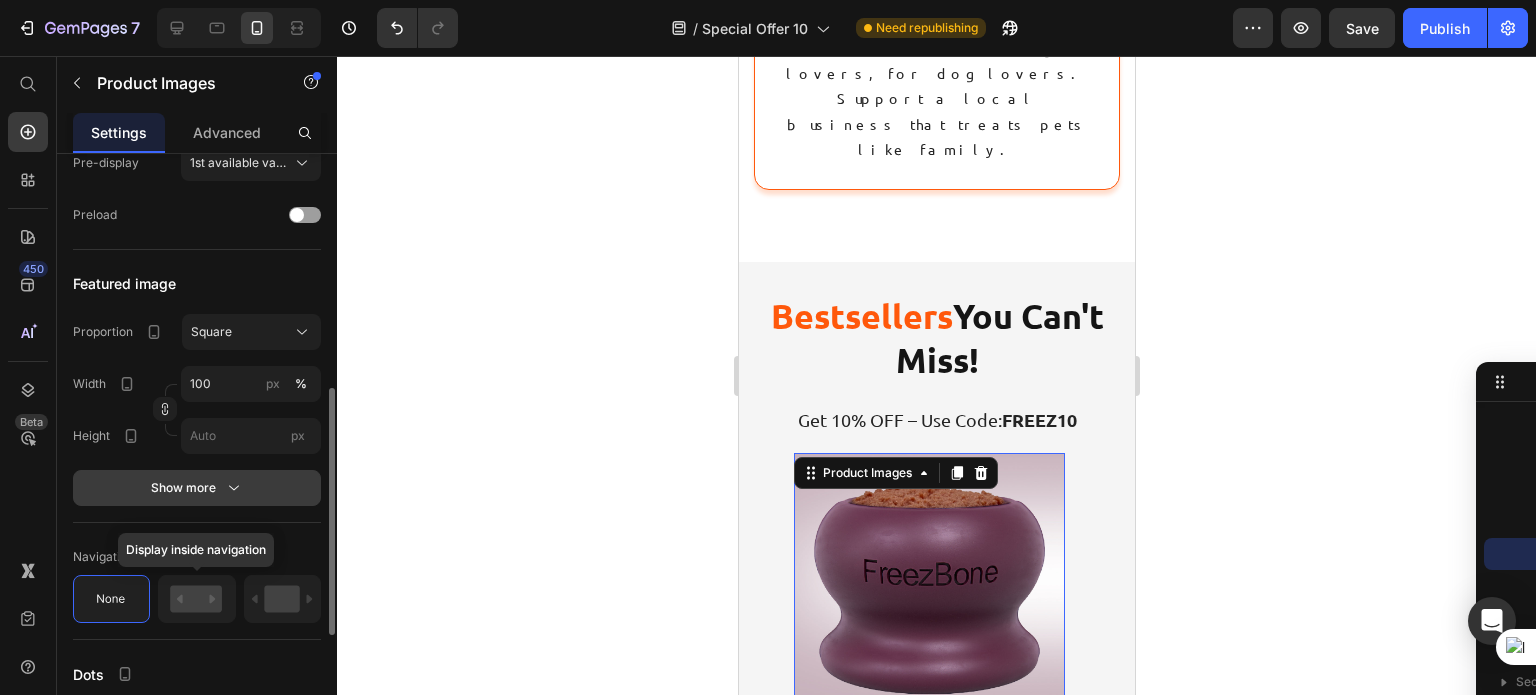 click on "Show more" at bounding box center (197, 488) 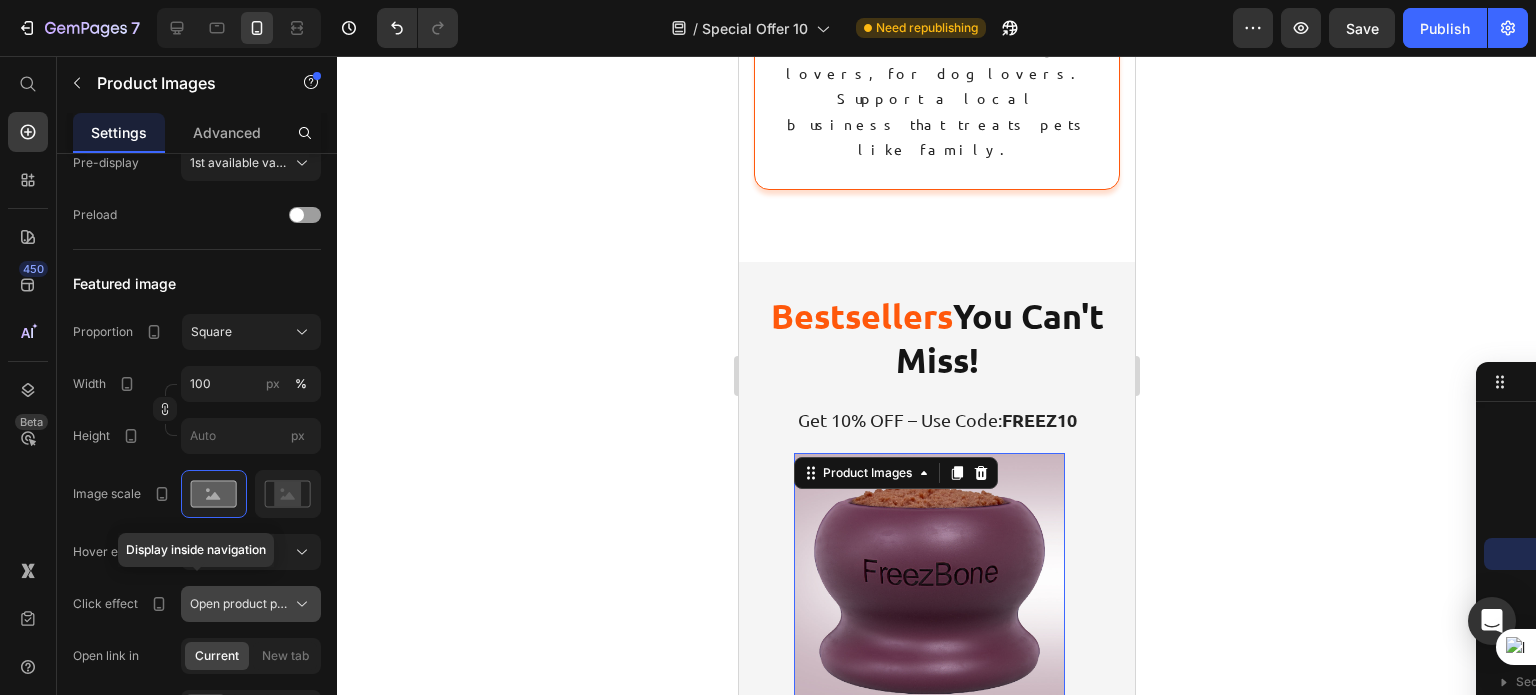 click on "Open product page" at bounding box center [251, 604] 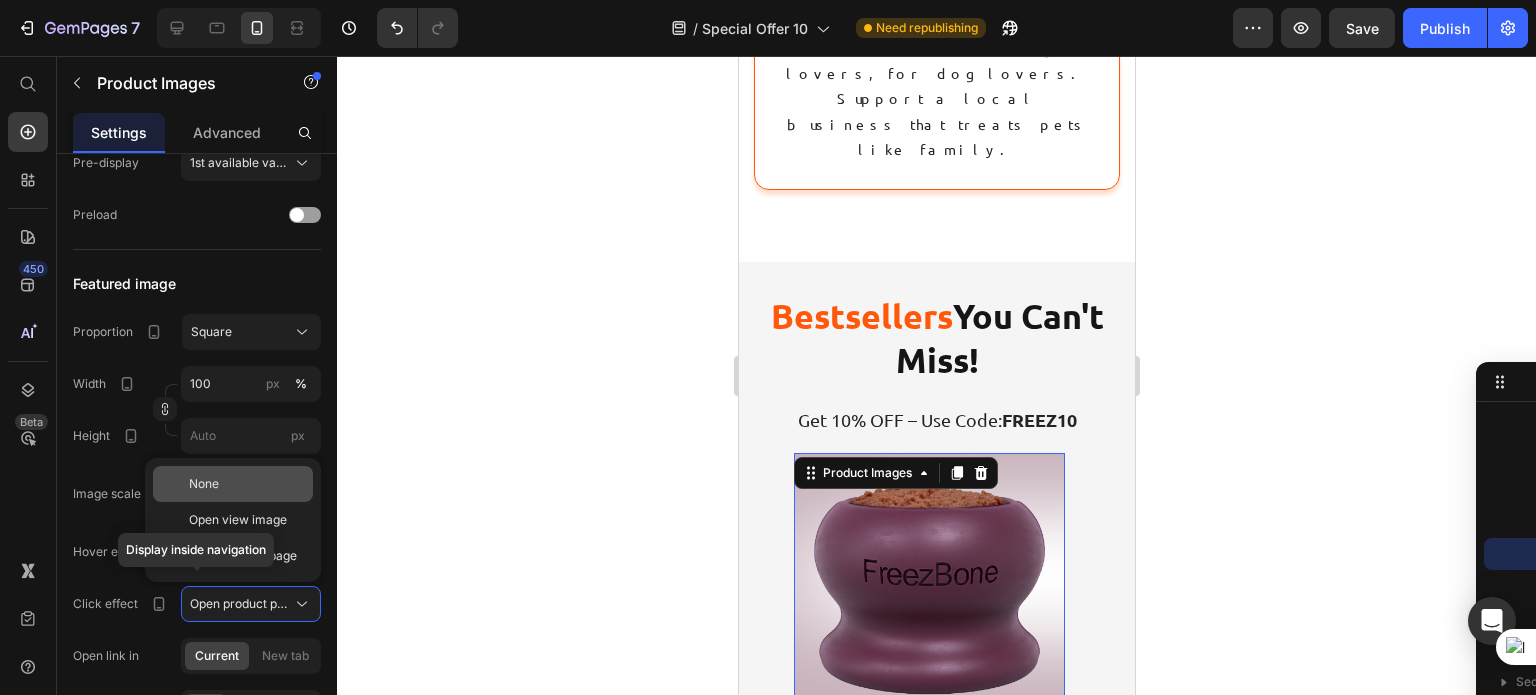 click on "None" at bounding box center (247, 484) 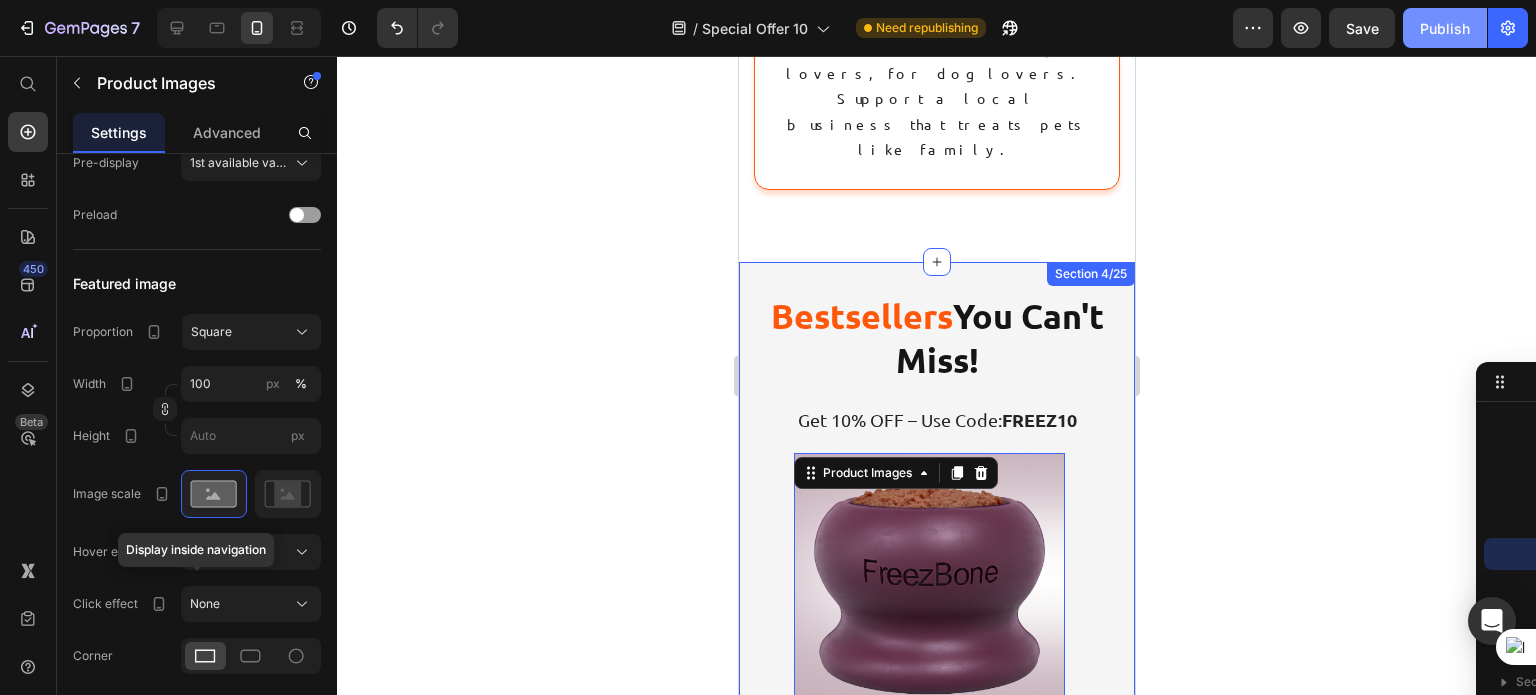 click on "Publish" 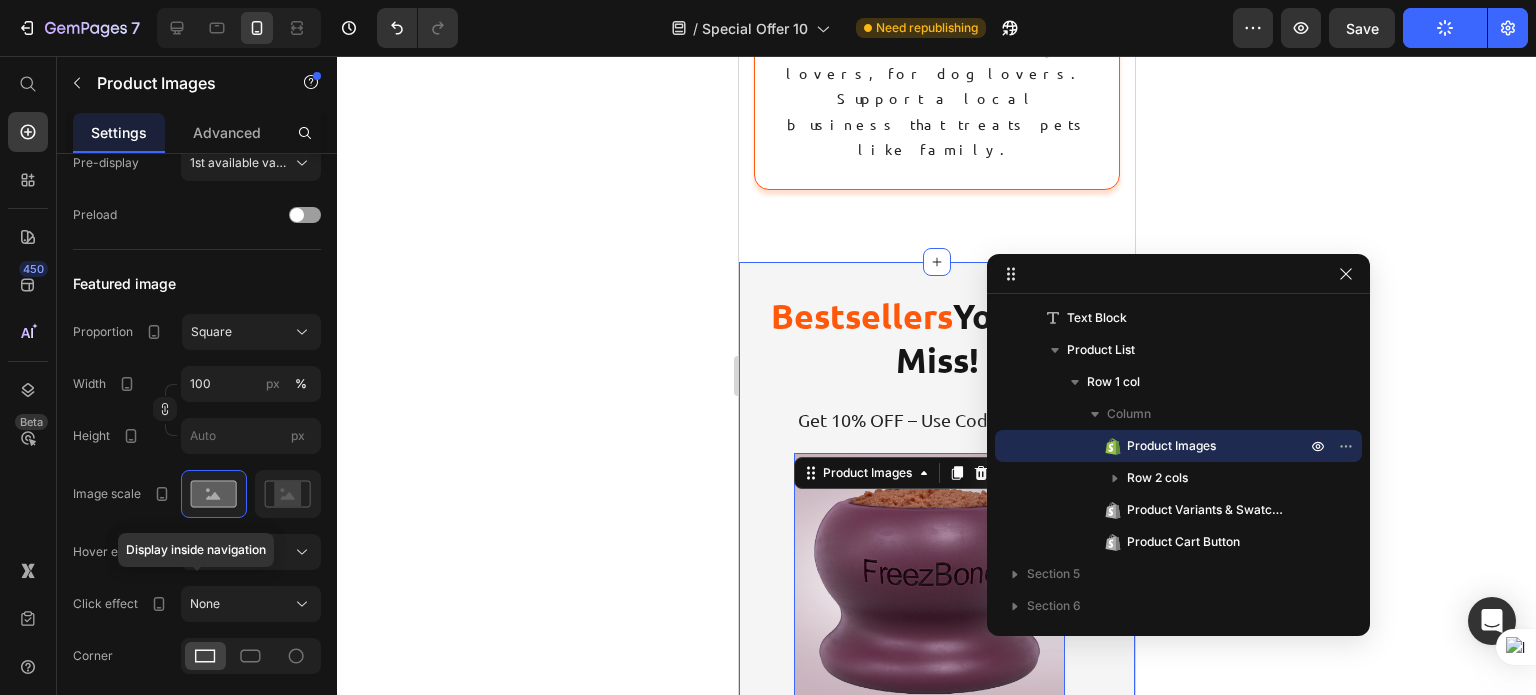 drag, startPoint x: 1520, startPoint y: 372, endPoint x: 1337, endPoint y: 262, distance: 213.51581 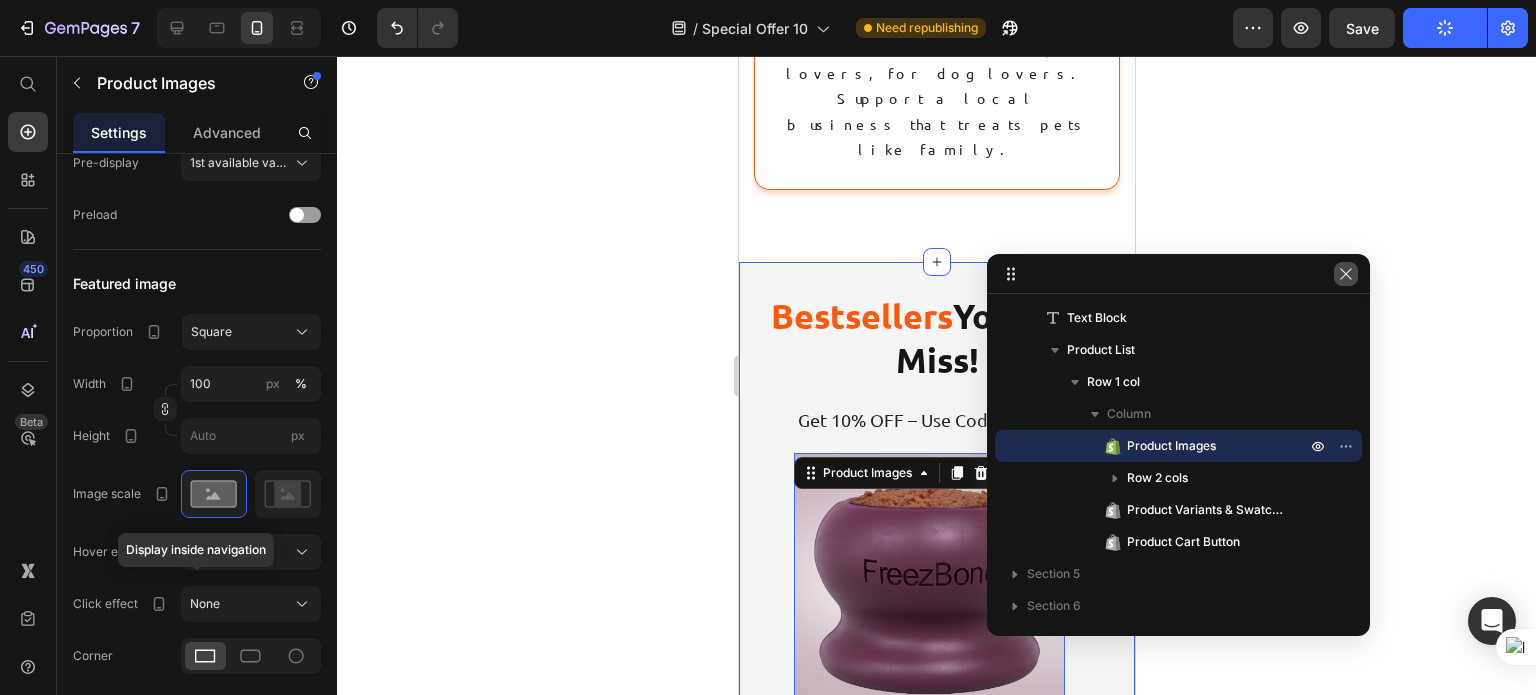 click at bounding box center [1346, 274] 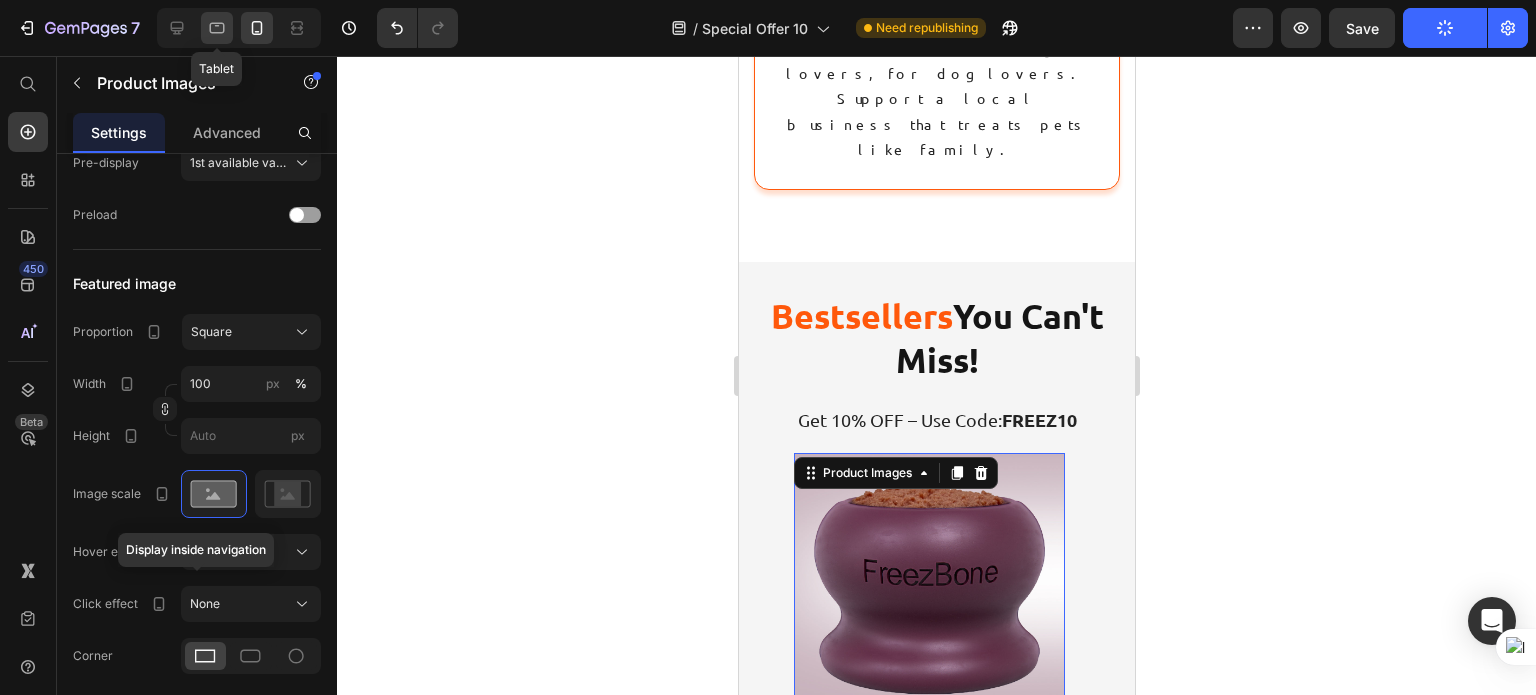click 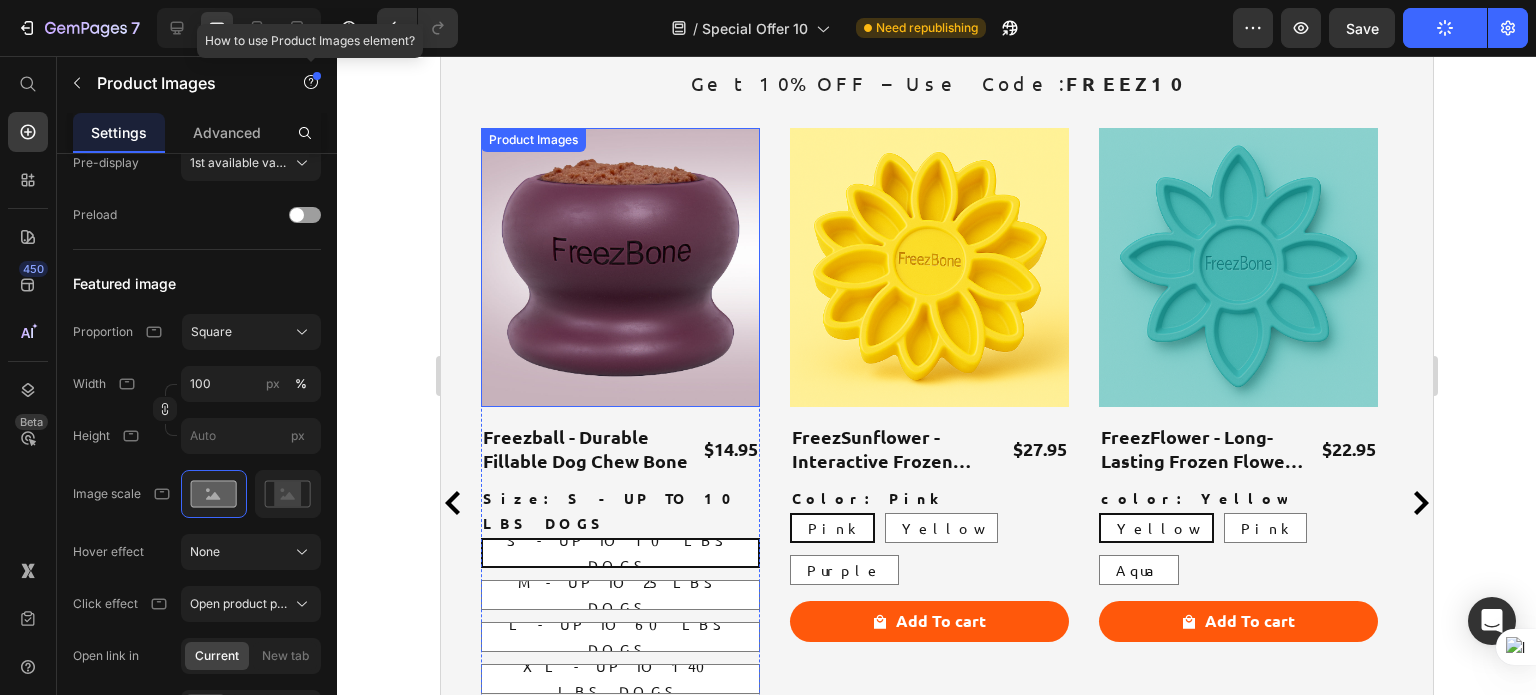 radio on "true" 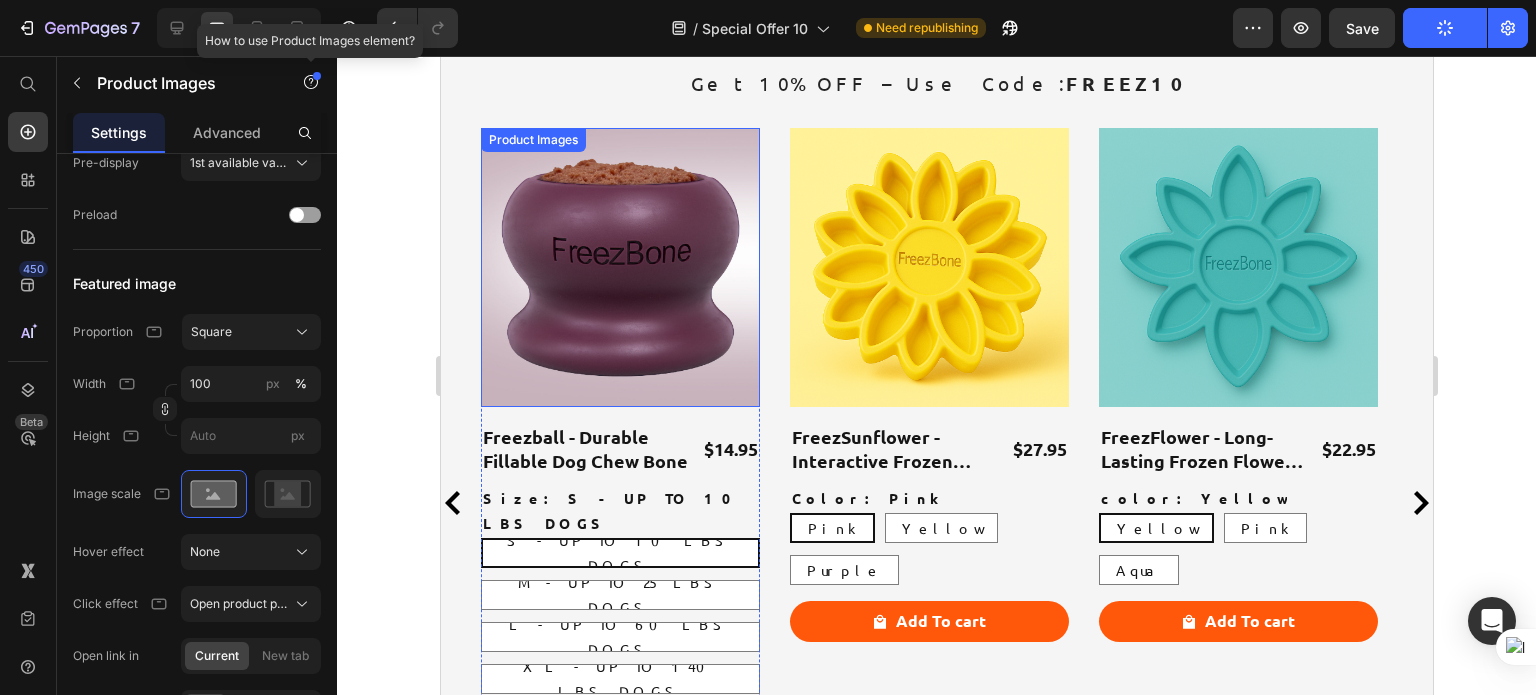 radio on "true" 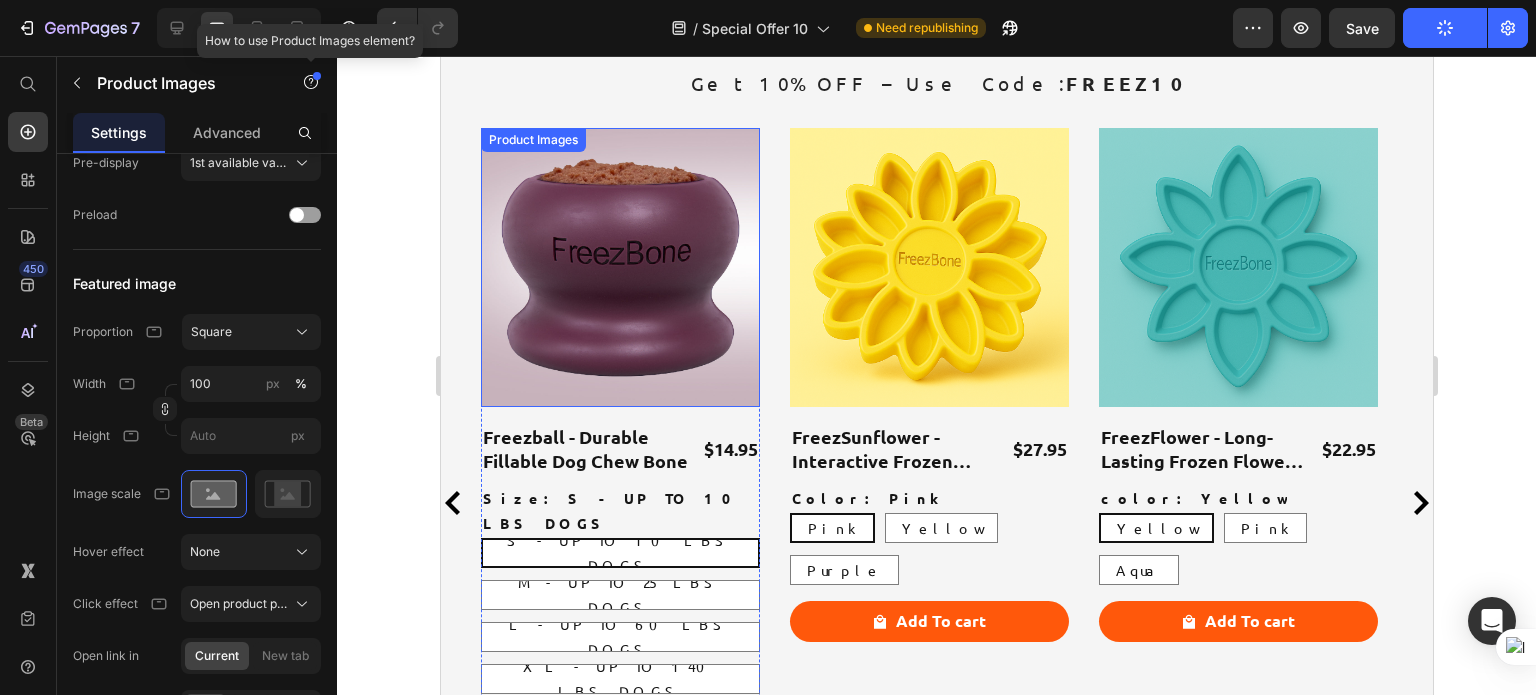 scroll, scrollTop: 1359, scrollLeft: 0, axis: vertical 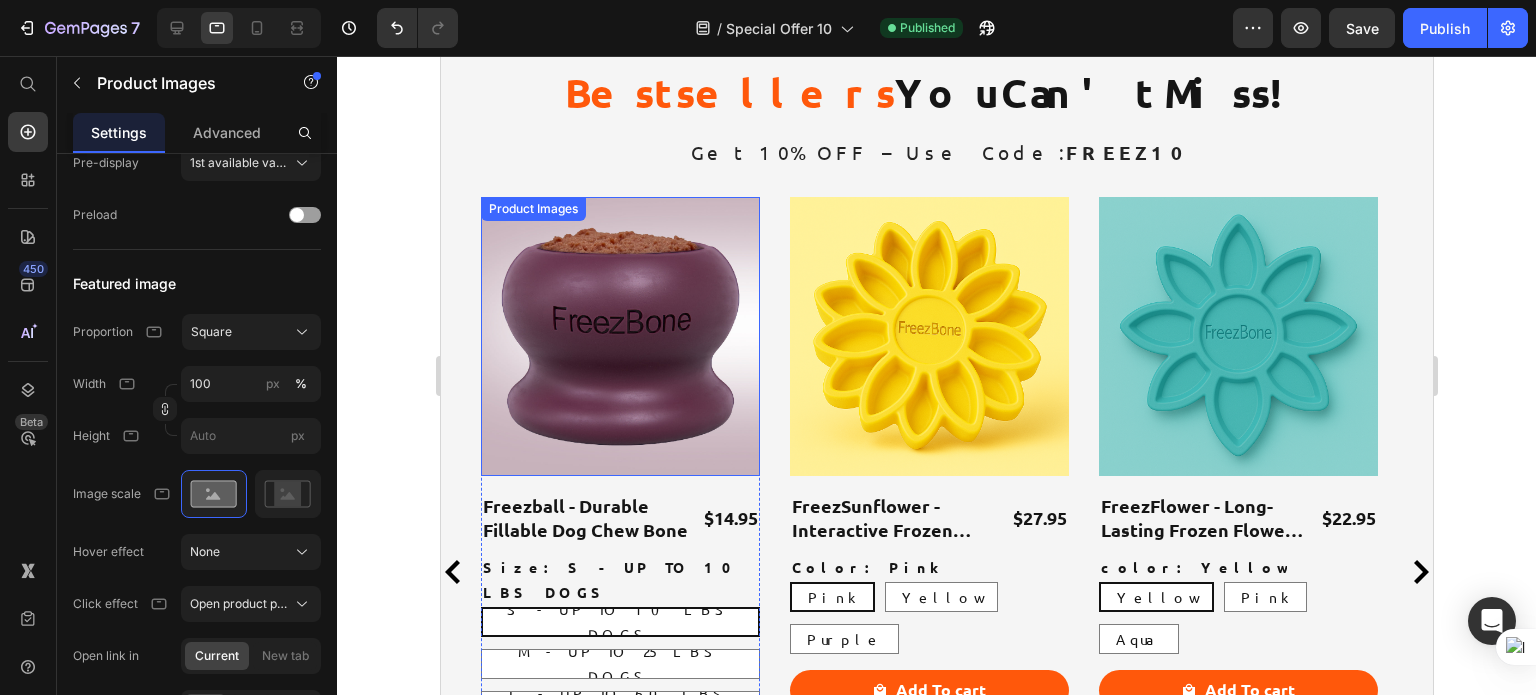 radio on "false" 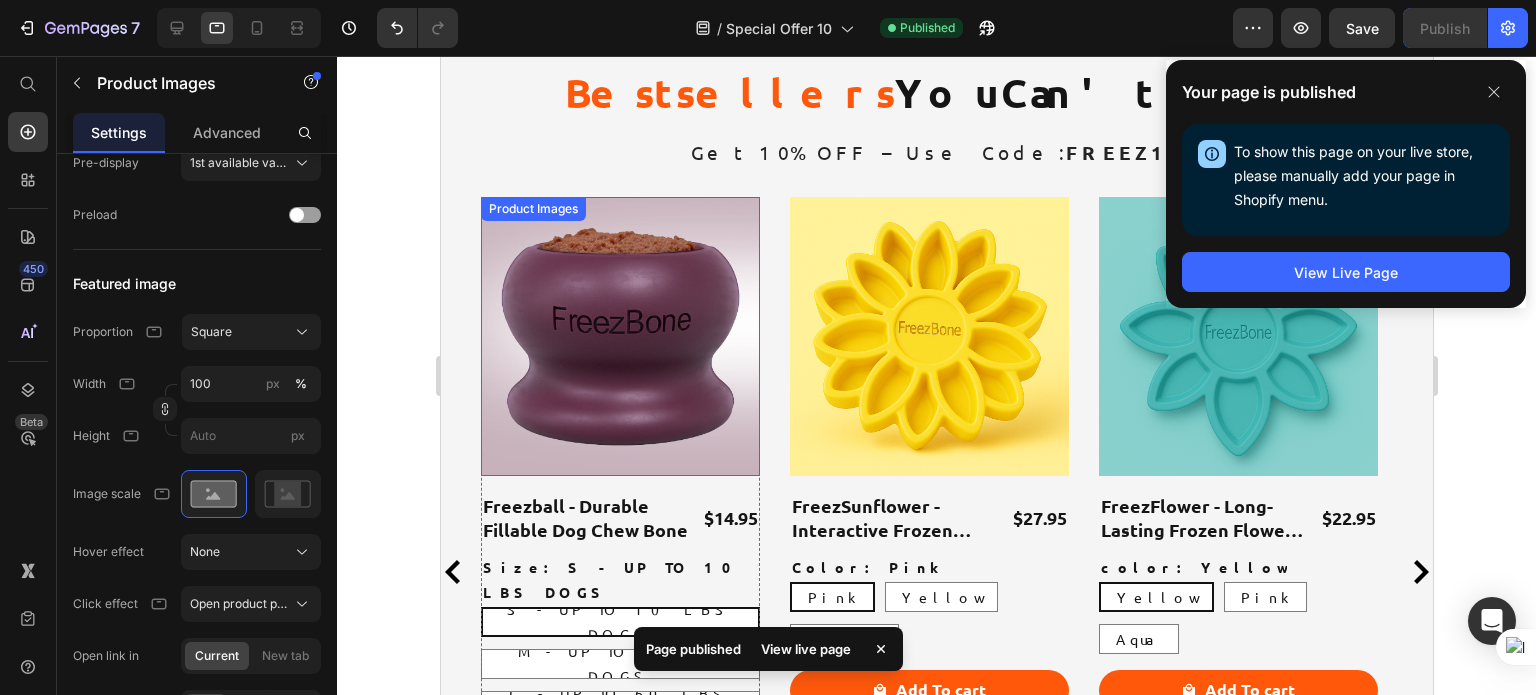 click at bounding box center [619, 336] 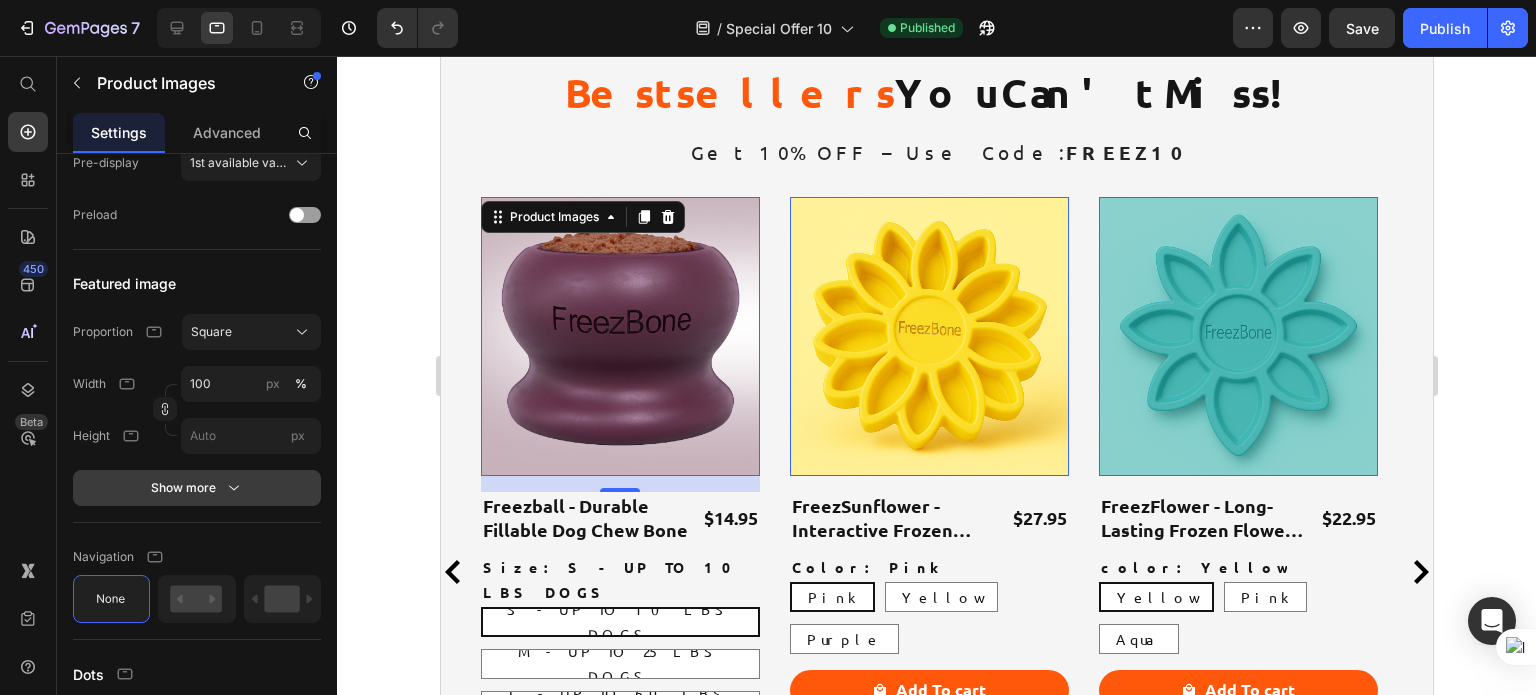 click on "Show more" at bounding box center [197, 488] 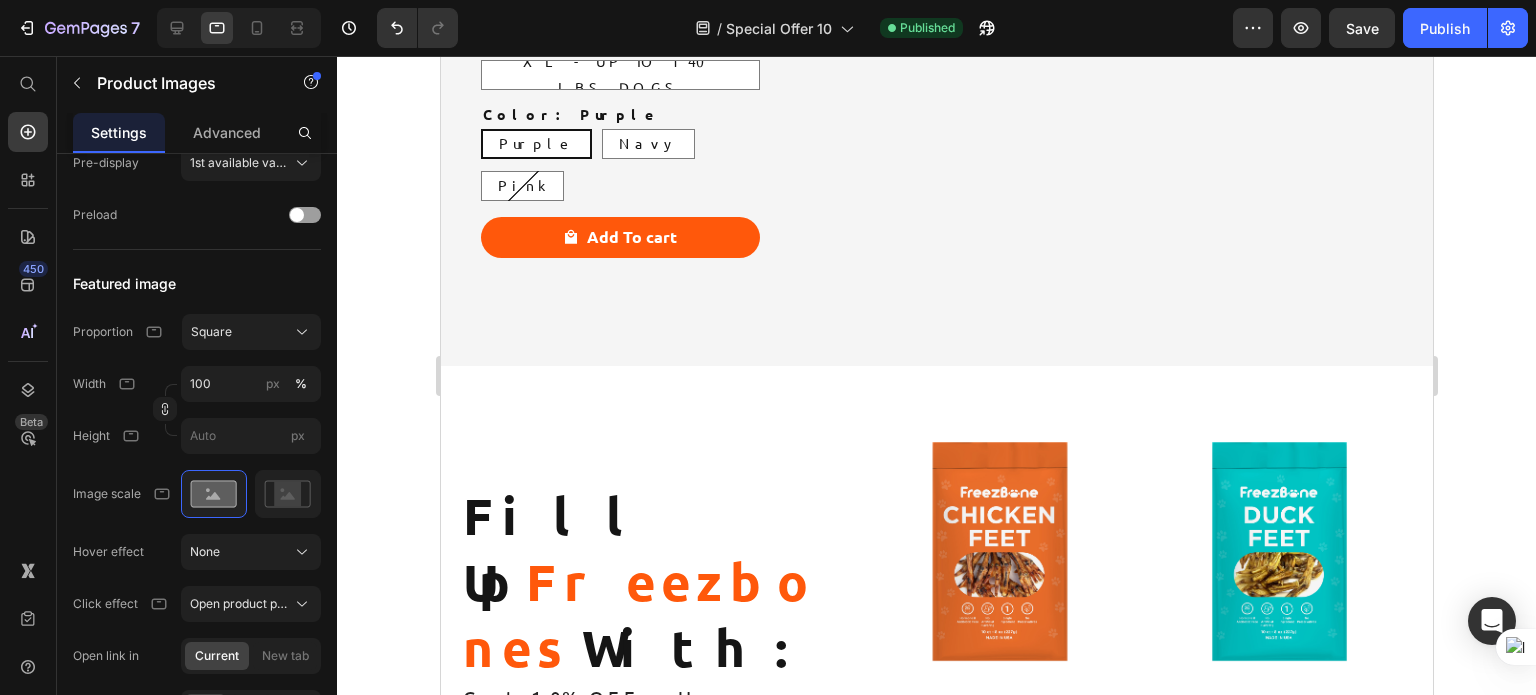 scroll, scrollTop: 2053, scrollLeft: 0, axis: vertical 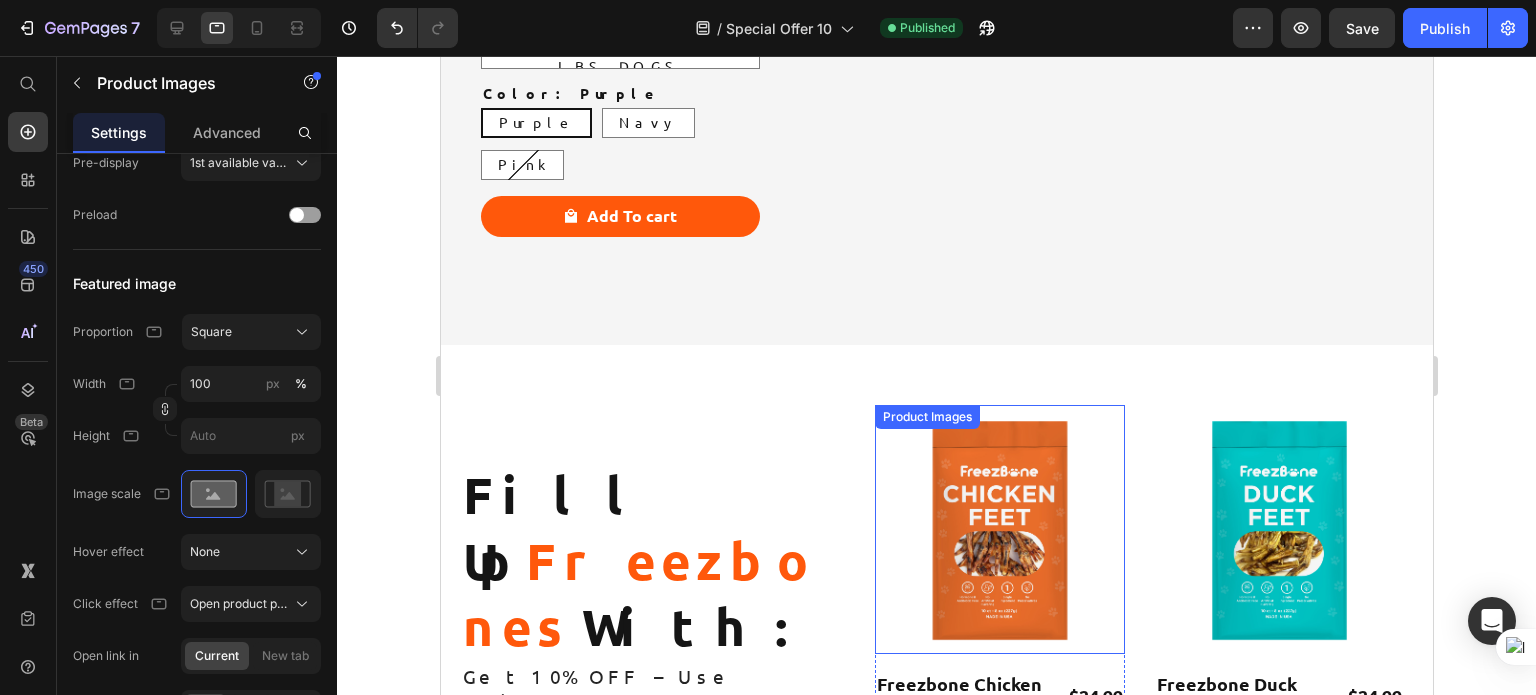click at bounding box center (998, 529) 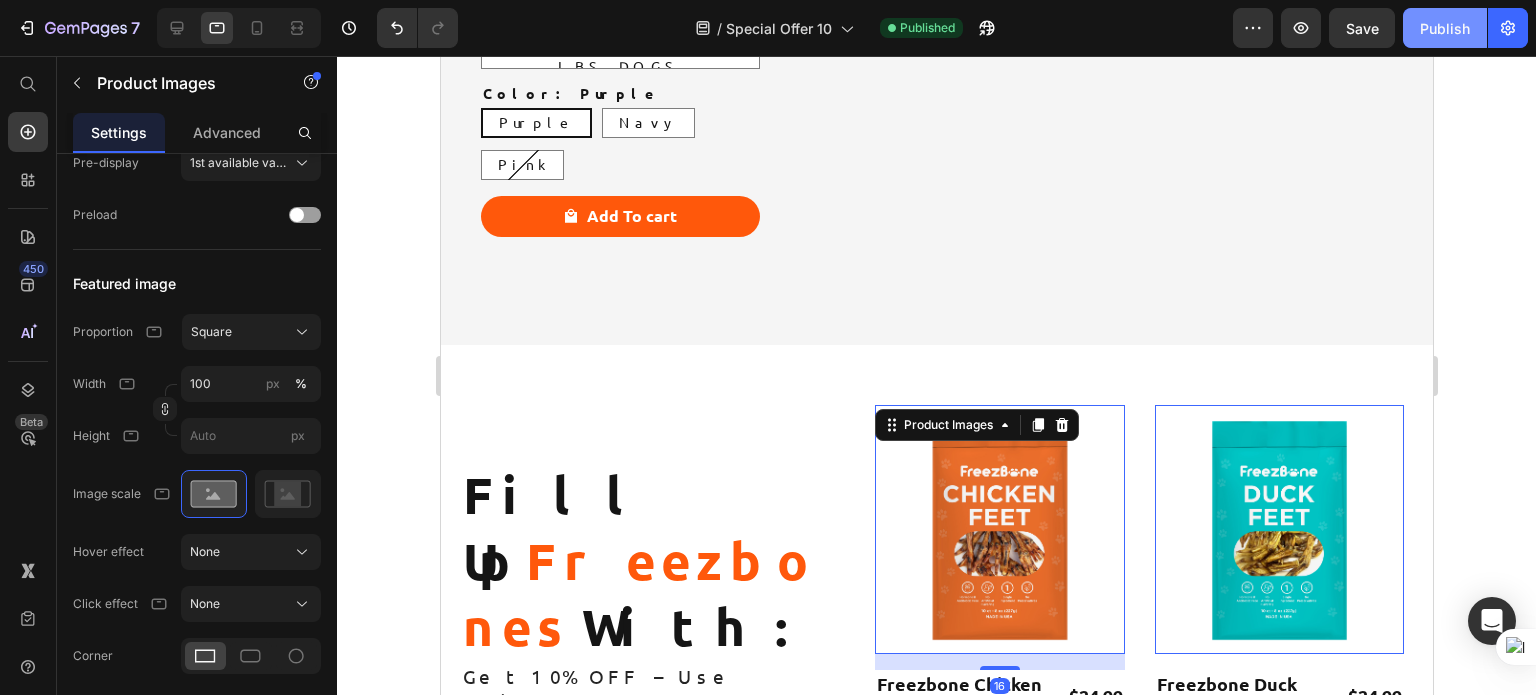 click on "Publish" at bounding box center [1445, 28] 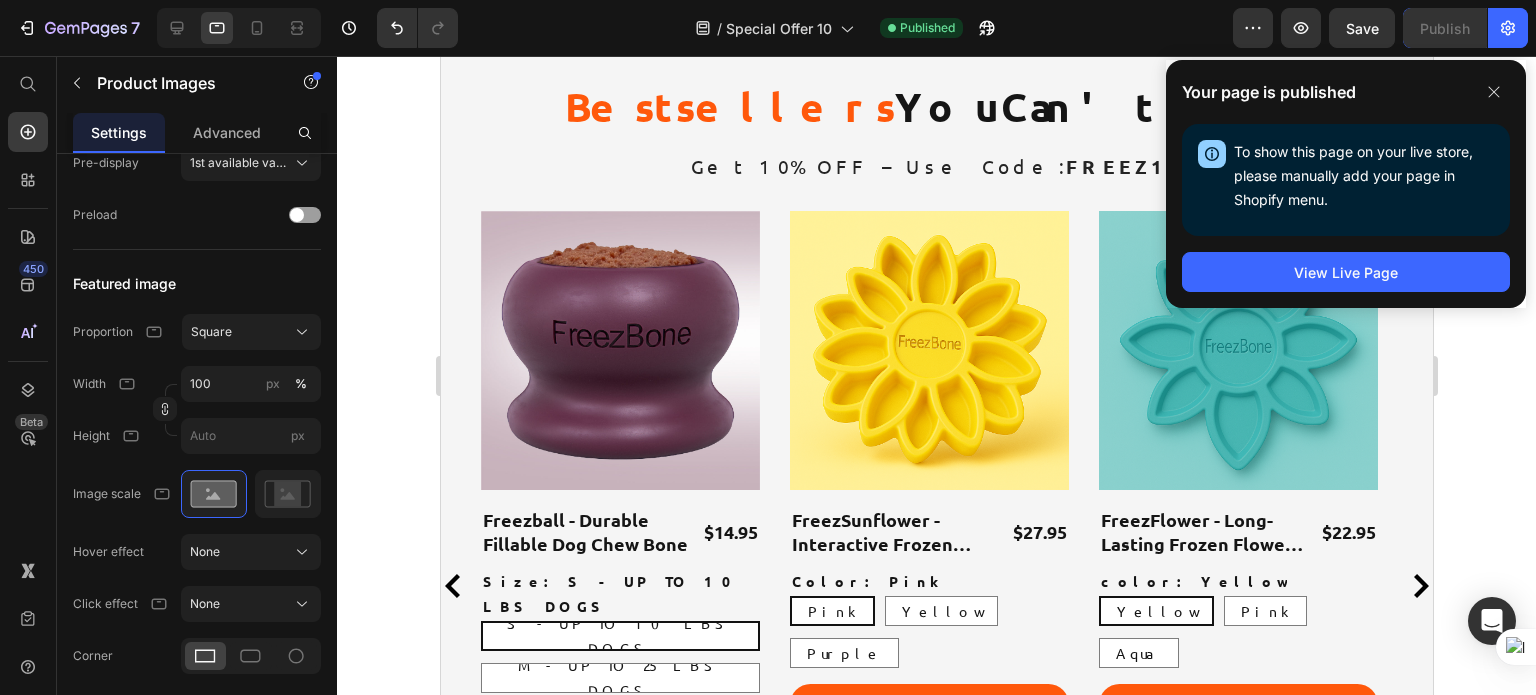 scroll, scrollTop: 1344, scrollLeft: 0, axis: vertical 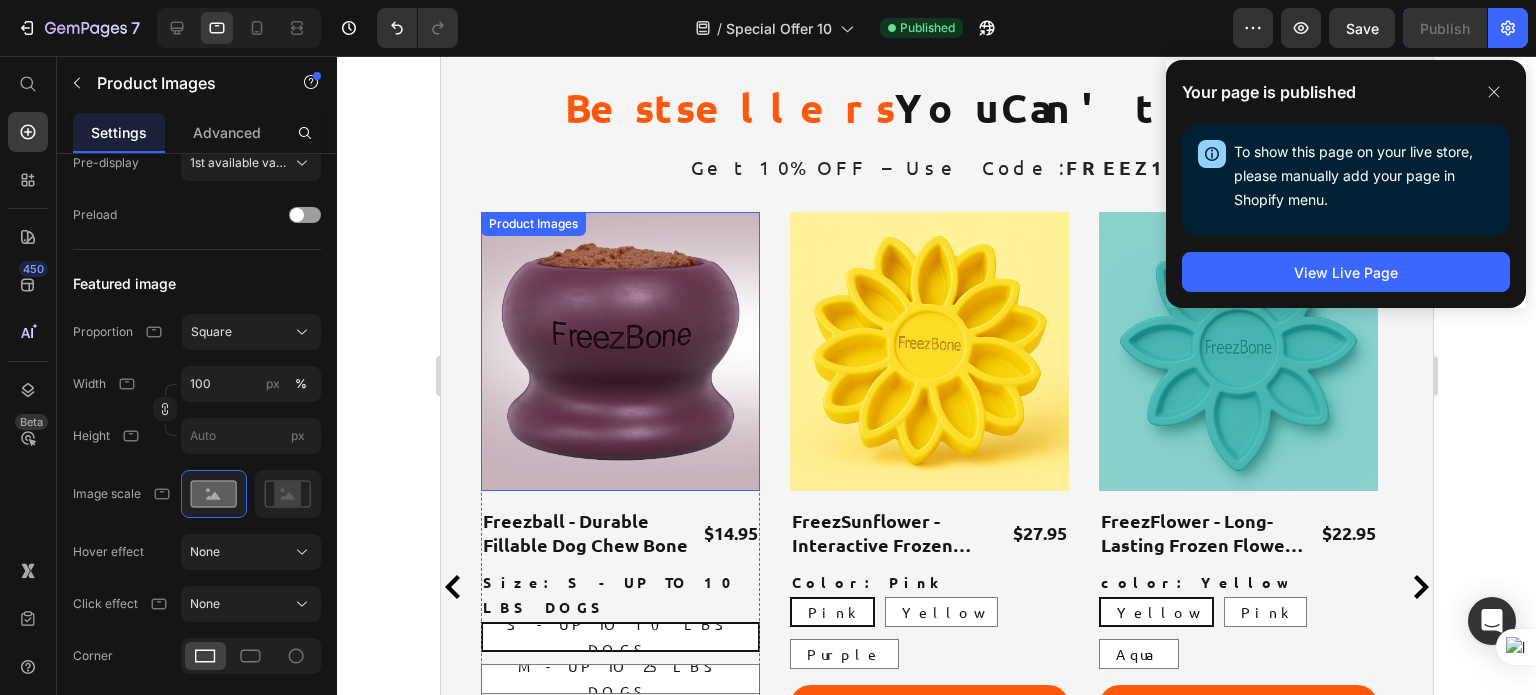 click at bounding box center [619, 351] 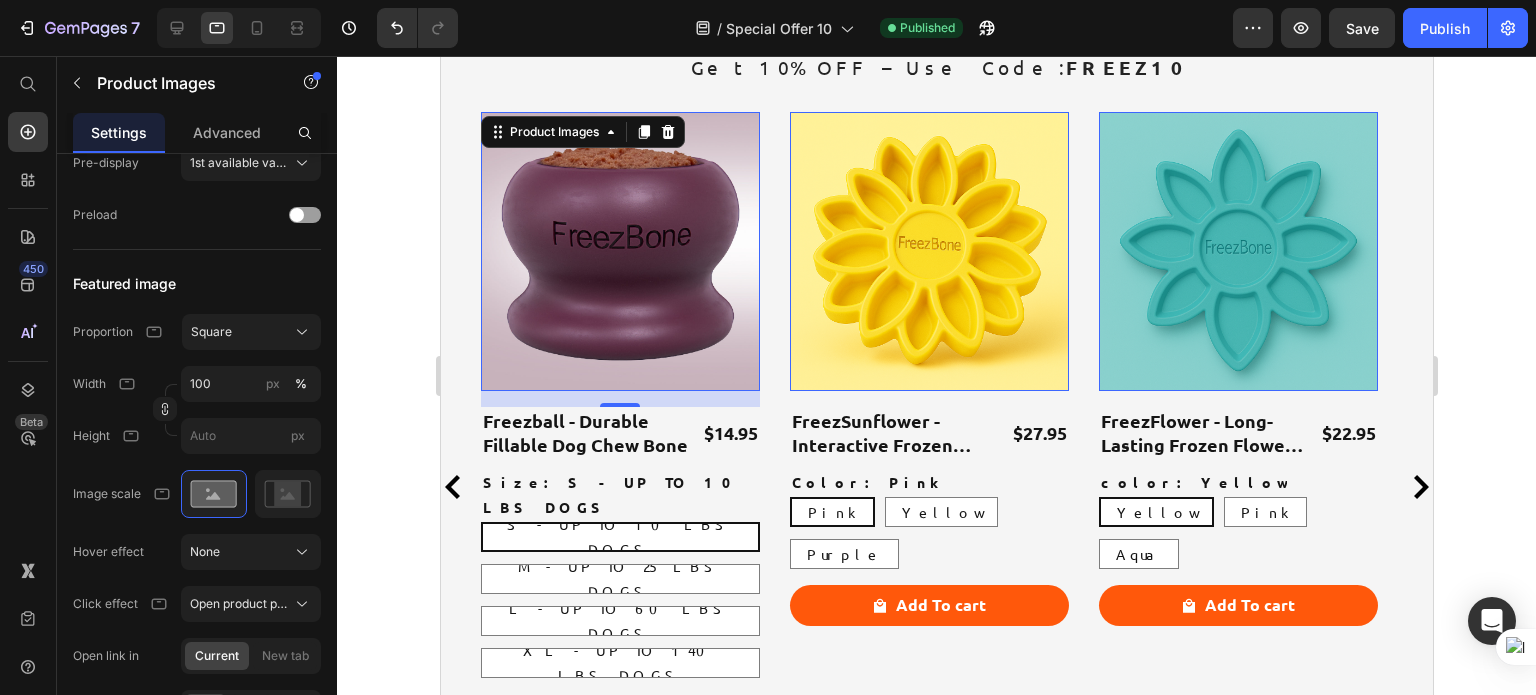 scroll, scrollTop: 997, scrollLeft: 0, axis: vertical 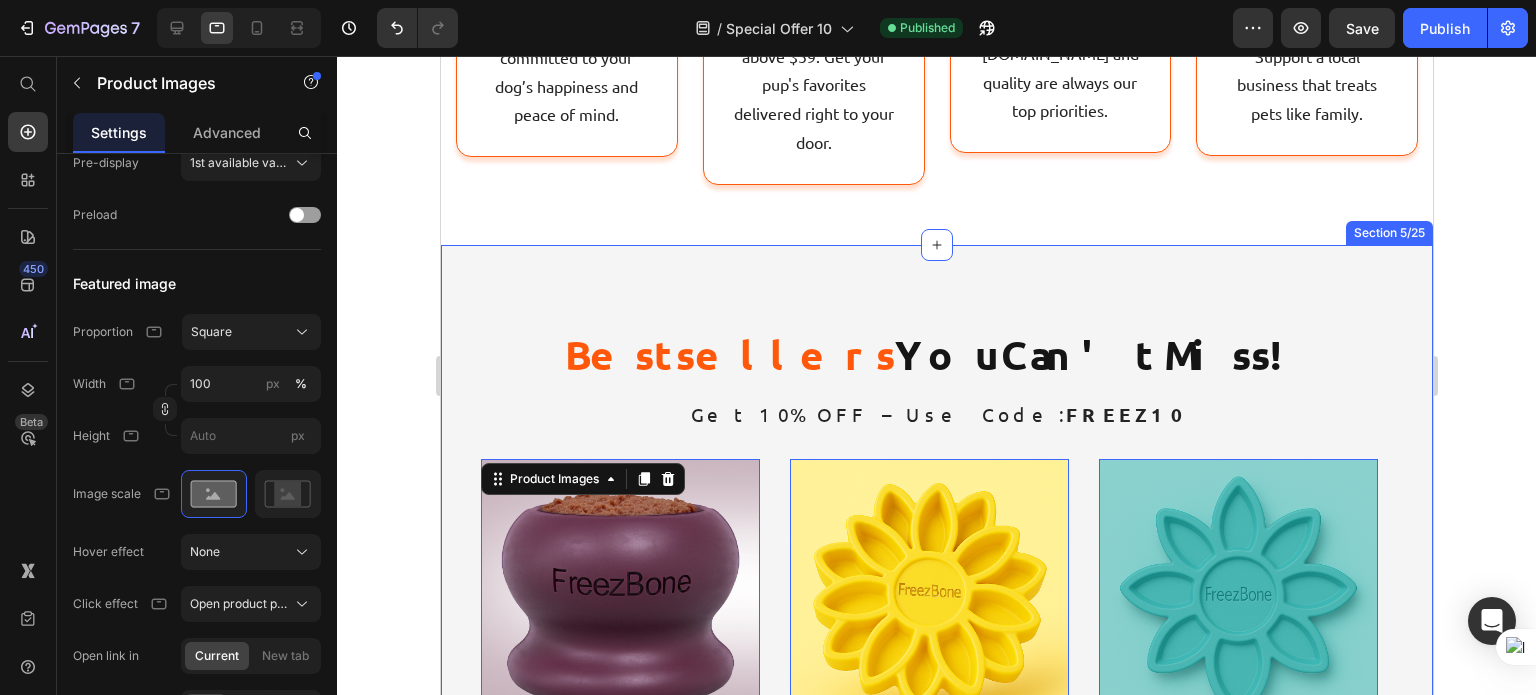 click on "Best Sellers Custom Code Bestsellers  You Can't Miss! Heading Get 10% OFF – Use Code:  FREEZ10 Text Block Product Images   16 Freezball - Durable Fillable Dog Chew Bone Product Title $14.95 Product Price Row Size: S - UP TO 10 LBS DOGS S - UP TO 10 LBS DOGS S - UP TO 10 LBS DOGS S - UP TO 10 LBS DOGS M - UP TO 25 LBS DOGS M - UP TO 25 LBS DOGS M - UP TO 25 LBS DOGS L - UP TO 60 LBS DOGS L - UP TO 60 LBS DOGS L - UP TO 60 LBS DOGS XL - UP TO 140 LBS DOGS XL - UP TO 140 LBS DOGS XL - UP TO 140 LBS DOGS Color: Purple Purple Purple Purple Navy Navy Navy Pink Pink Pink Product Variants & Swatches Add To cart Product Cart Button Row Product Images   0 FreezSunflower - Interactive Frozen Sunflower Dog Chew Product Title $27.95 Product Price Row Color: Pink Pink Pink Pink Yellow Yellow Yellow Purple Purple Purple Product Variants & Swatches Add To cart Product Cart Button Row Product Images   0 FreezFlower - Long-Lasting Frozen Flower Dog Treat Toy Product Title $22.95 Product Price Row color: Yellow Yellow Yellow" at bounding box center (936, 773) 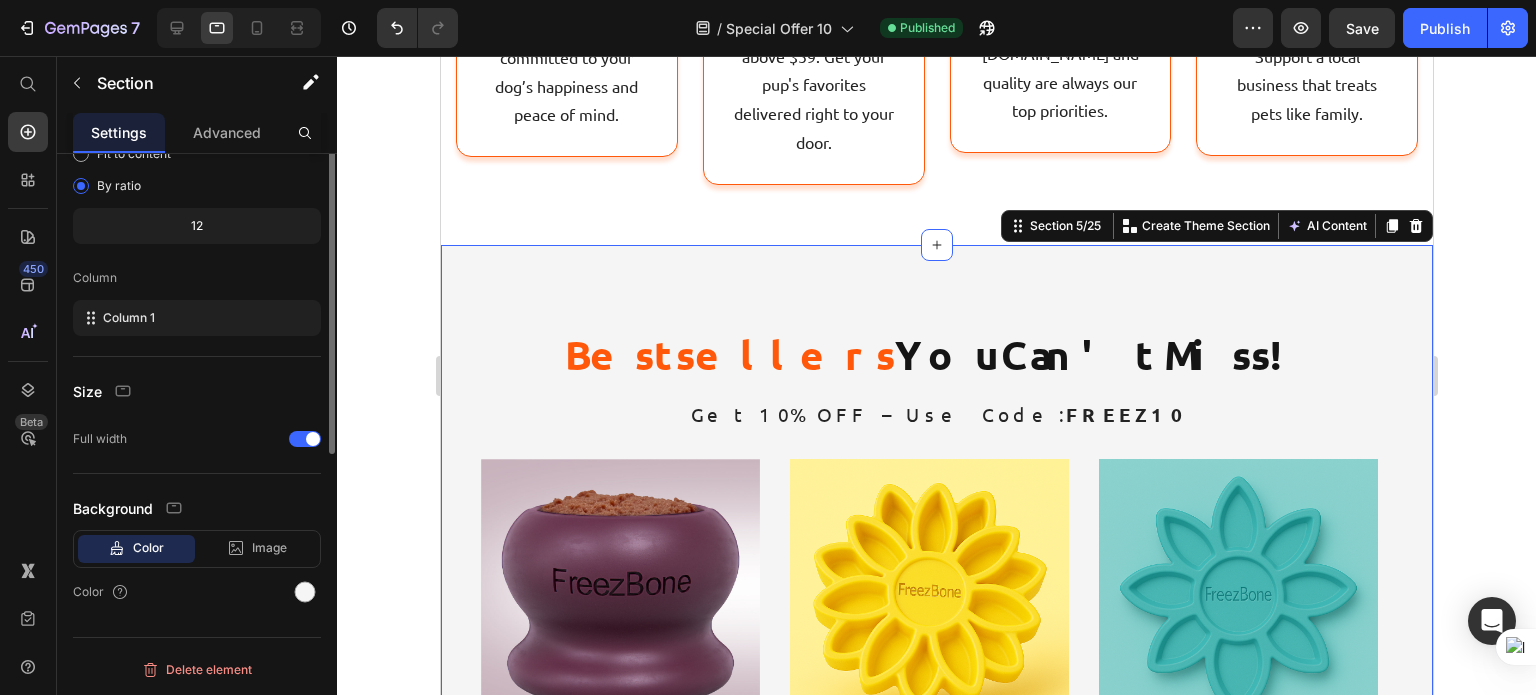 scroll, scrollTop: 0, scrollLeft: 0, axis: both 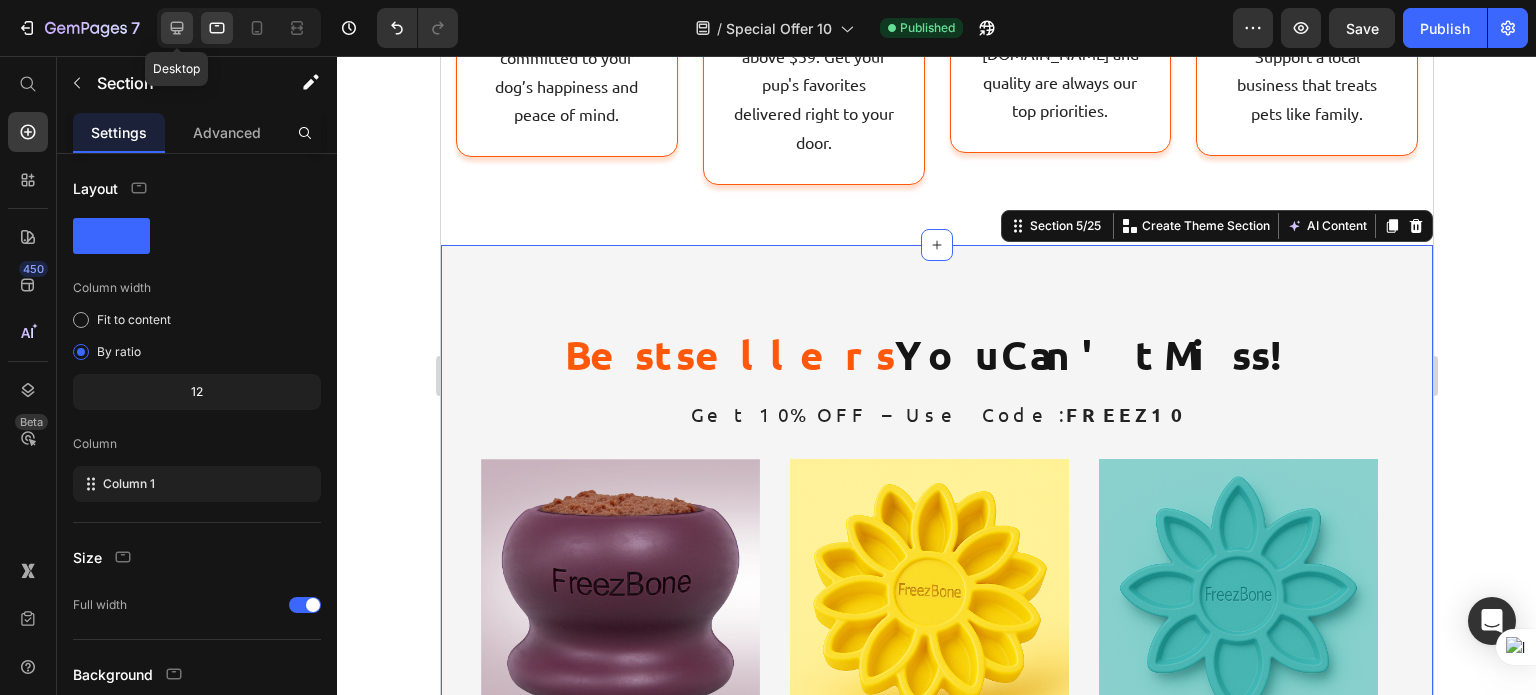 click 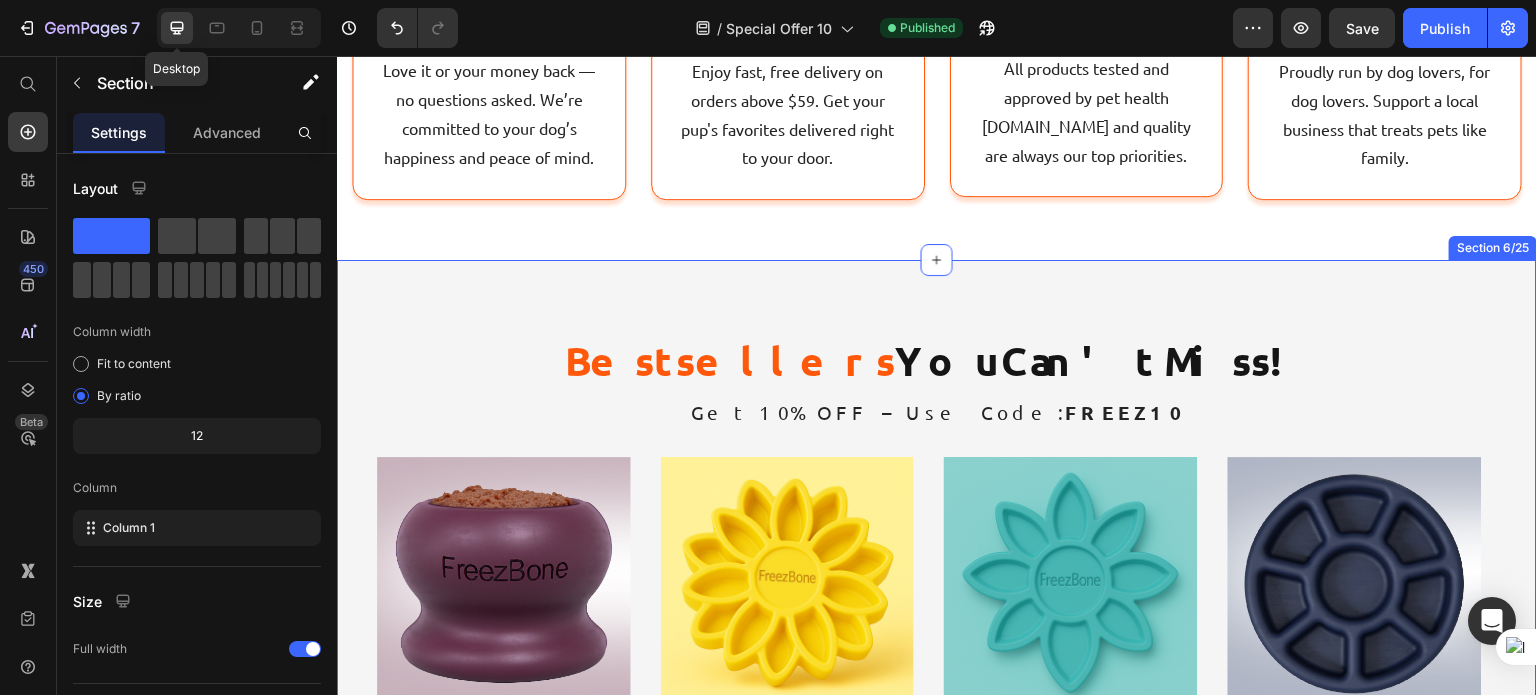 radio on "true" 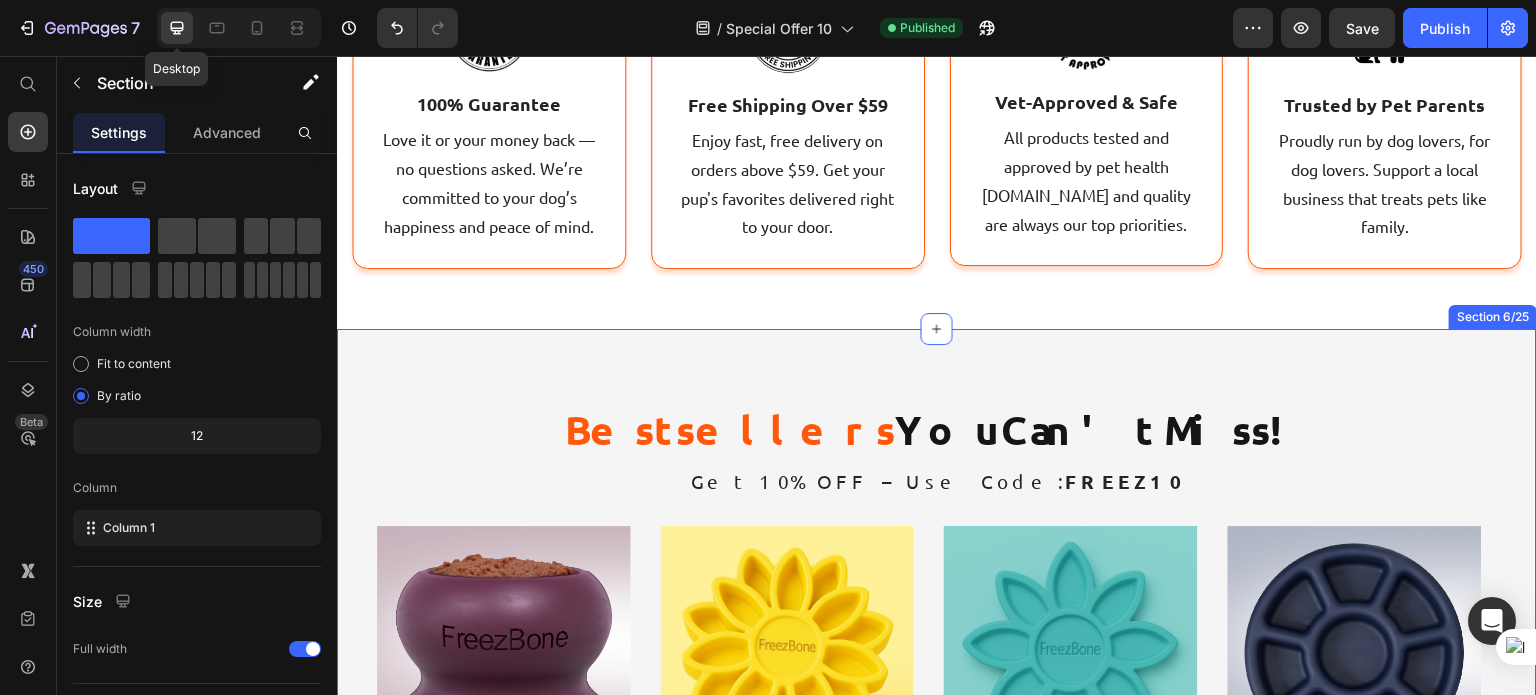 radio on "true" 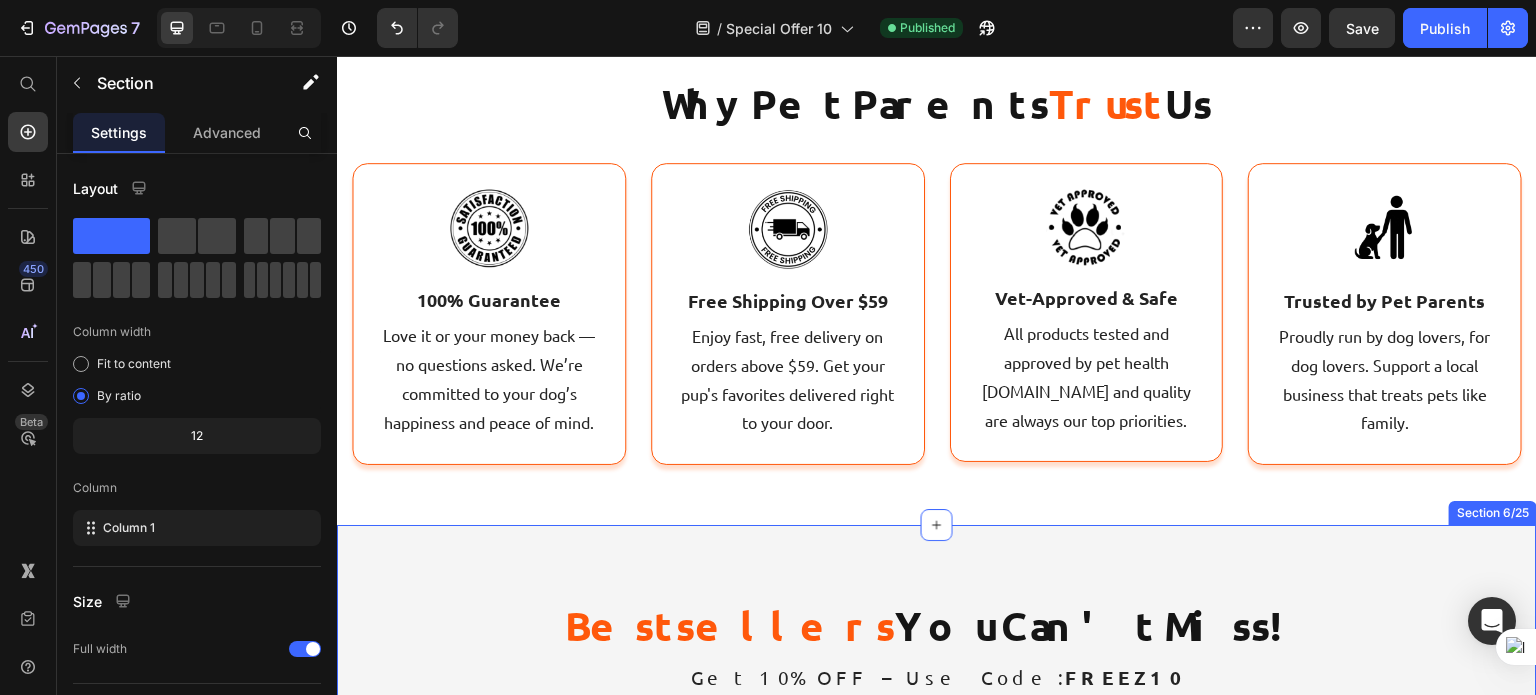 scroll, scrollTop: 557, scrollLeft: 0, axis: vertical 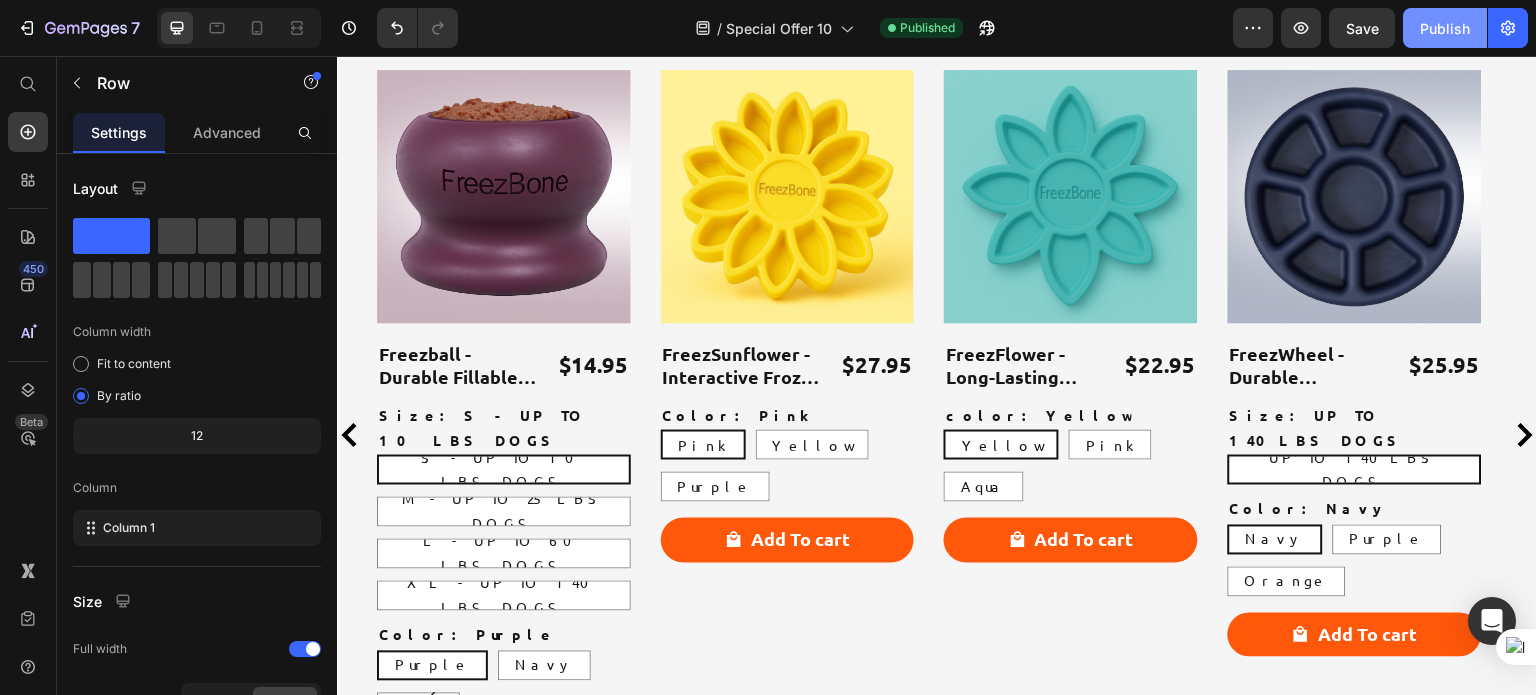 click on "Publish" at bounding box center (1445, 28) 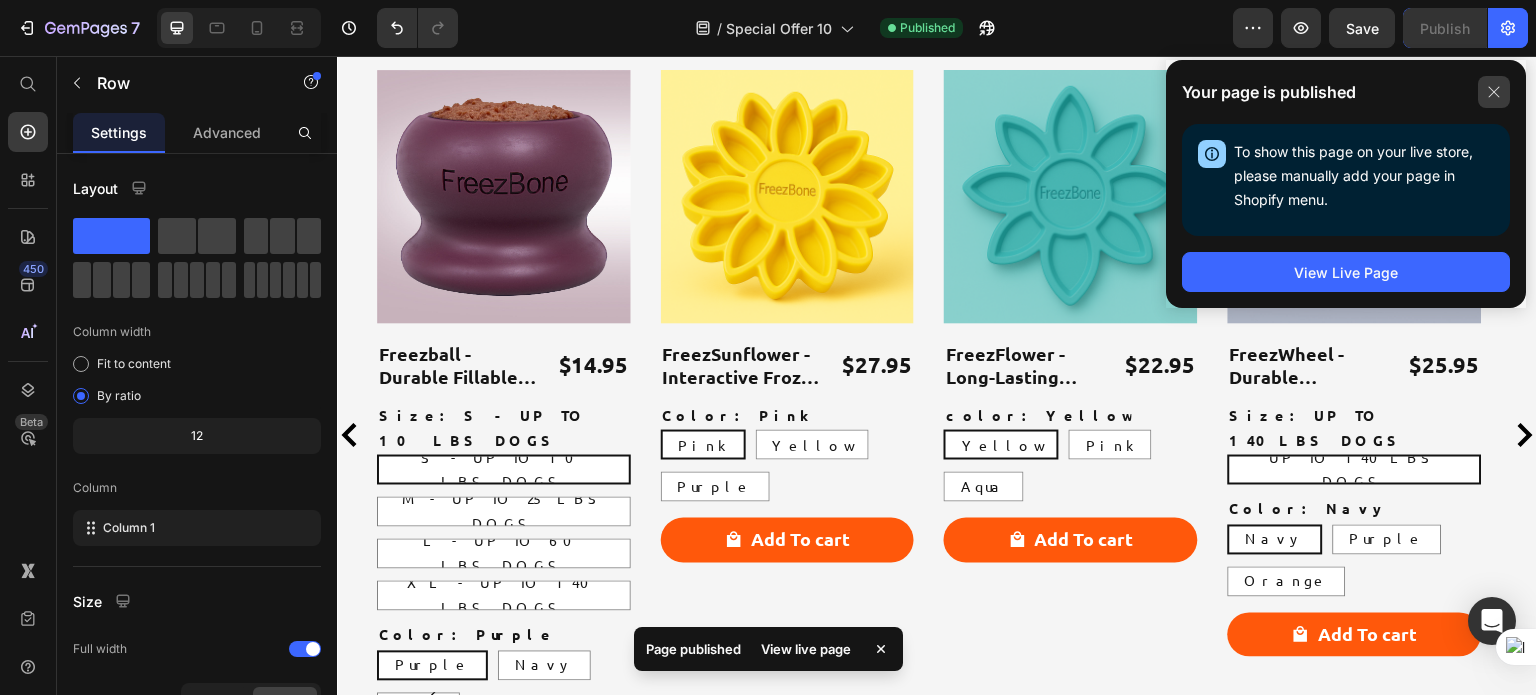 click 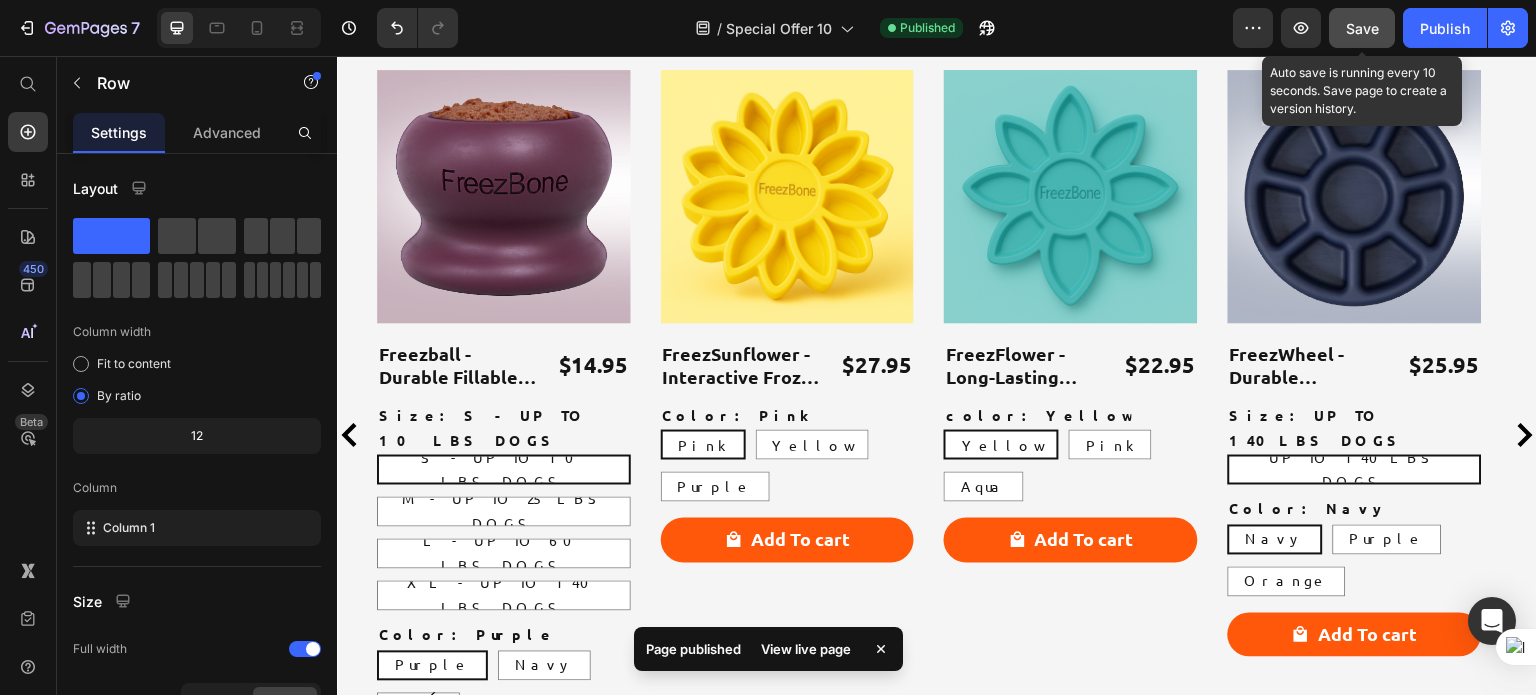 click on "Save" at bounding box center [1362, 28] 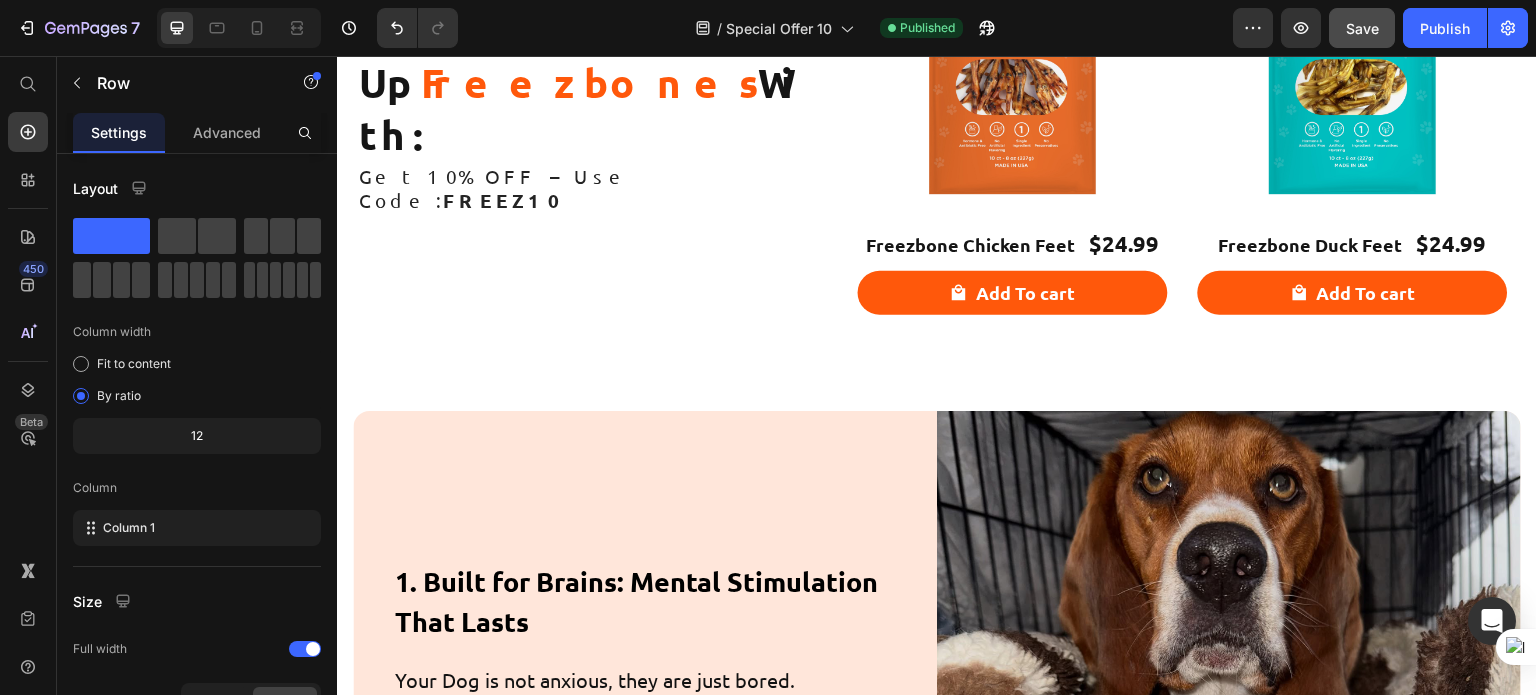 scroll, scrollTop: 2426, scrollLeft: 0, axis: vertical 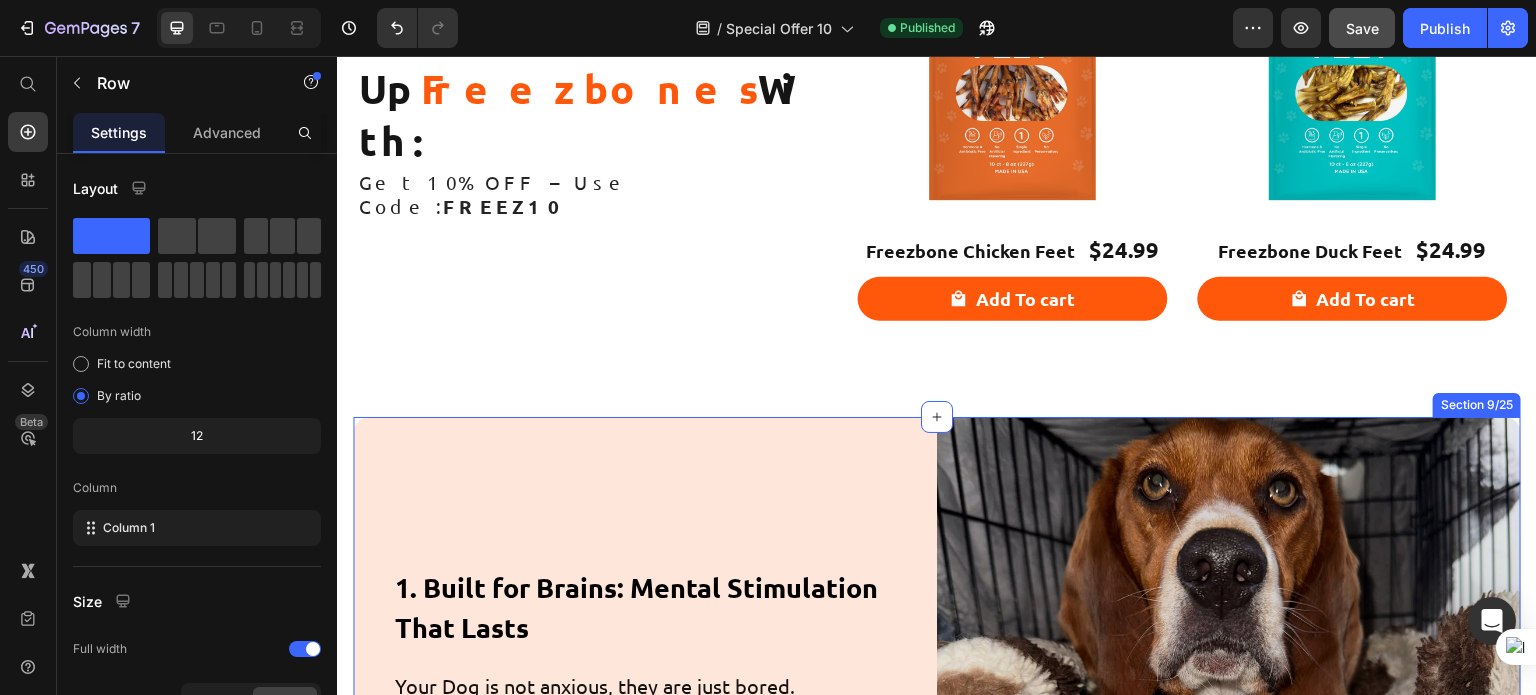 click on "1. Built for Brains: Mental Stimulation That Lasts Heading Your Dog is not anxious, they are just bored. Freezball transforms boring snack time into a challenge your pup craves. It keeps dogs focused, engaged, and mentally stimulated for up to 40 minutes. Text block Row" at bounding box center [645, 709] 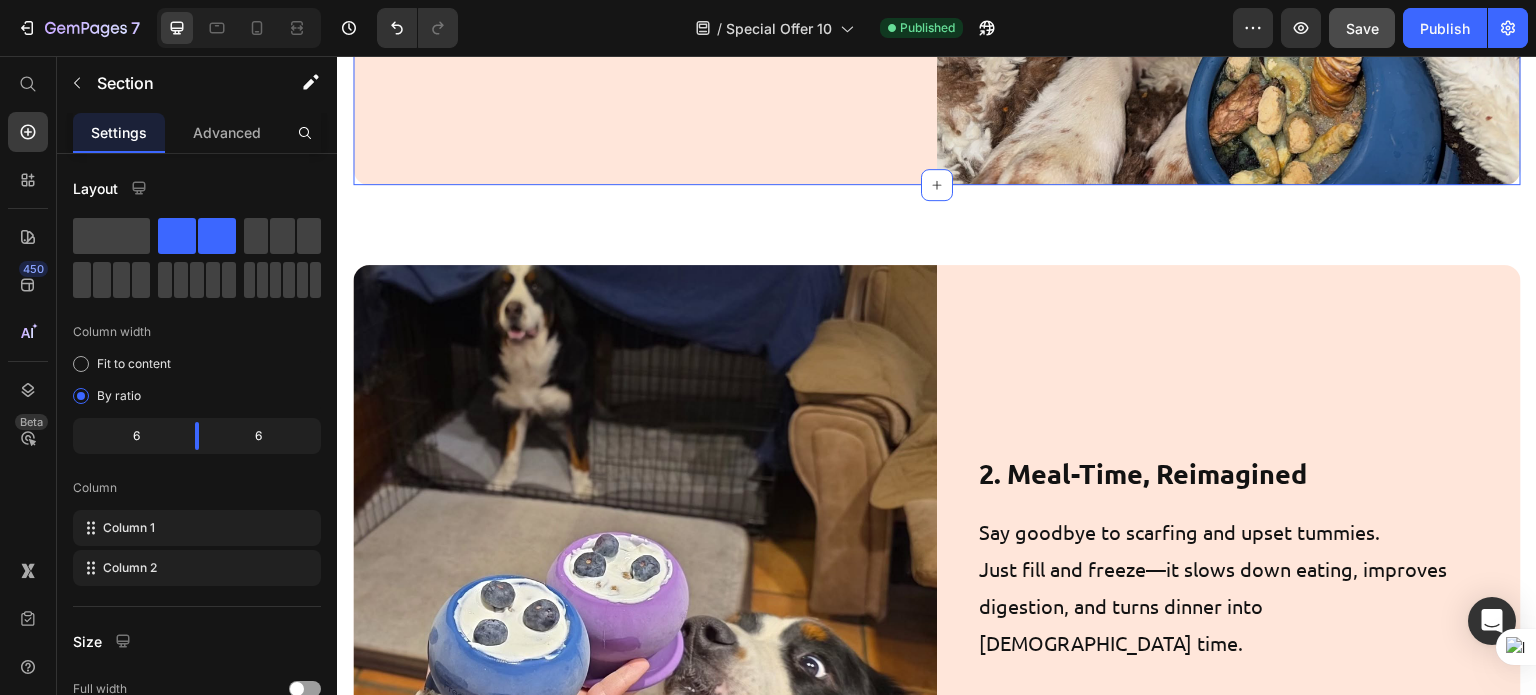 scroll, scrollTop: 3180, scrollLeft: 0, axis: vertical 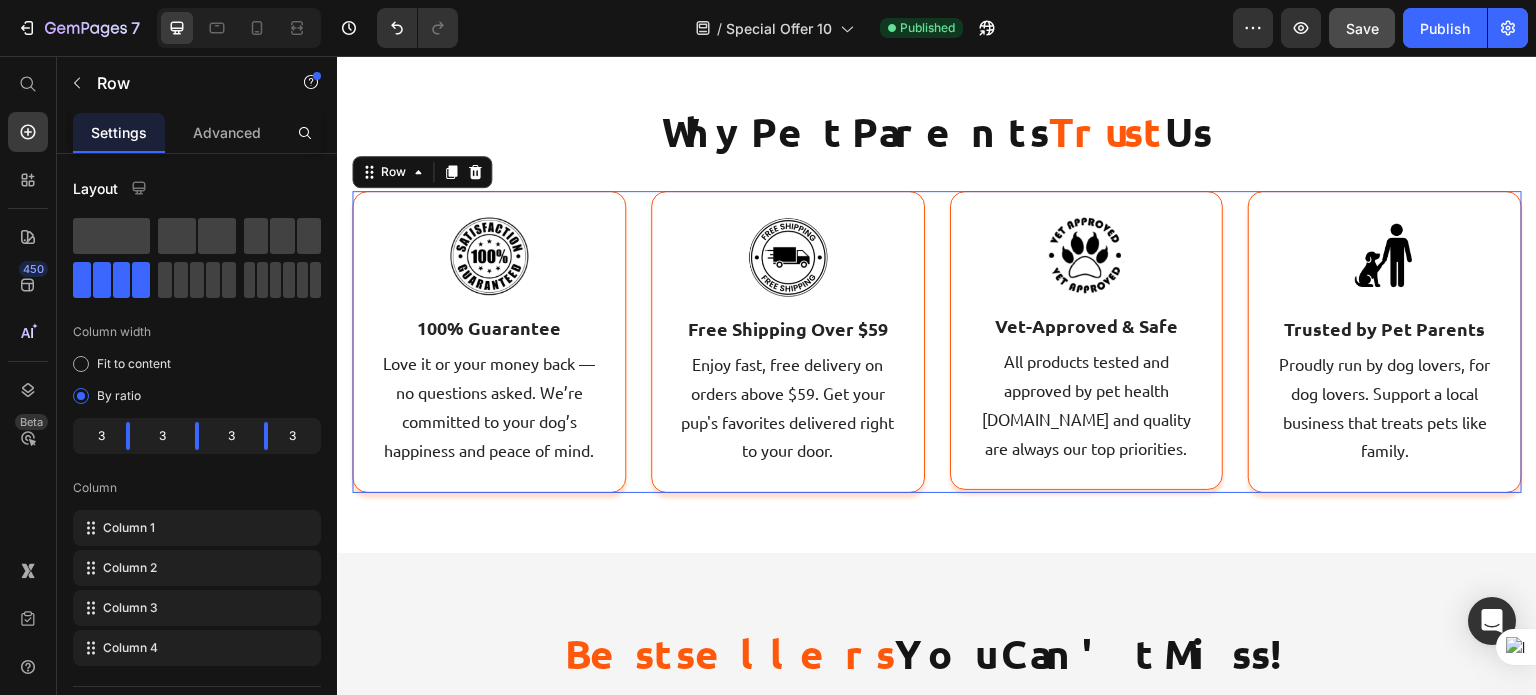 click on "Image 100% Guarantee Heading Love it or your money back — no questions asked. We’re committed to your dog’s happiness and peace of mind. Text block Row Image Free Shipping Over $59 Heading Enjoy fast, free delivery on orders above $59. Get your pup's favorites delivered right to your door. Text block Row Image Vet-Approved & Safe Heading All products tested and approved by pet health [DOMAIN_NAME] and quality are always our top priorities. Text block Row Image Trusted by Pet Parents Heading Proudly run by dog lovers, for dog lovers. Support a local business that treats pets like family. Text block Row Row   0" at bounding box center (937, 342) 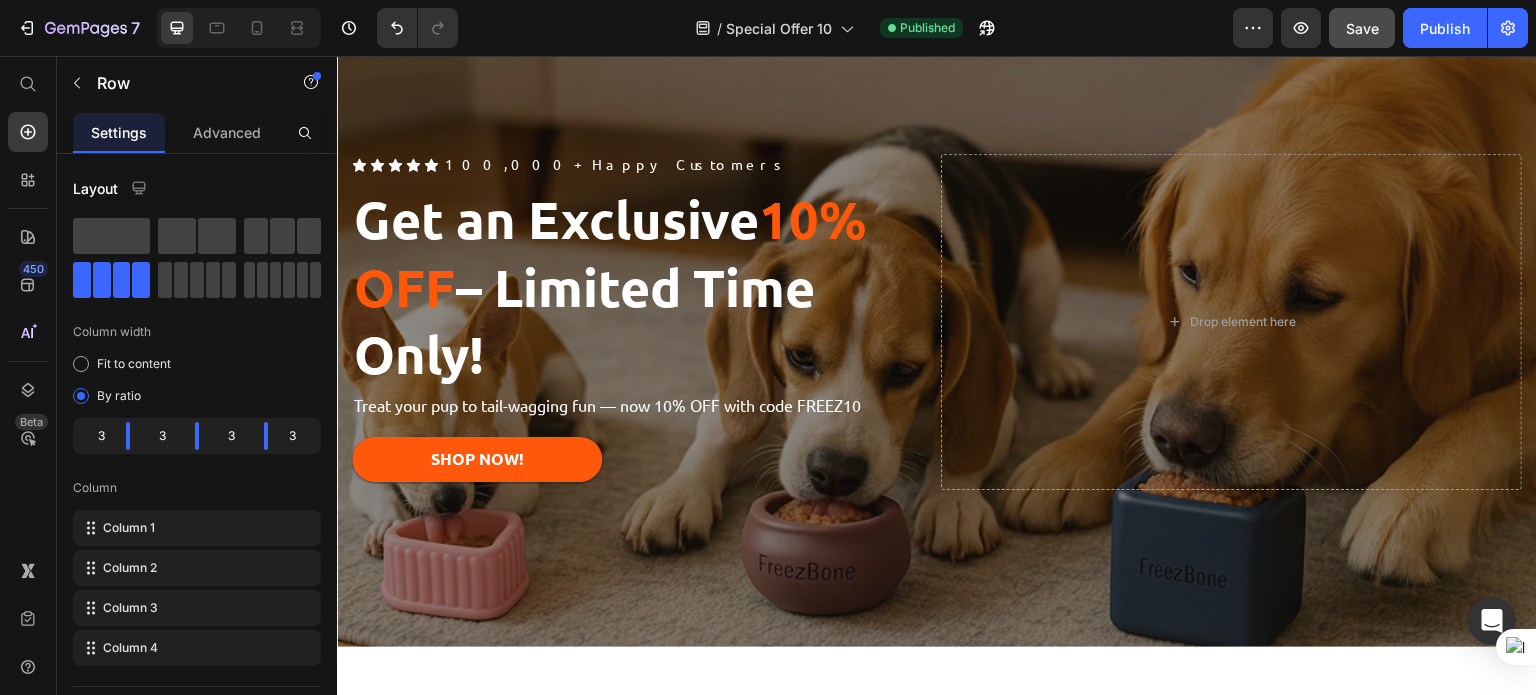 scroll, scrollTop: 0, scrollLeft: 0, axis: both 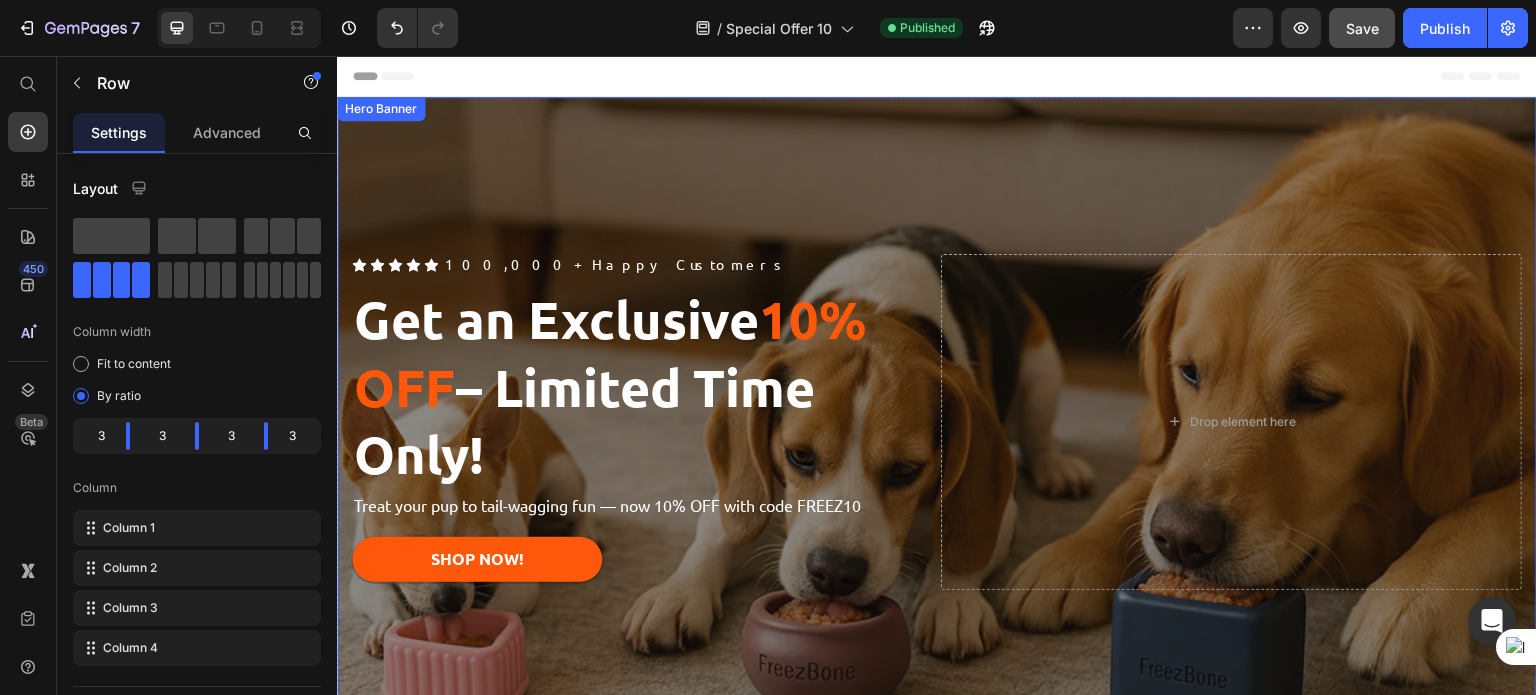 click at bounding box center (937, 422) 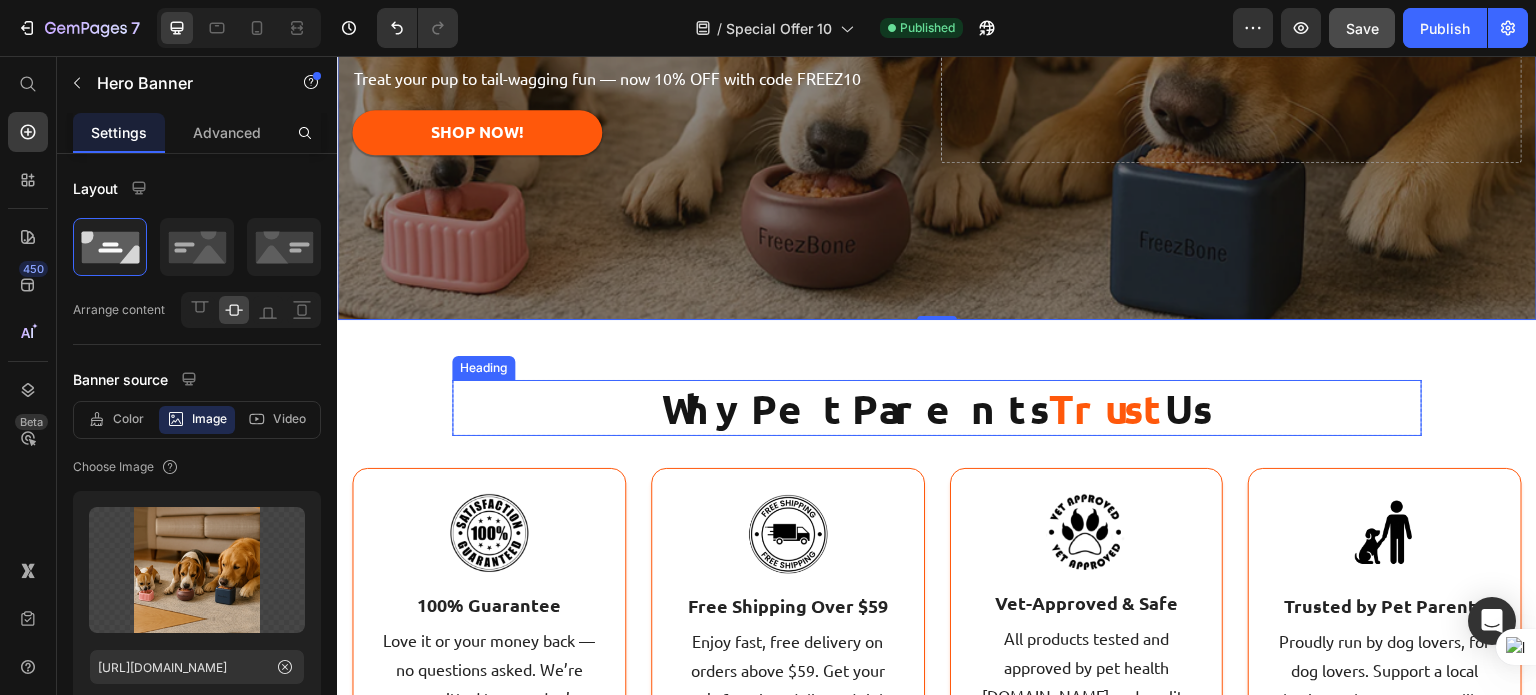 scroll, scrollTop: 444, scrollLeft: 0, axis: vertical 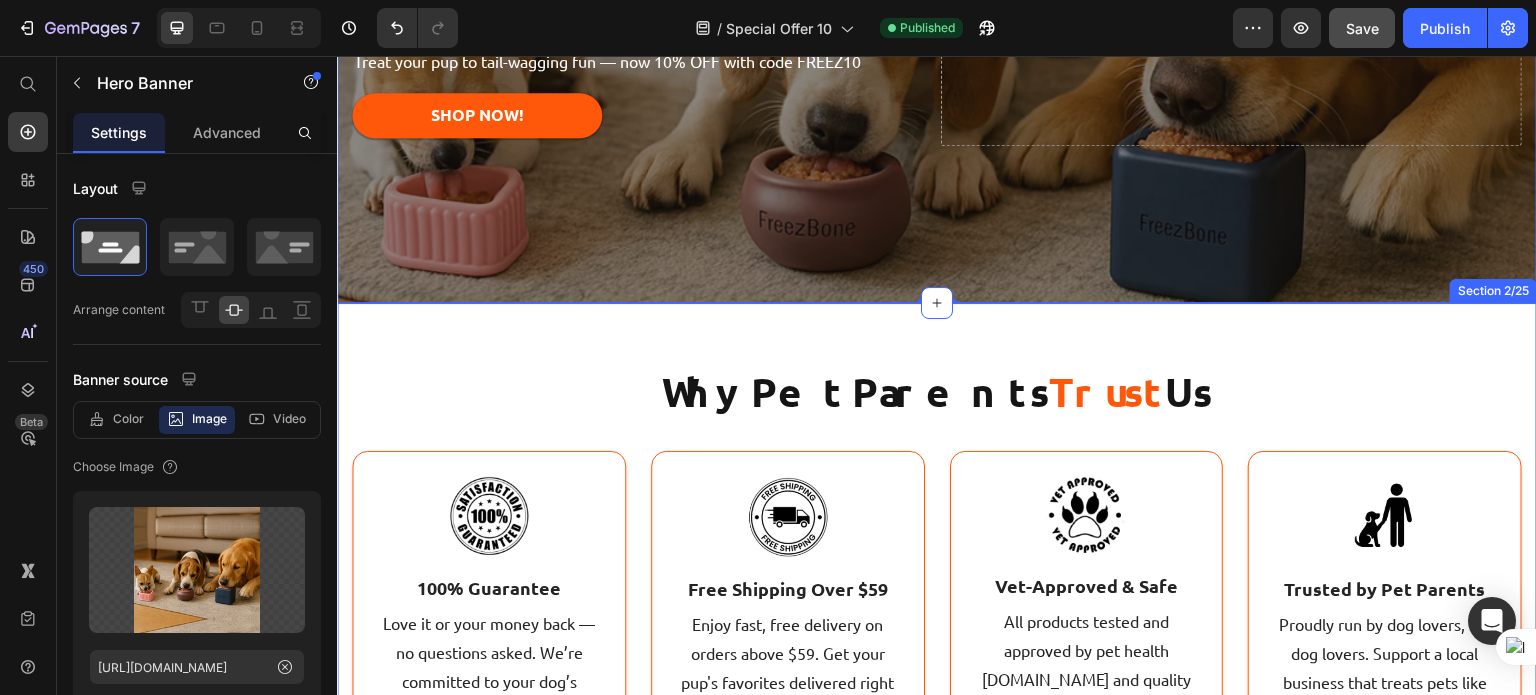 click on "Why Pet Parents  Trust  Us Heading Row Image 100% Guarantee Heading Love it or your money back — no questions asked. We’re committed to your dog’s happiness and peace of mind. Text block Row Image Free Shipping Over $59 Heading Enjoy fast, free delivery on orders above $59. Get your pup's favorites delivered right to your door. Text block Row Image Vet-Approved & Safe Heading All products tested and approved by pet health [DOMAIN_NAME] and quality are always our top priorities. Text block Row Image Trusted by Pet Parents Heading Proudly run by dog lovers, for dog lovers. Support a local business that treats pets like family. Text block Row Row Section 2/25" at bounding box center [937, 558] 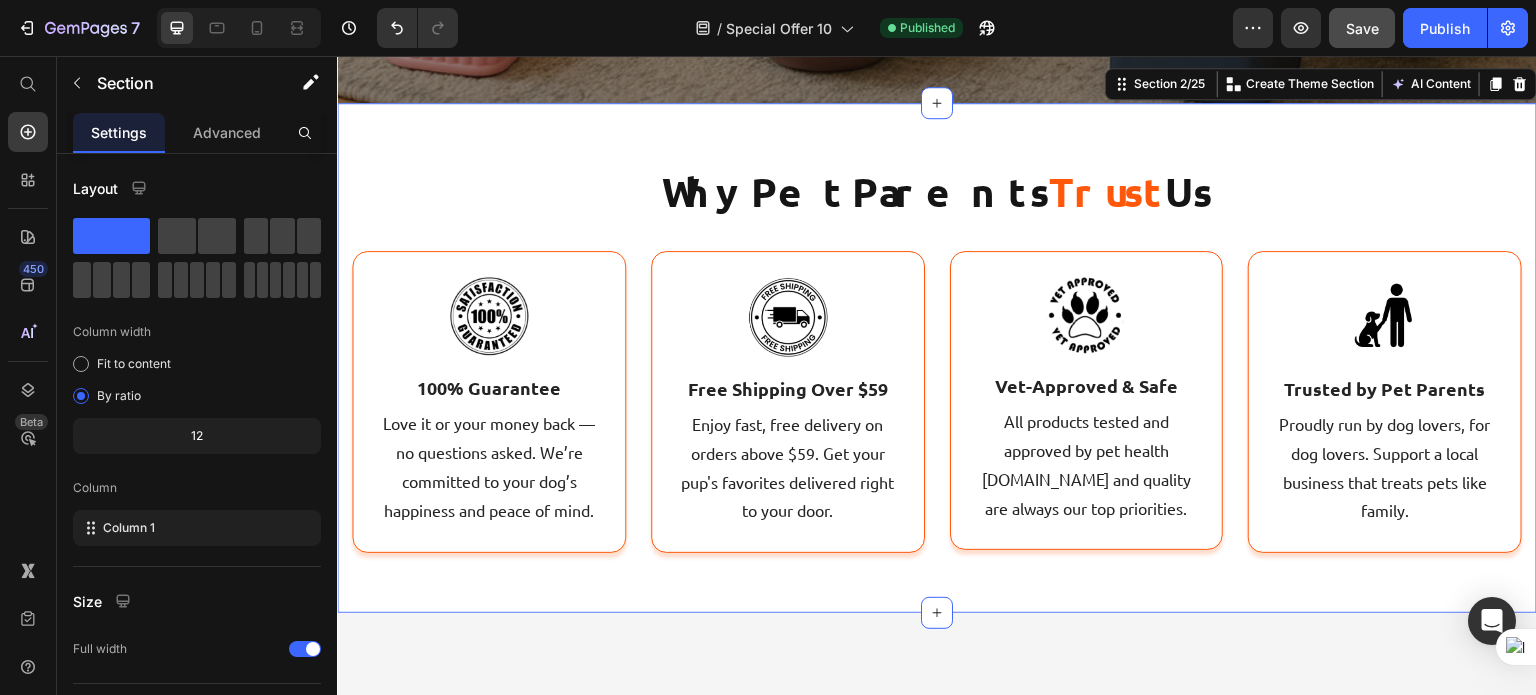 scroll, scrollTop: 644, scrollLeft: 0, axis: vertical 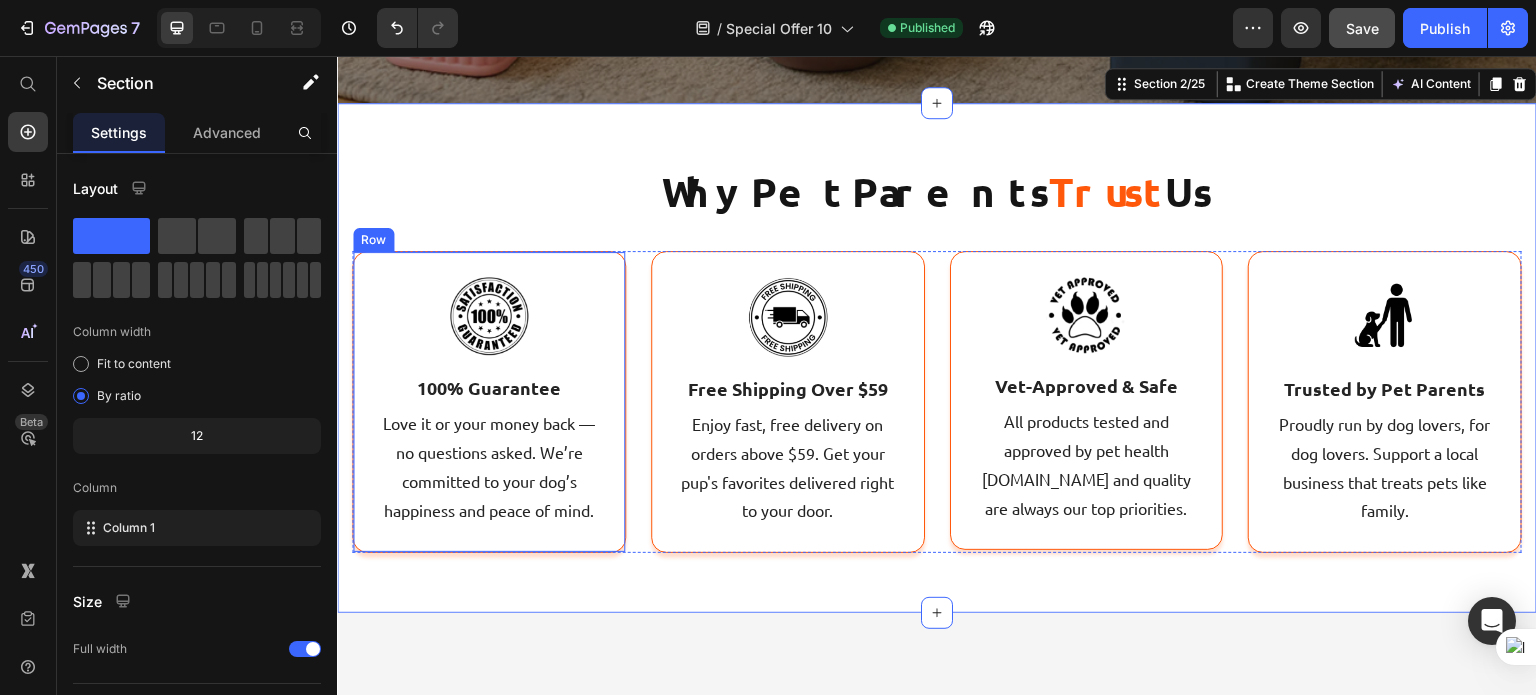 click on "Image 100% Guarantee Heading Love it or your money back — no questions asked. We’re committed to your dog’s happiness and peace of mind. Text block Row" at bounding box center (489, 402) 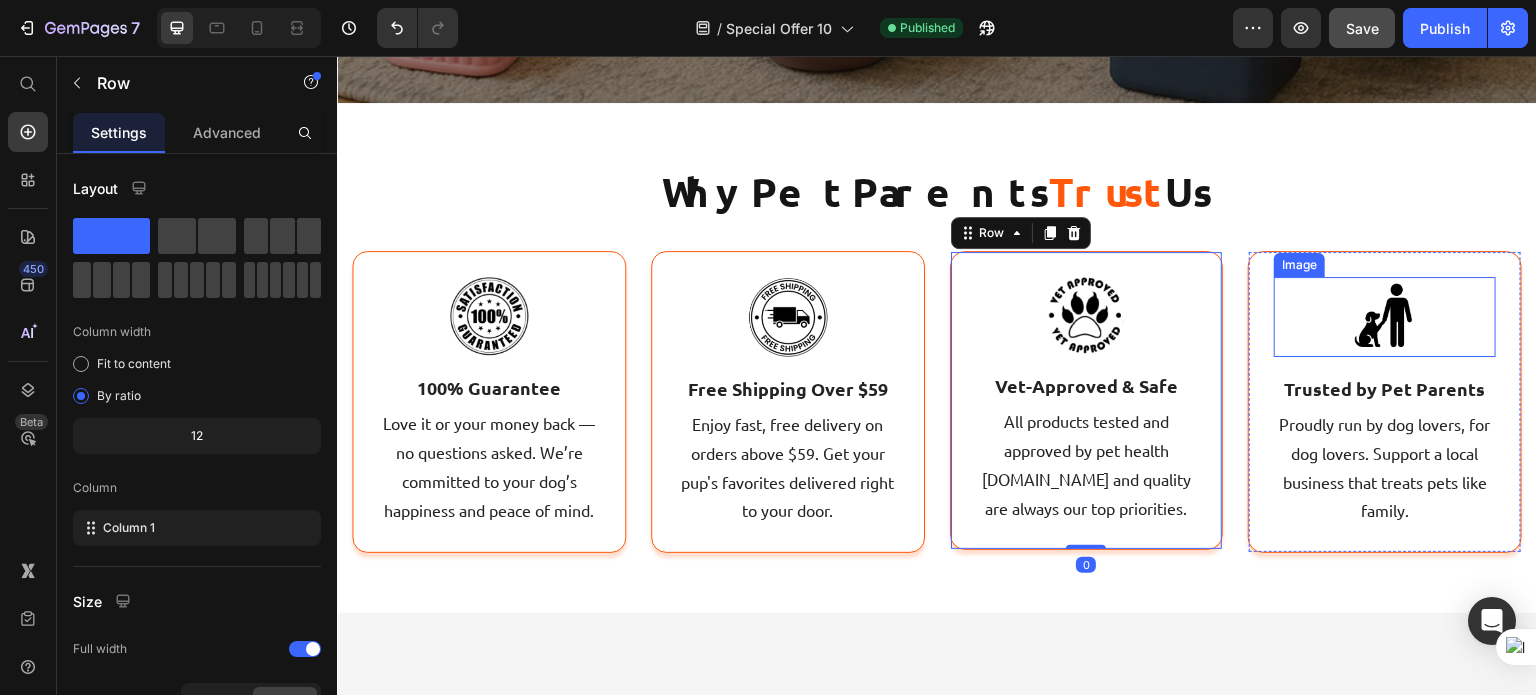 click at bounding box center (1385, 317) 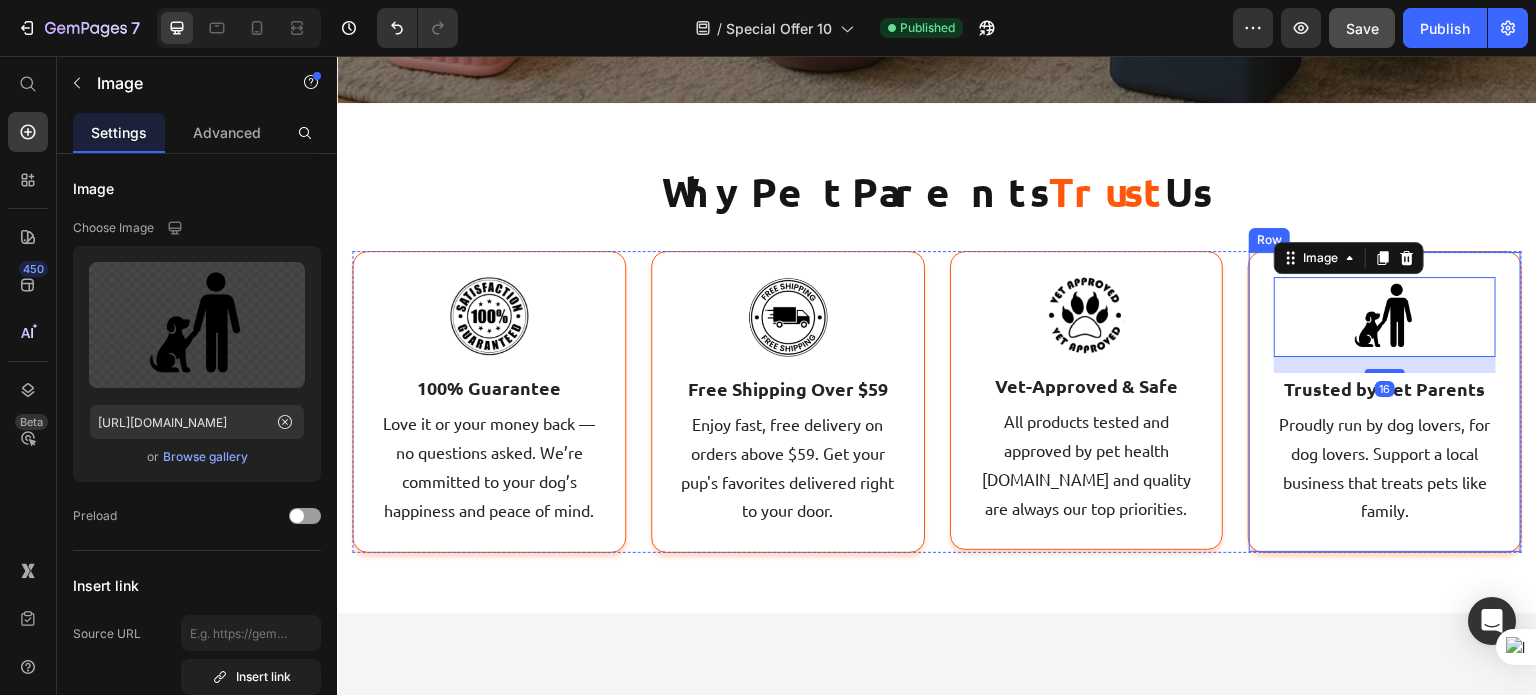 click on "Image   16 Trusted by Pet Parents Heading Proudly run by dog lovers, for dog lovers. Support a local business that treats pets like family. Text block Row" at bounding box center (1385, 402) 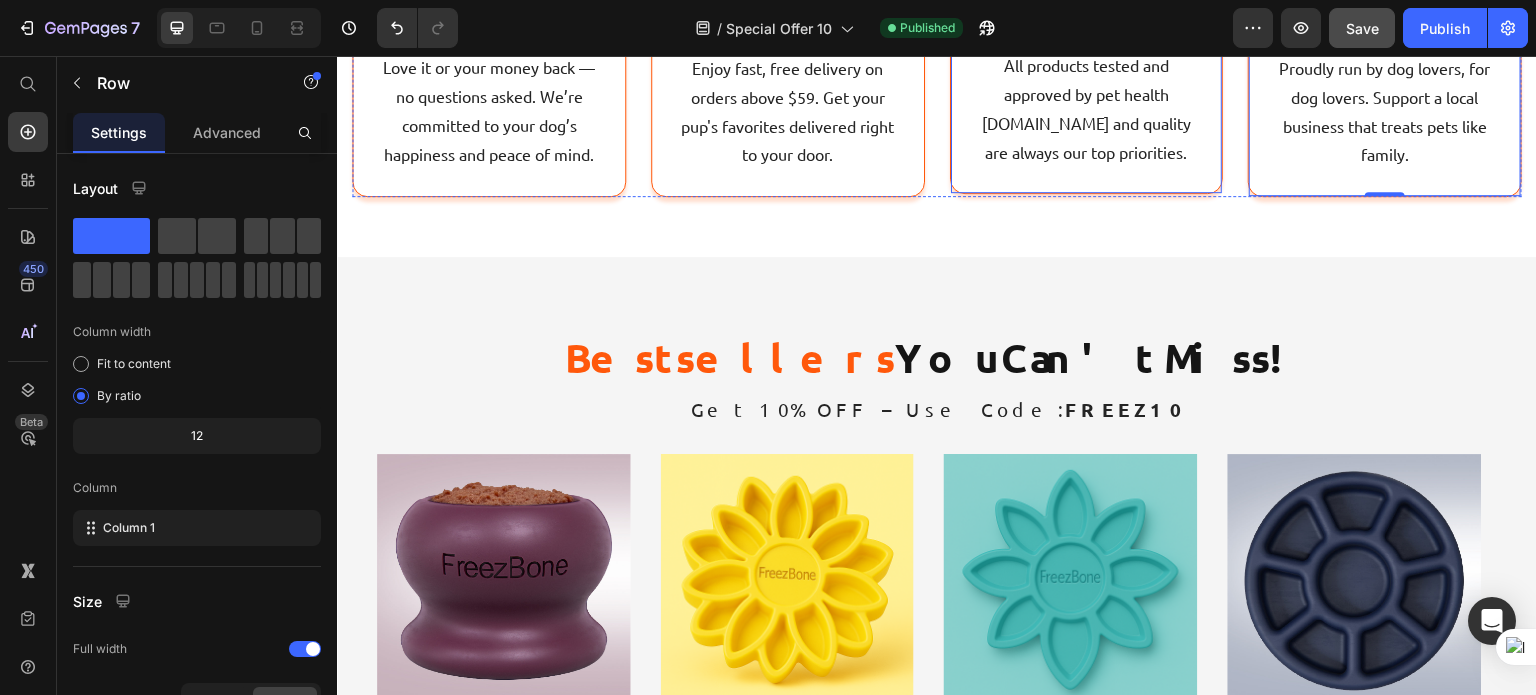 scroll, scrollTop: 1086, scrollLeft: 0, axis: vertical 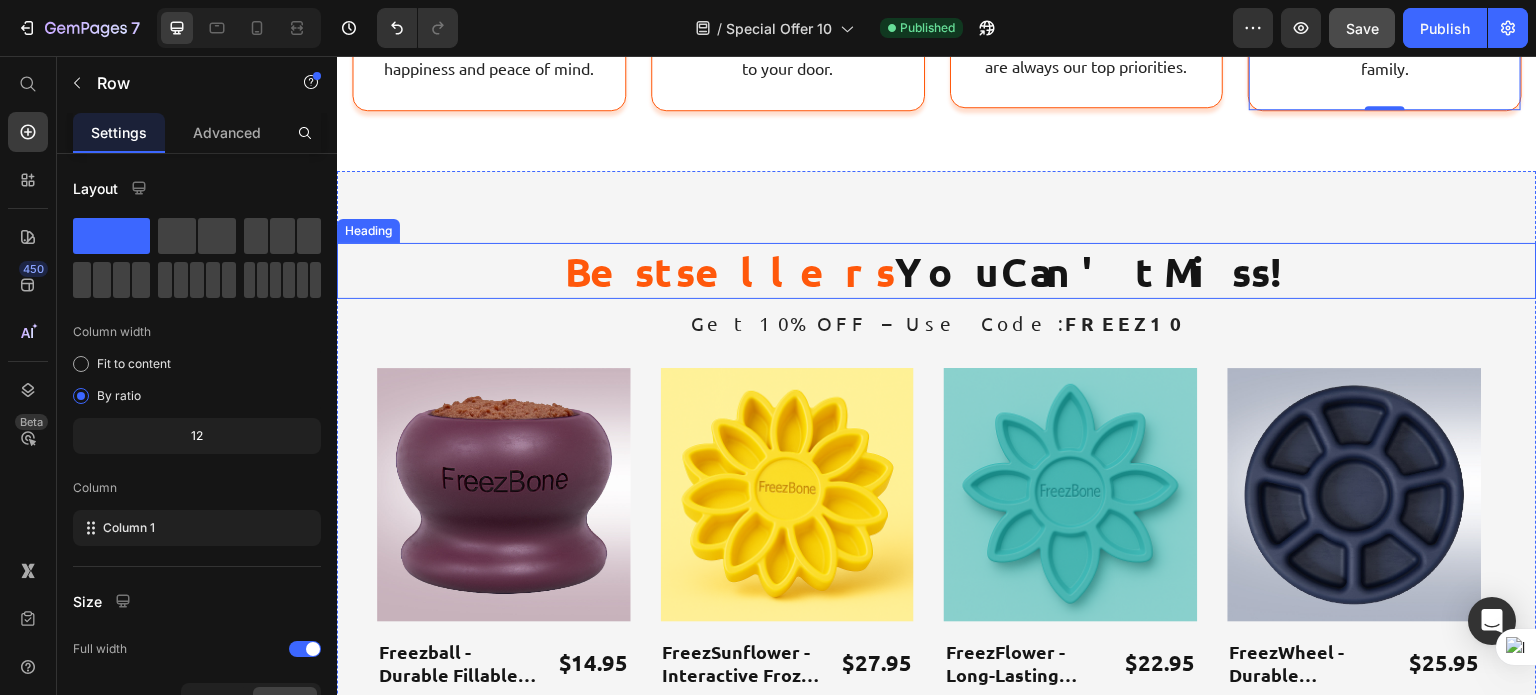click on "You Can't Miss!" at bounding box center [1102, 271] 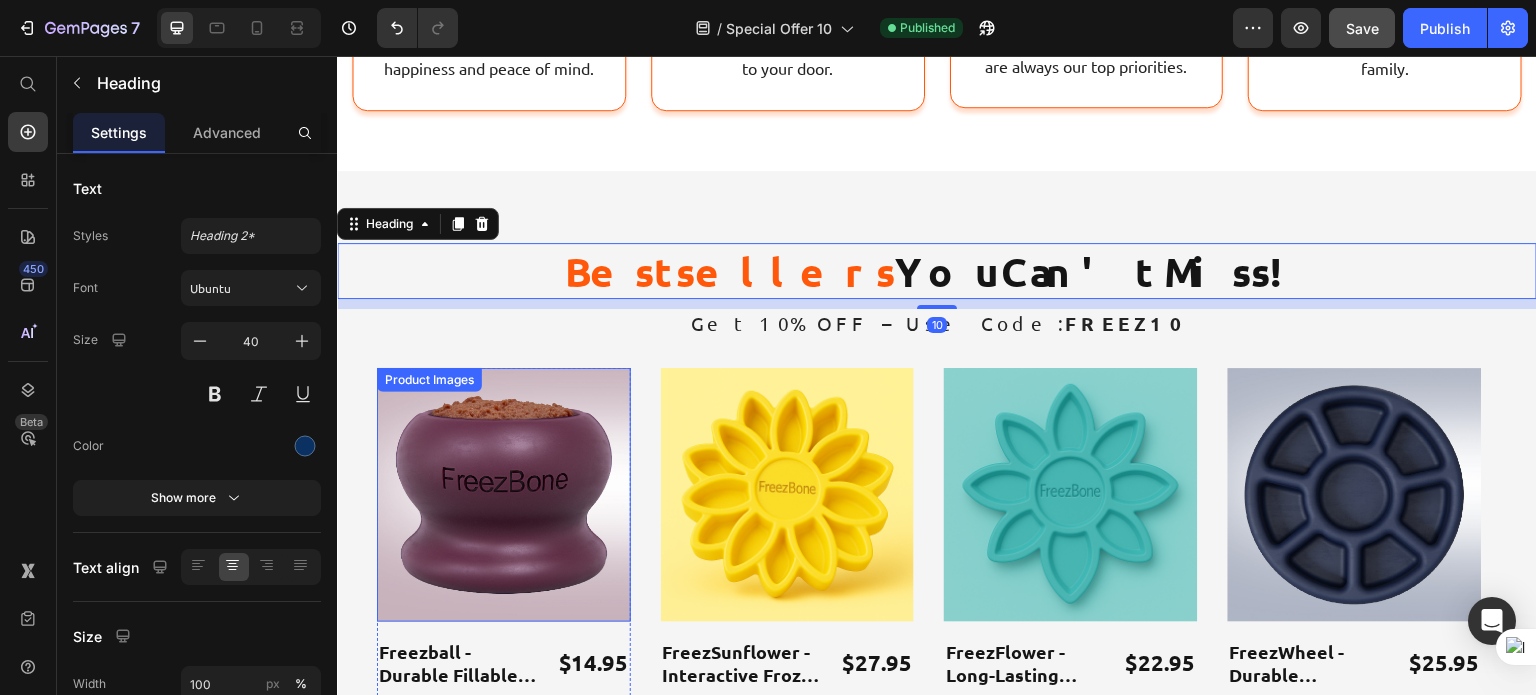 click at bounding box center (504, 495) 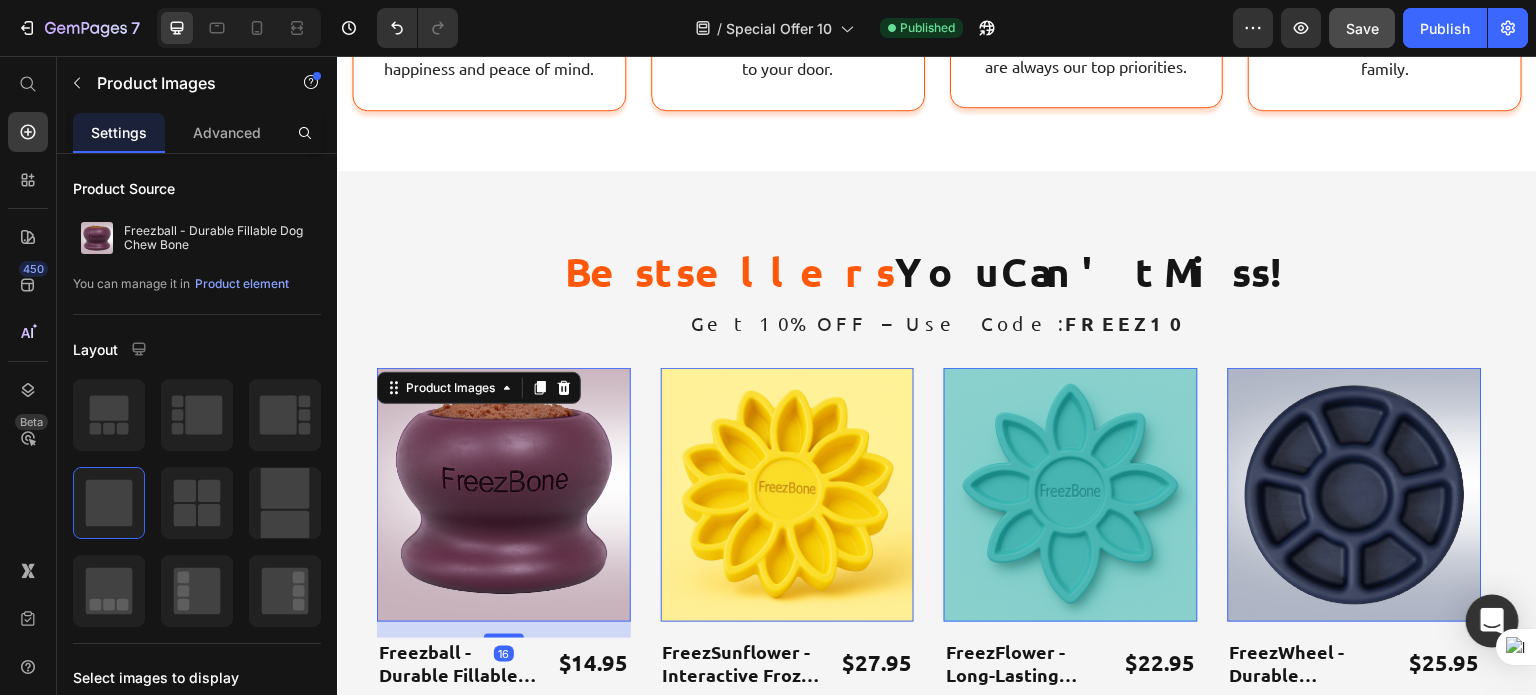 click at bounding box center [1492, 621] 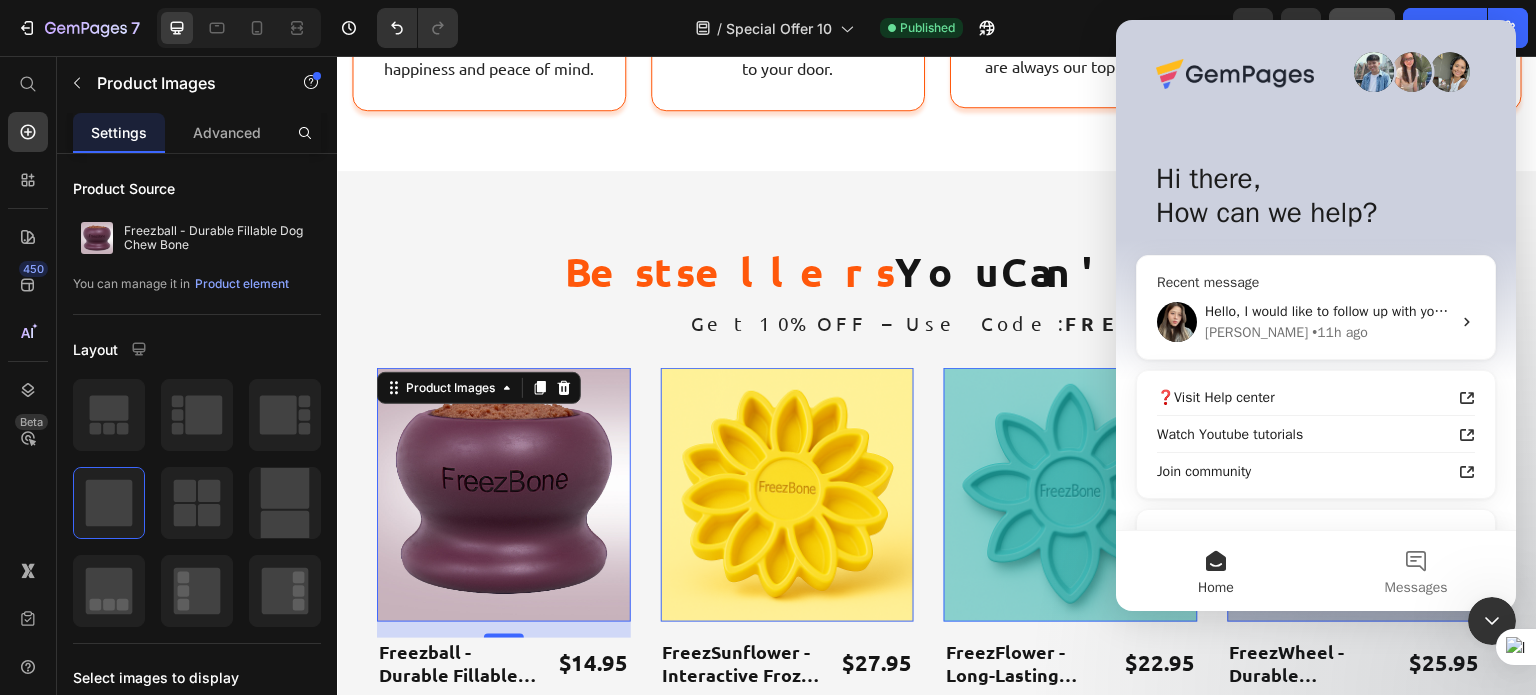 scroll, scrollTop: 0, scrollLeft: 0, axis: both 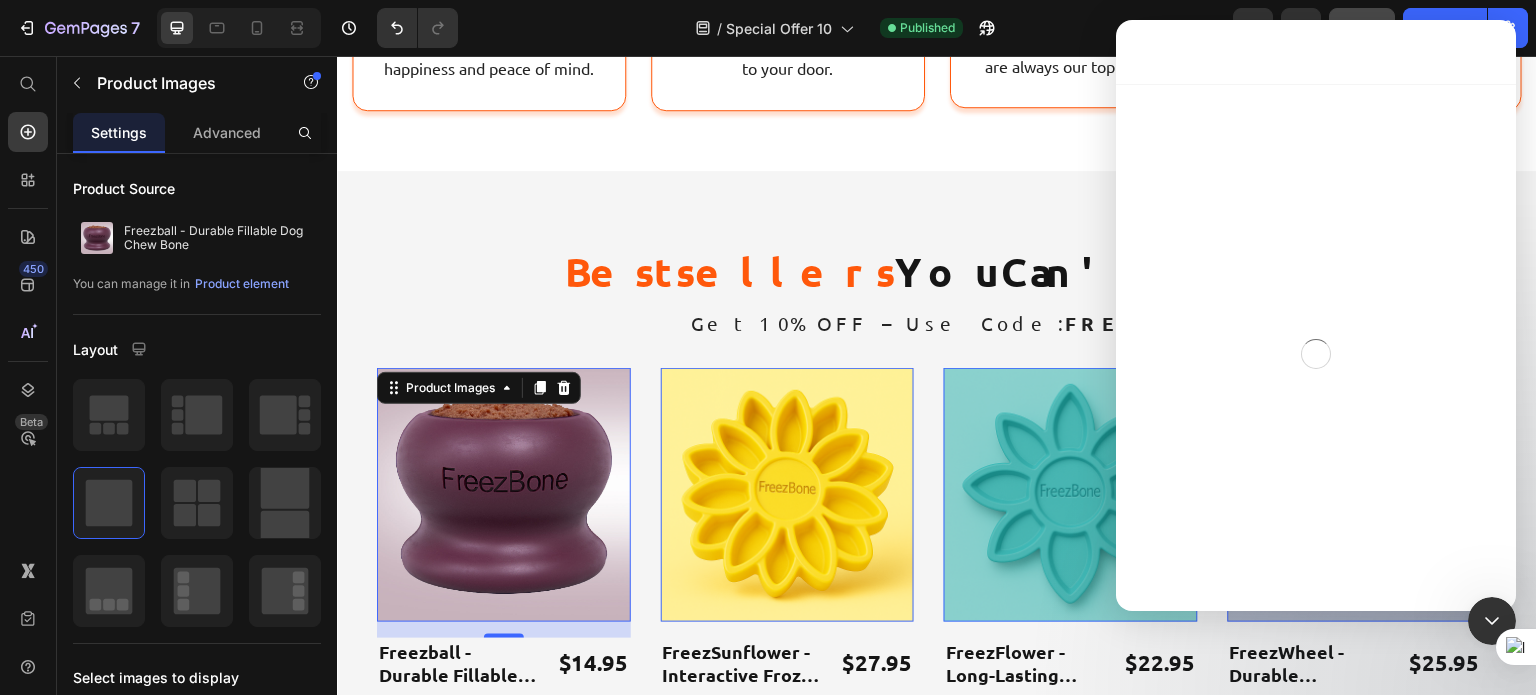 click at bounding box center [1316, 353] 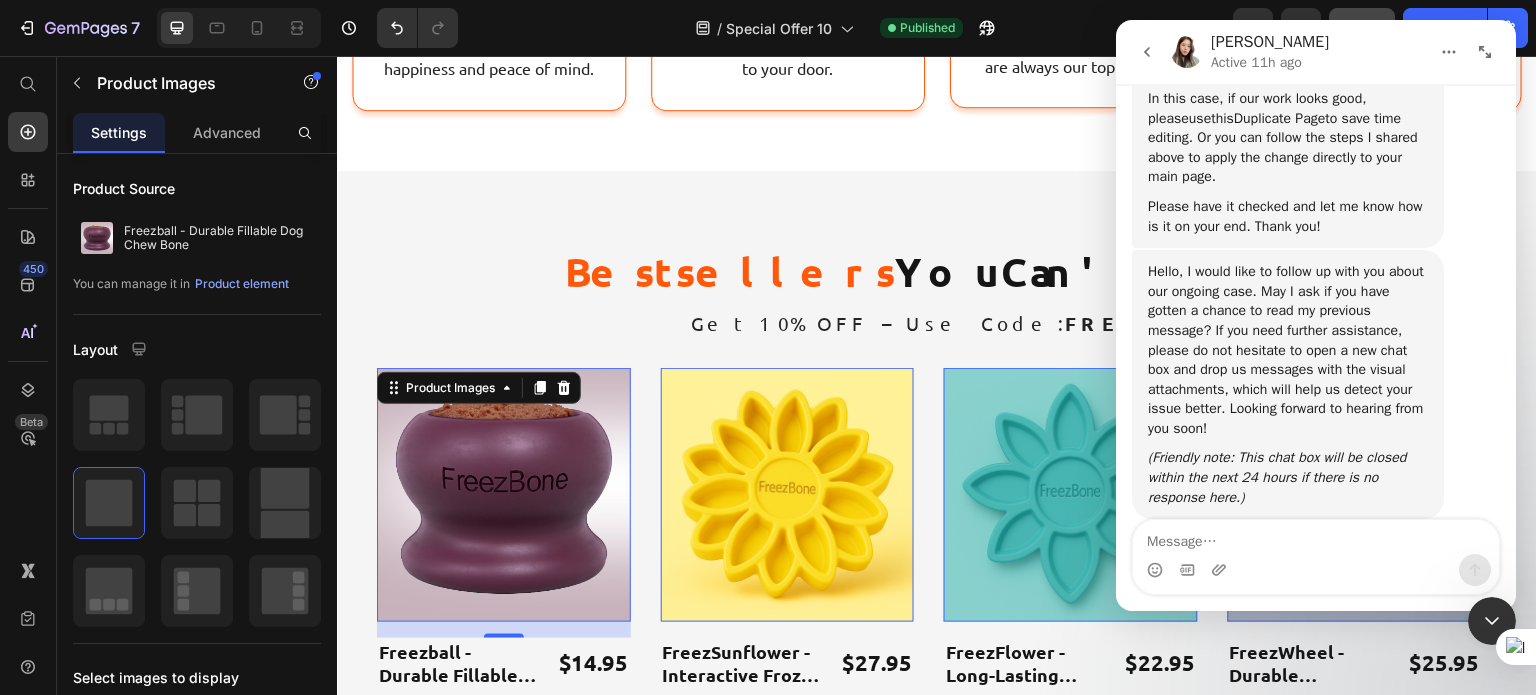 scroll, scrollTop: 2852, scrollLeft: 0, axis: vertical 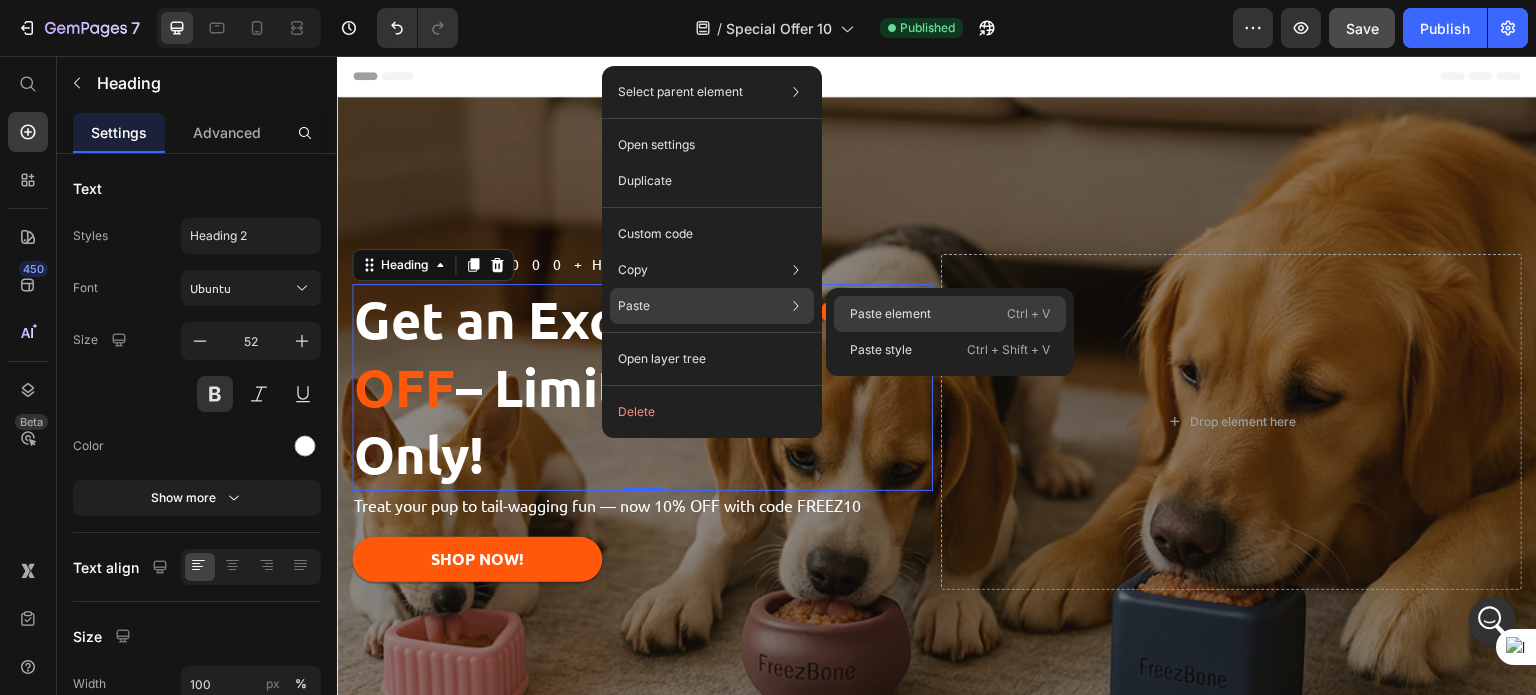 click on "Paste element" at bounding box center (890, 314) 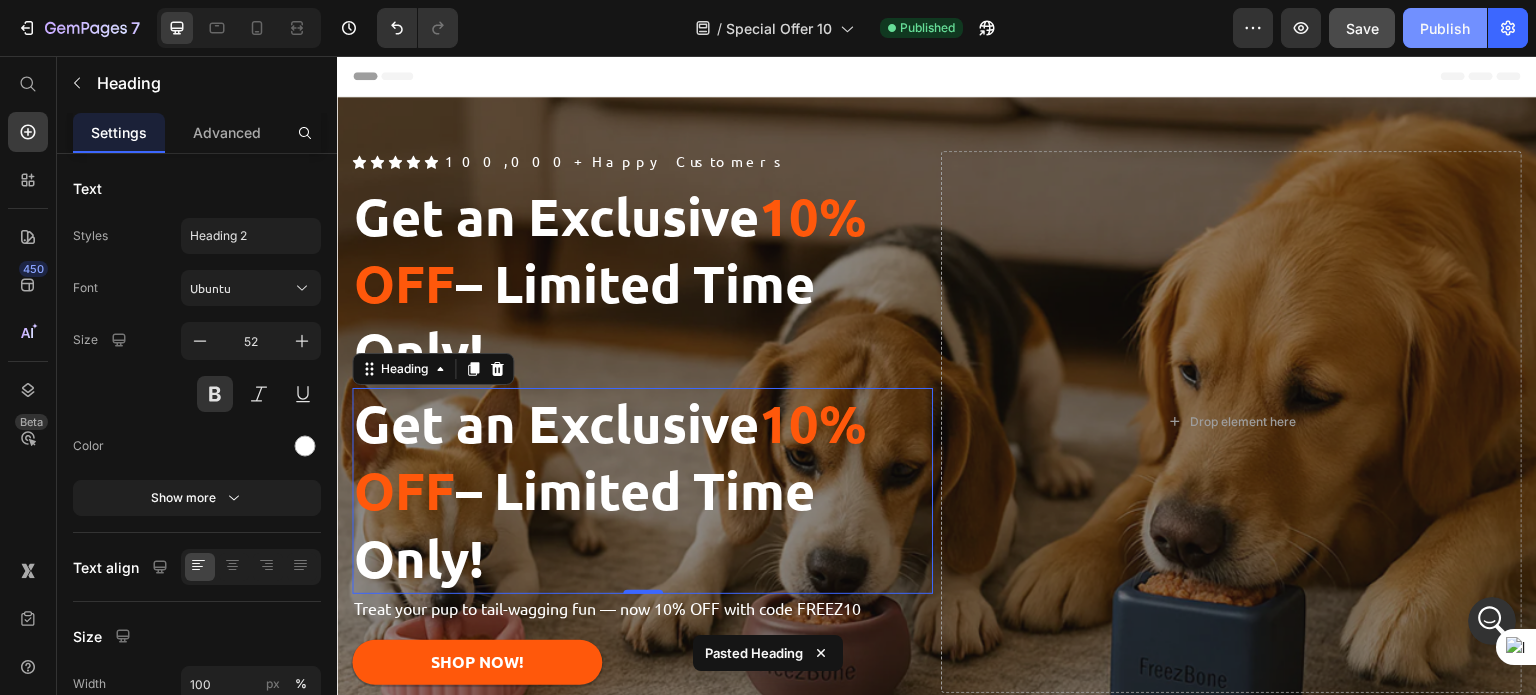 click on "Publish" at bounding box center (1445, 28) 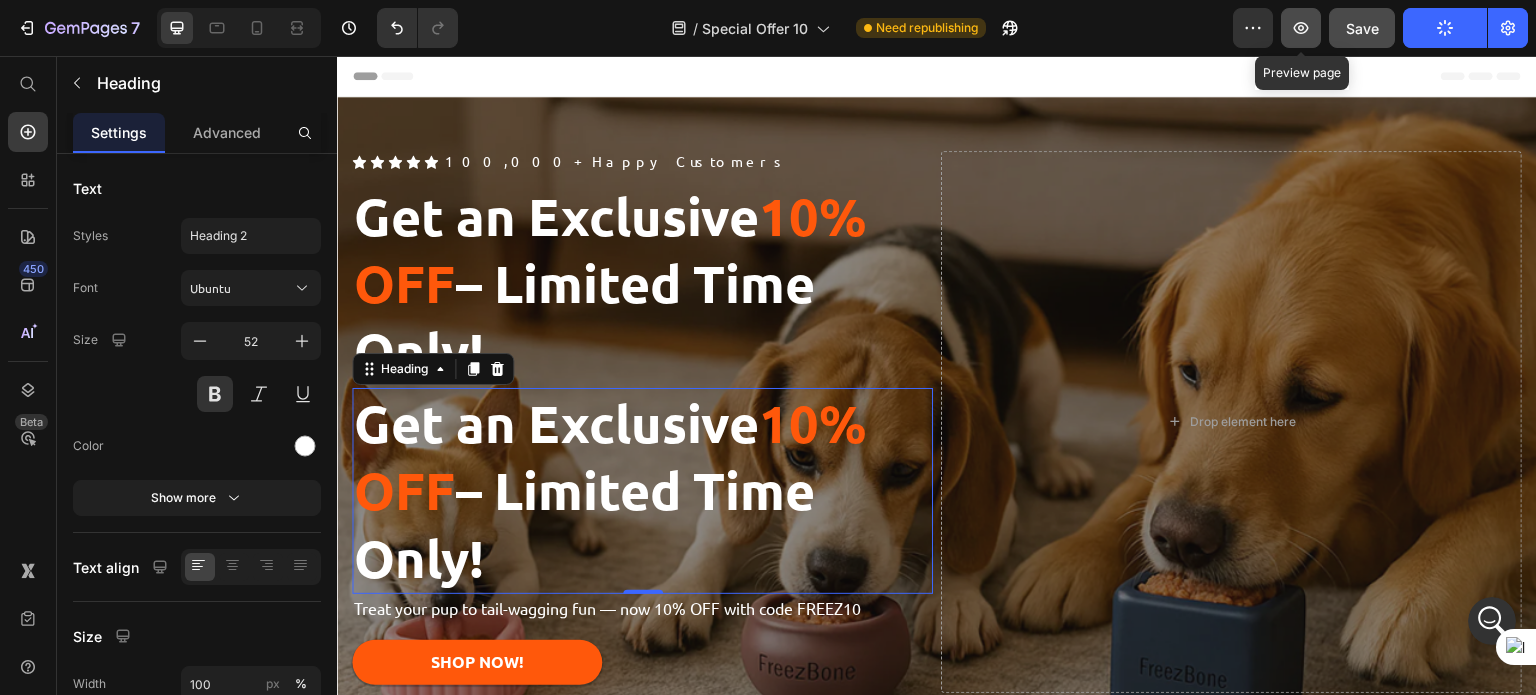 click 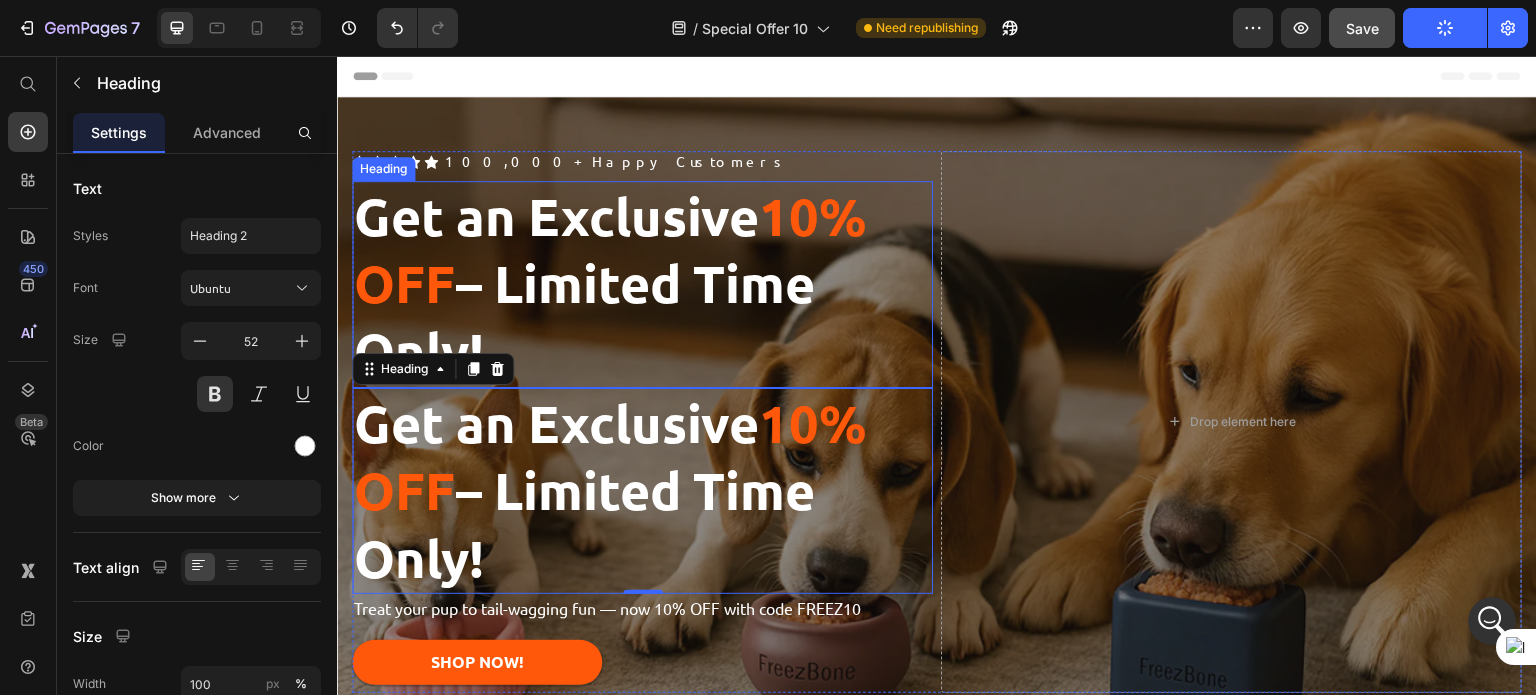 click on "Get an Exclusive" at bounding box center [556, 216] 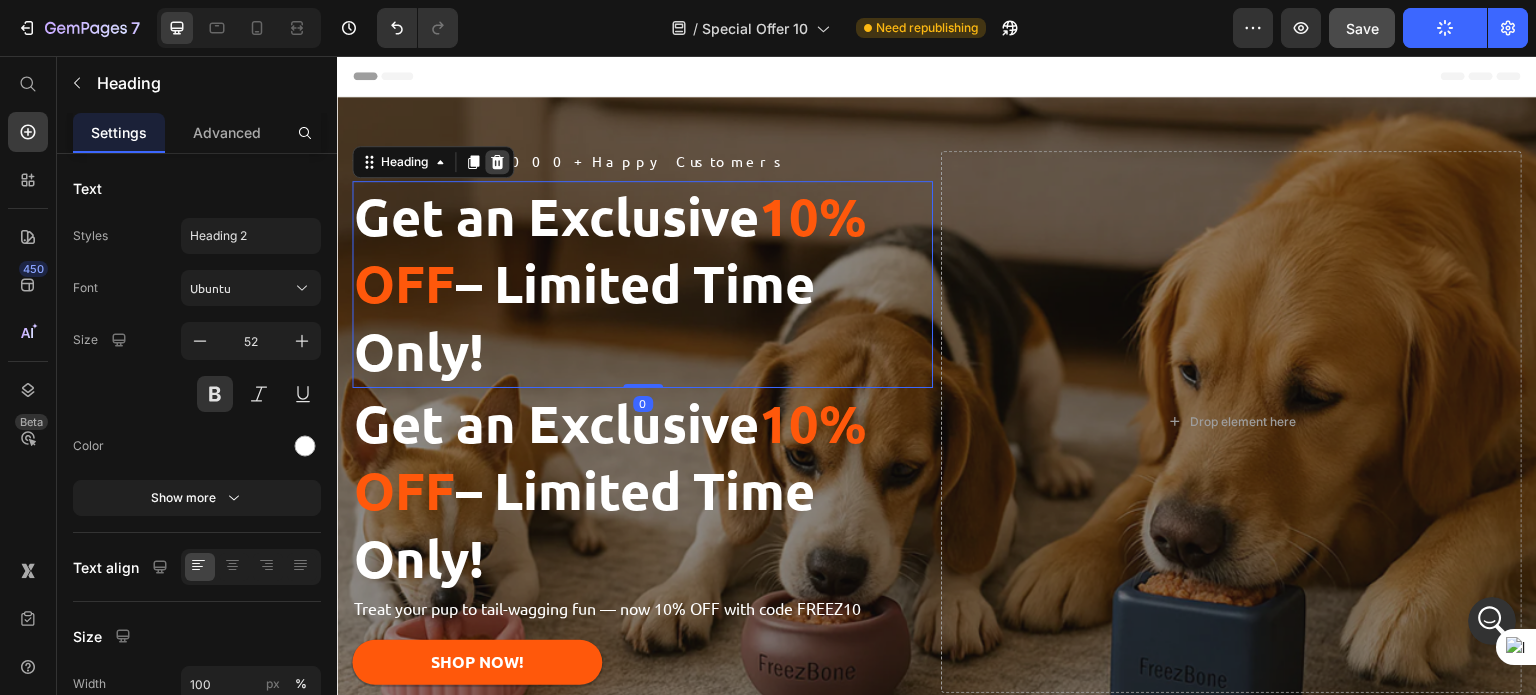 click 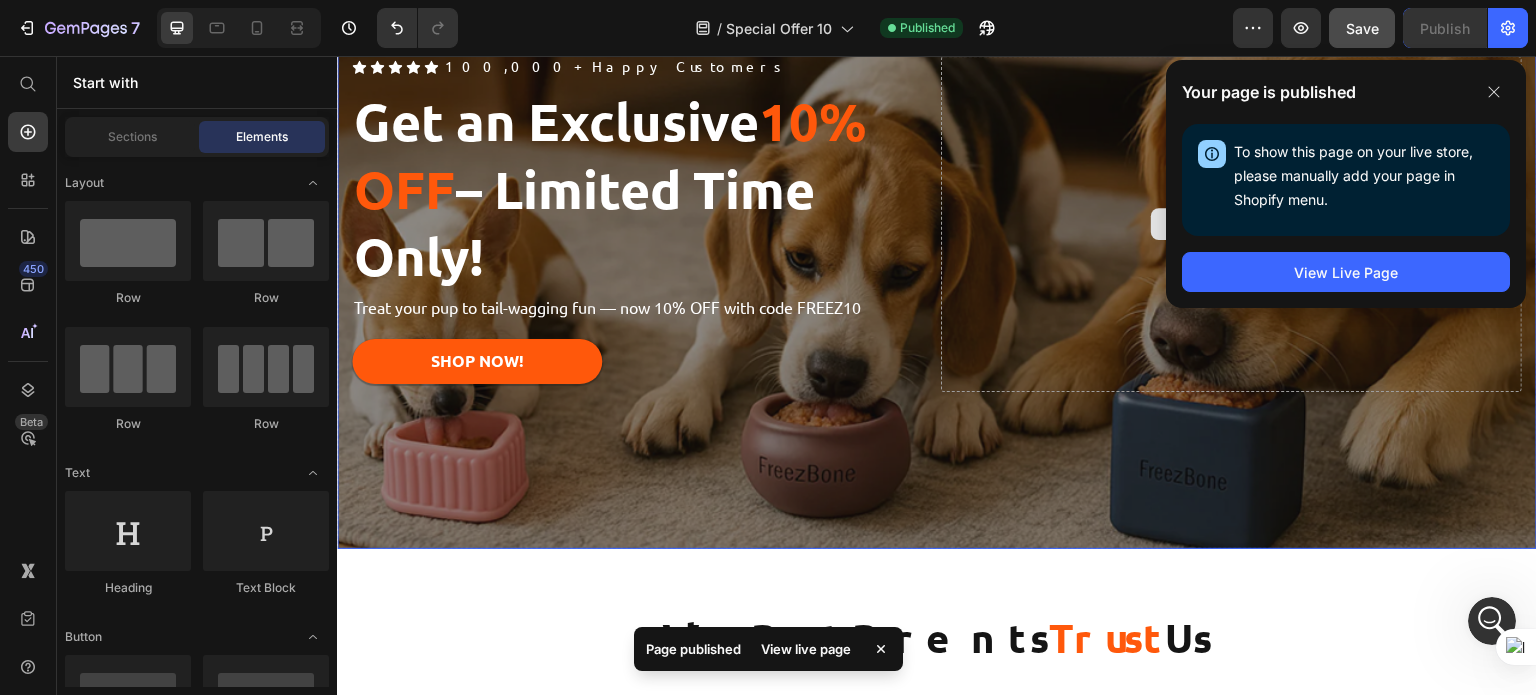 scroll, scrollTop: 196, scrollLeft: 0, axis: vertical 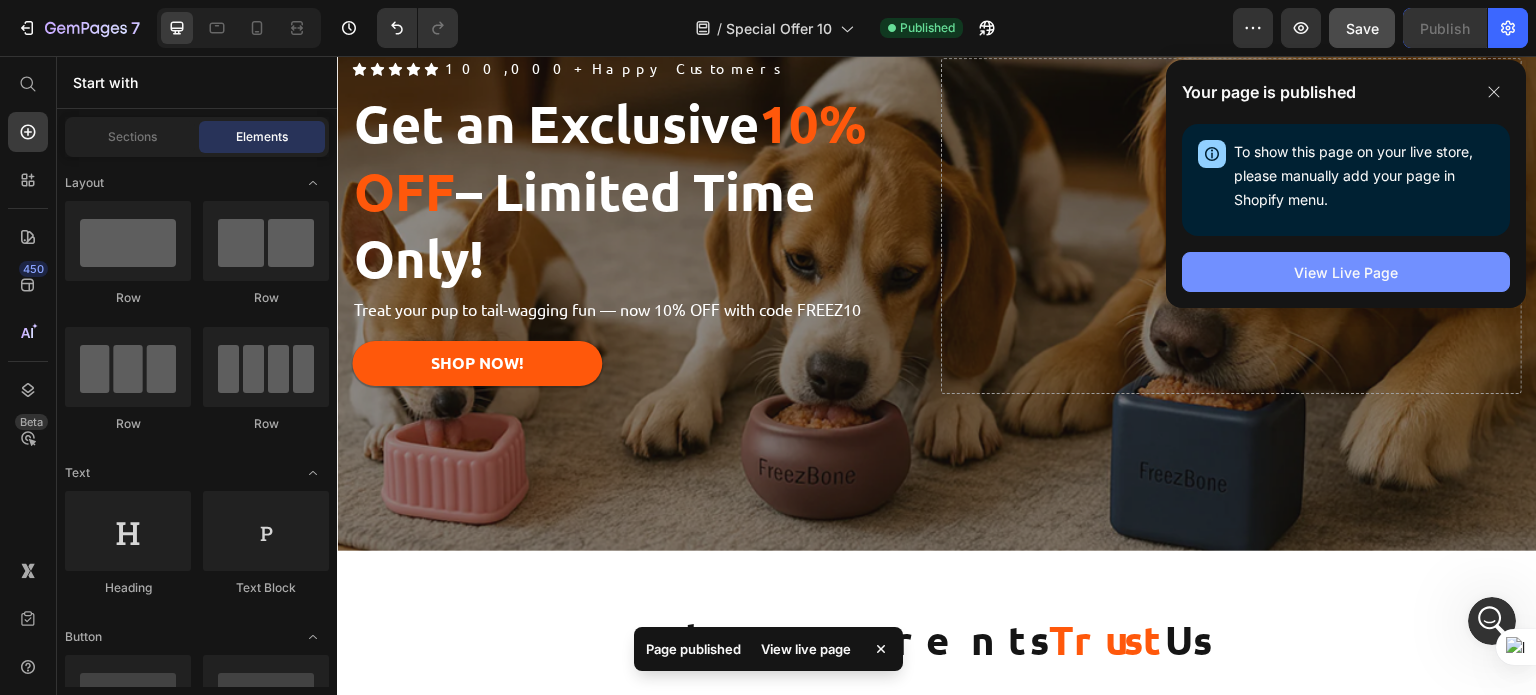 click on "View Live Page" at bounding box center (1346, 272) 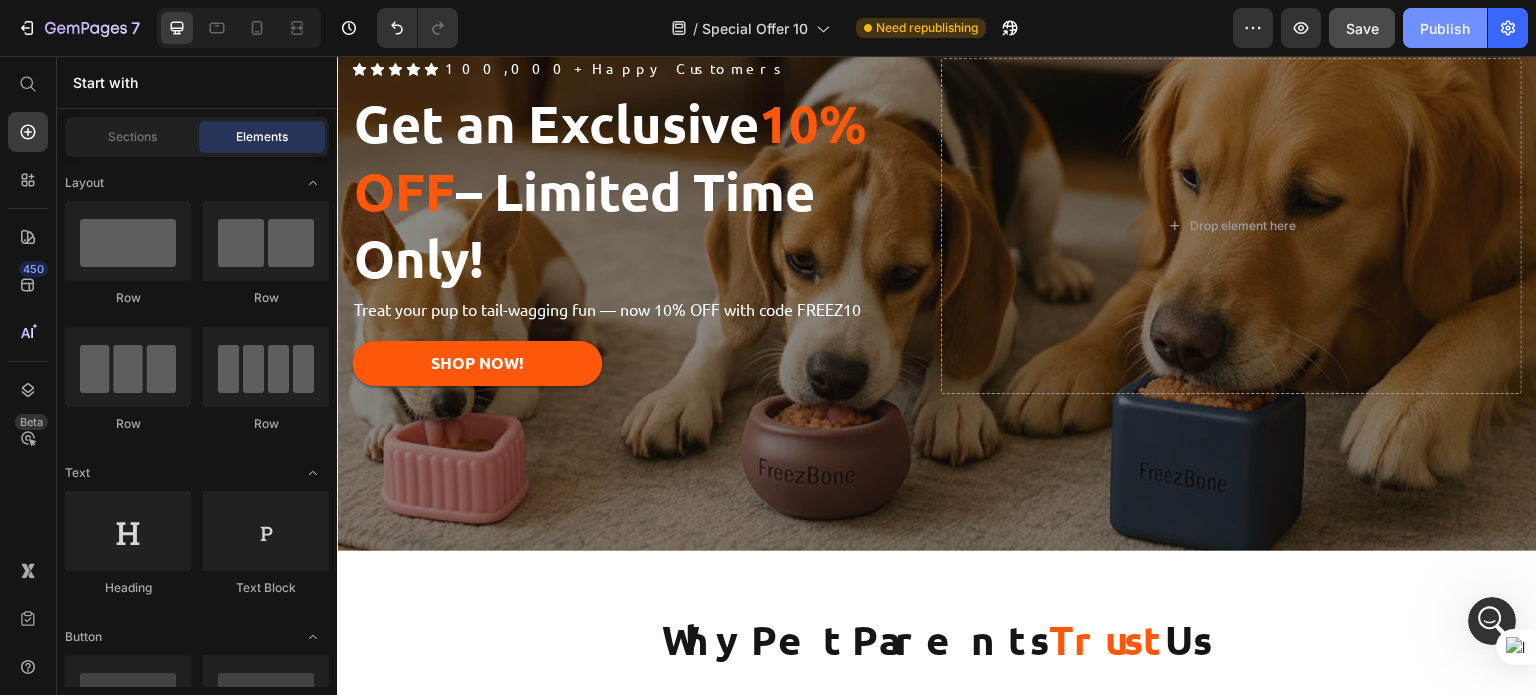 click on "Publish" 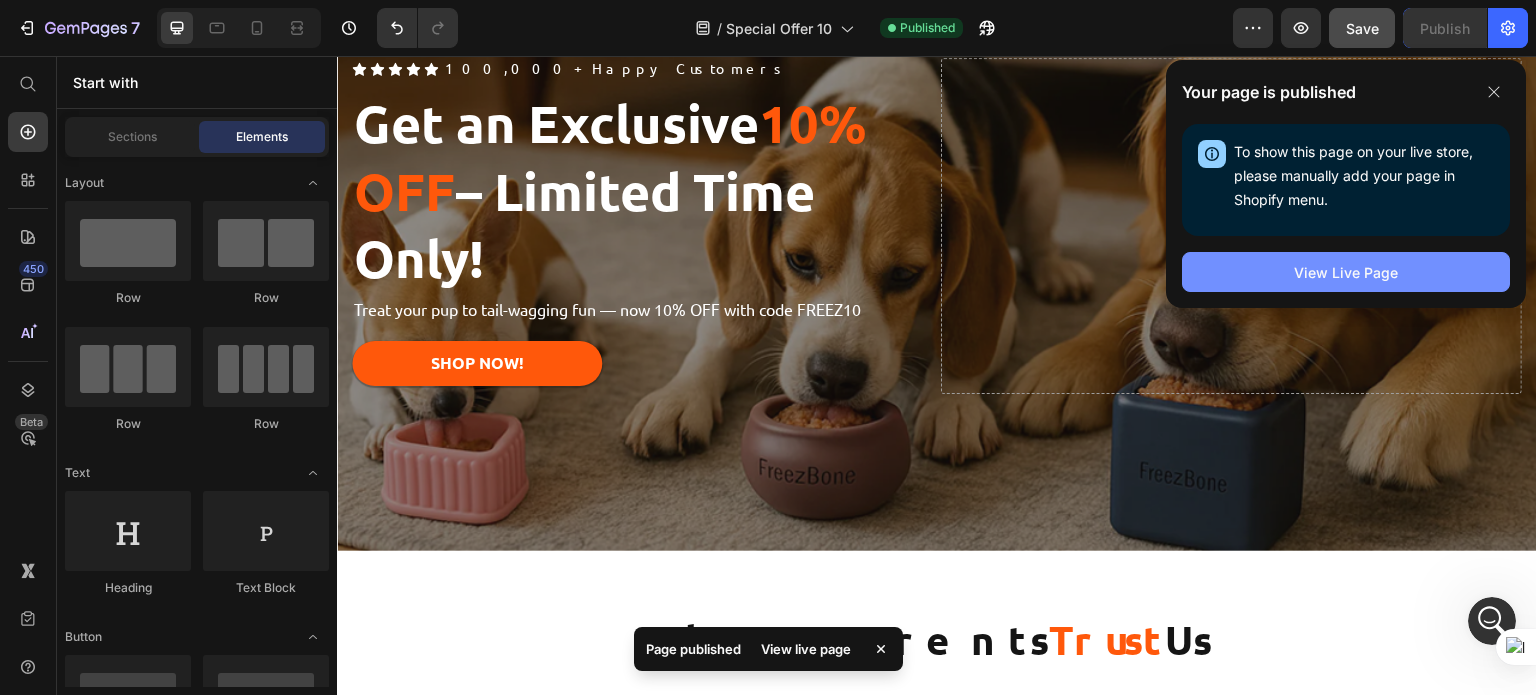 click on "View Live Page" at bounding box center [1346, 272] 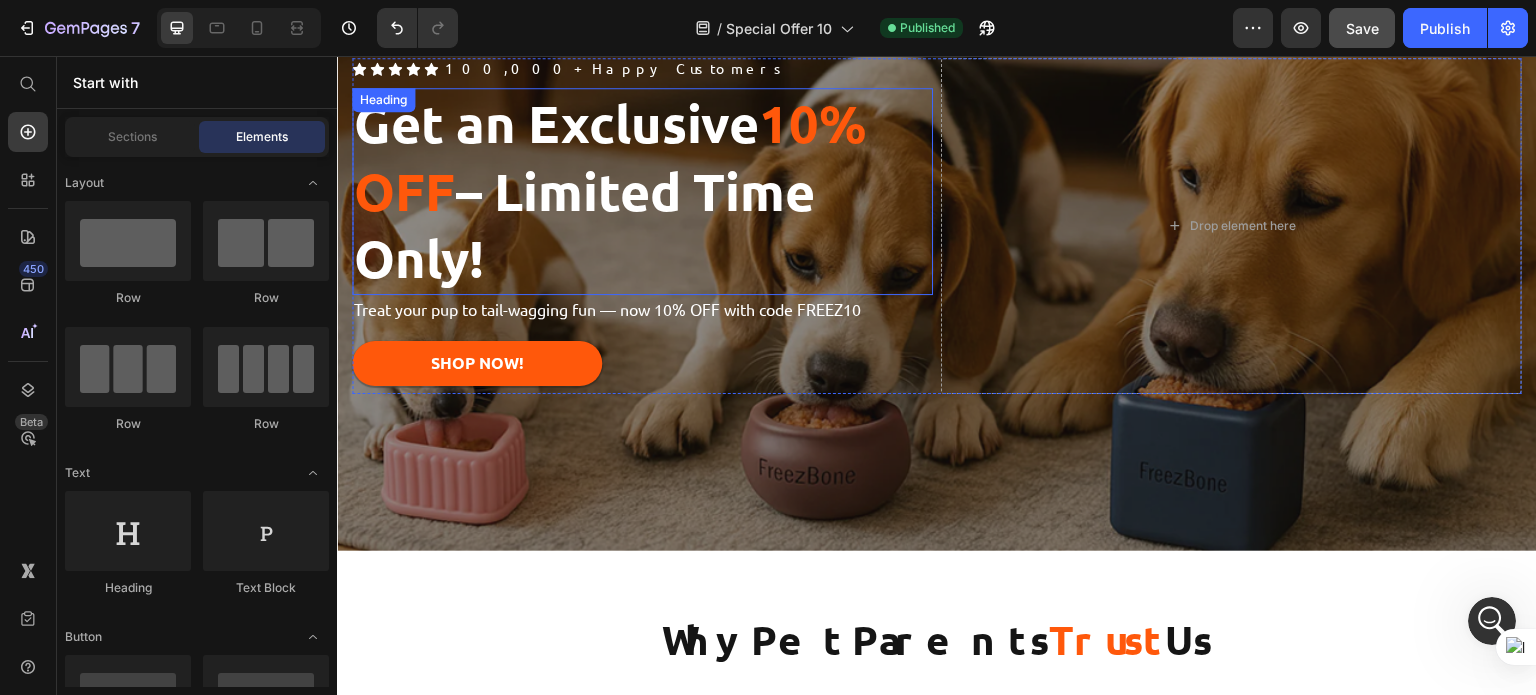 scroll, scrollTop: 98, scrollLeft: 0, axis: vertical 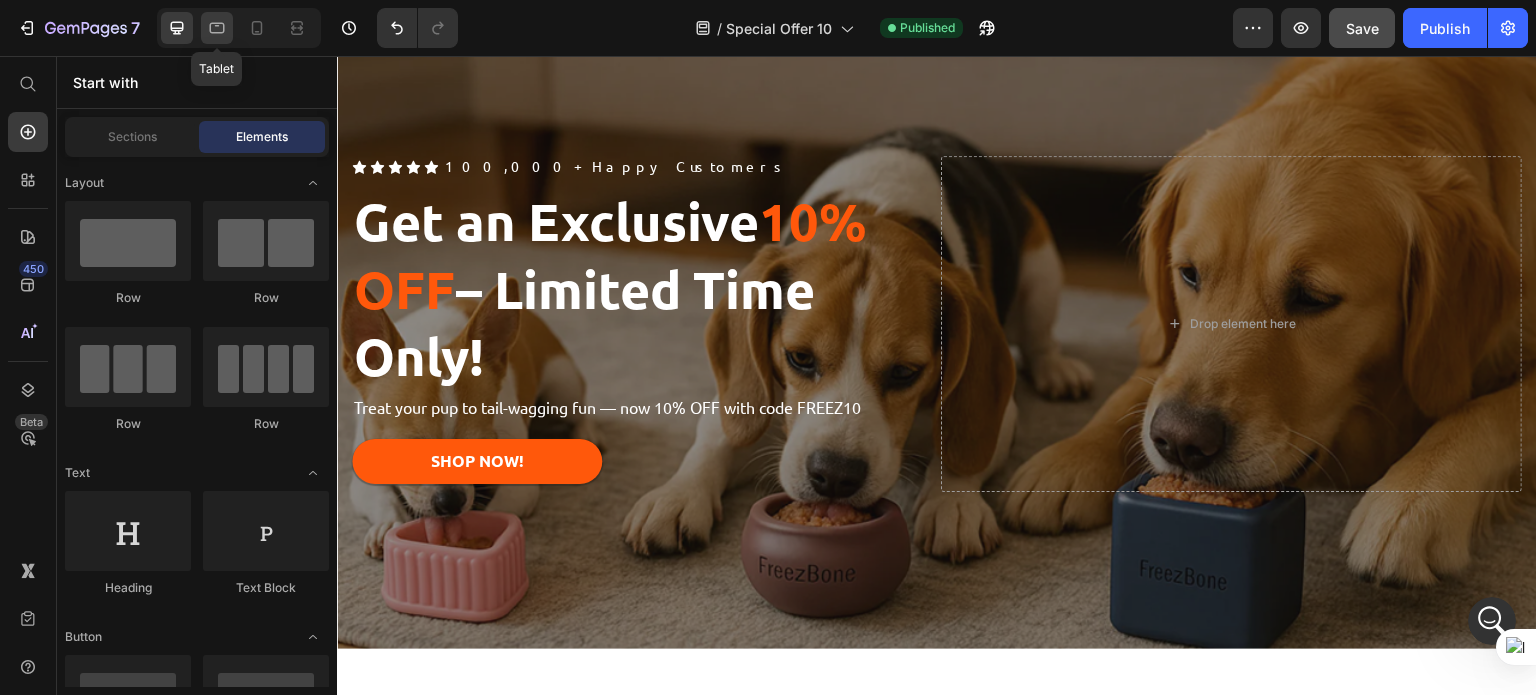 click 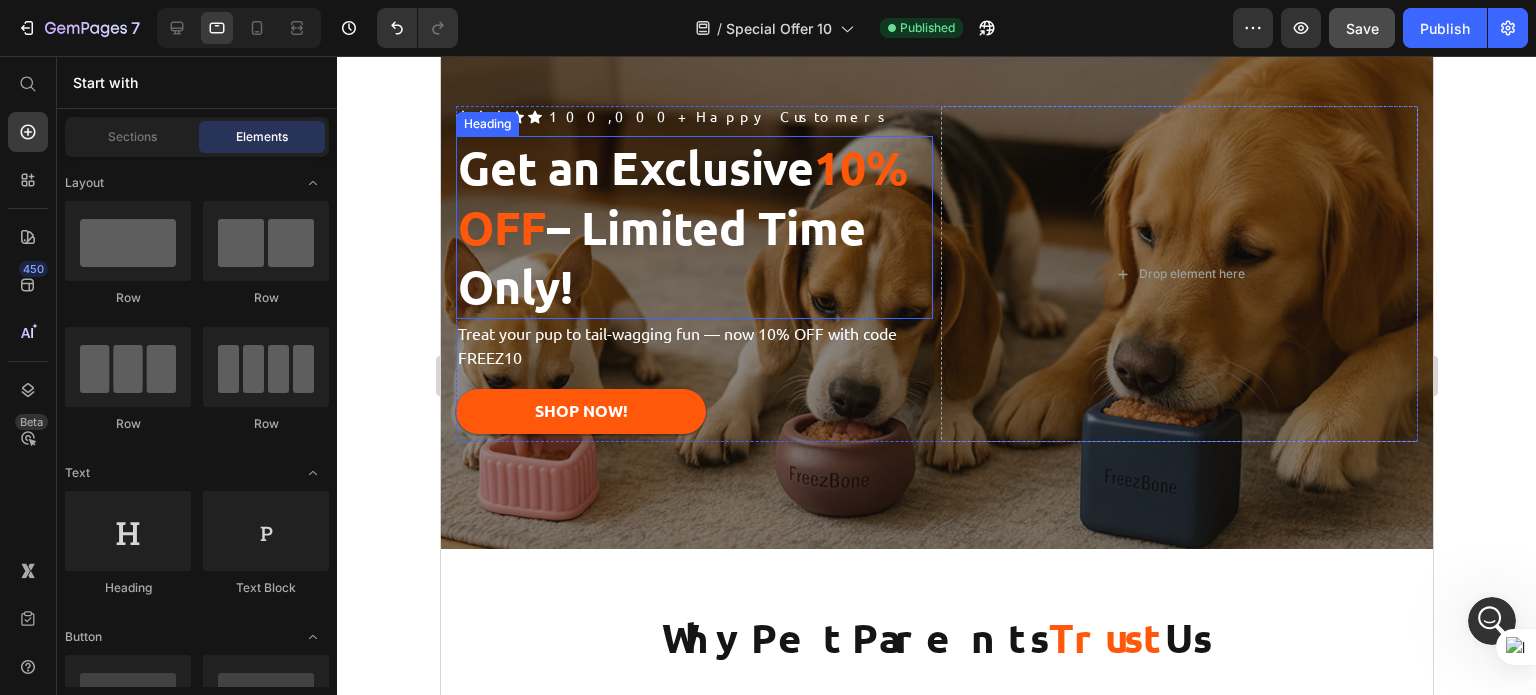 radio on "false" 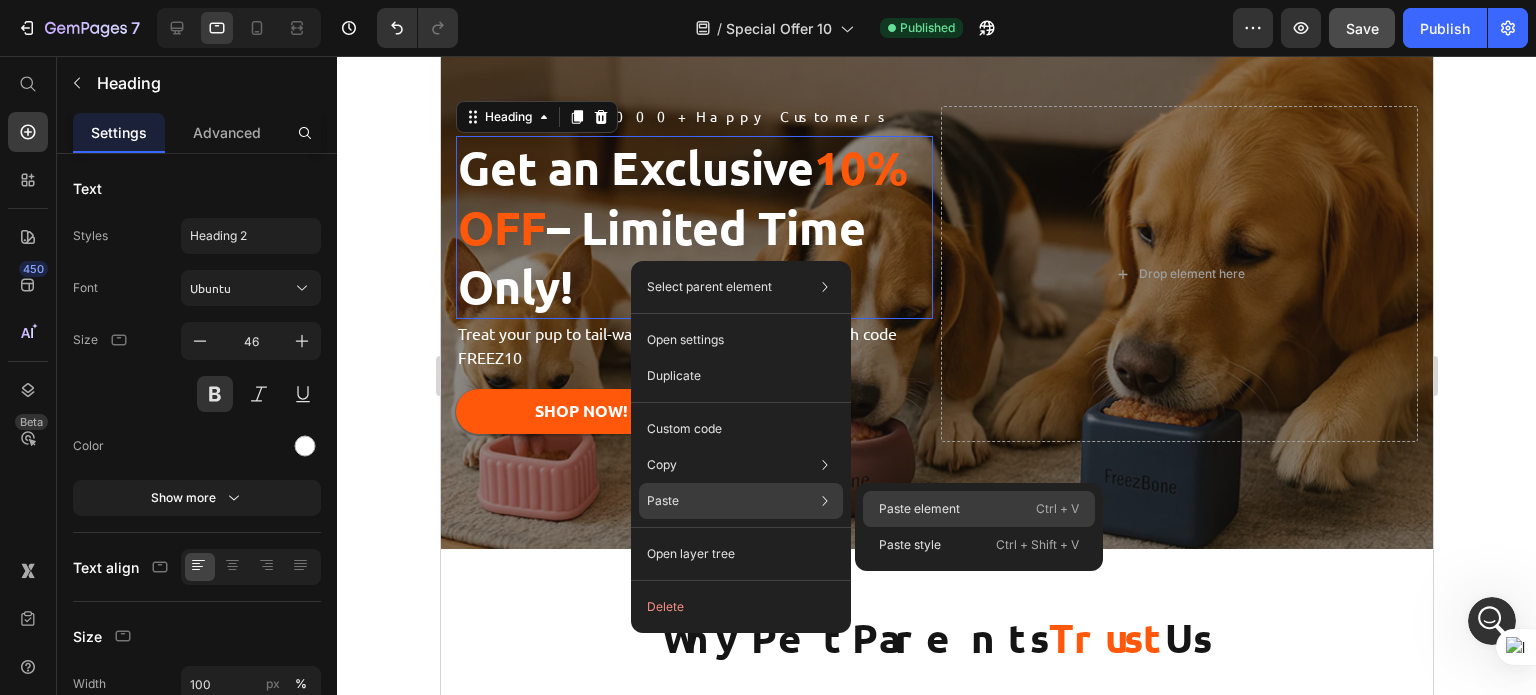 click on "Paste element" at bounding box center (919, 509) 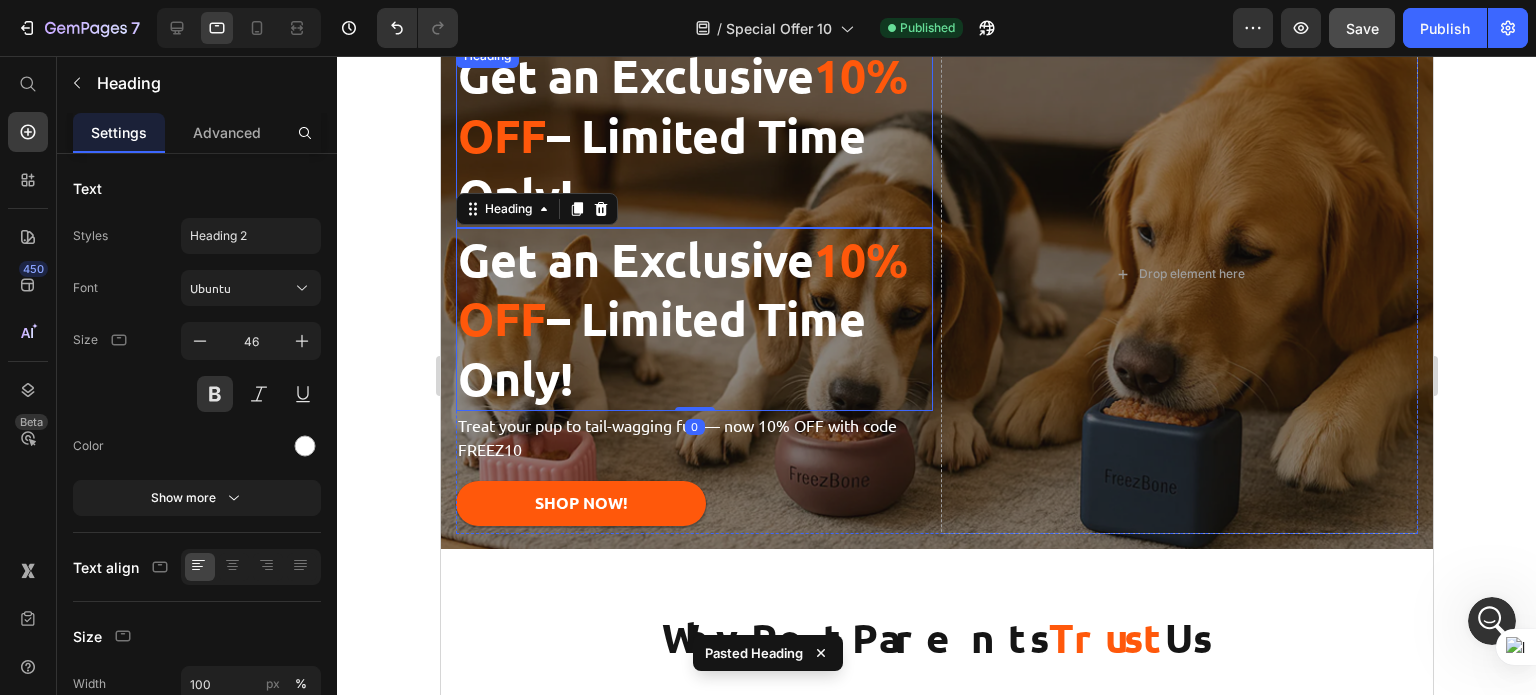 click on "Get an Exclusive  10% OFF  – Limited Time Only!" at bounding box center (693, 135) 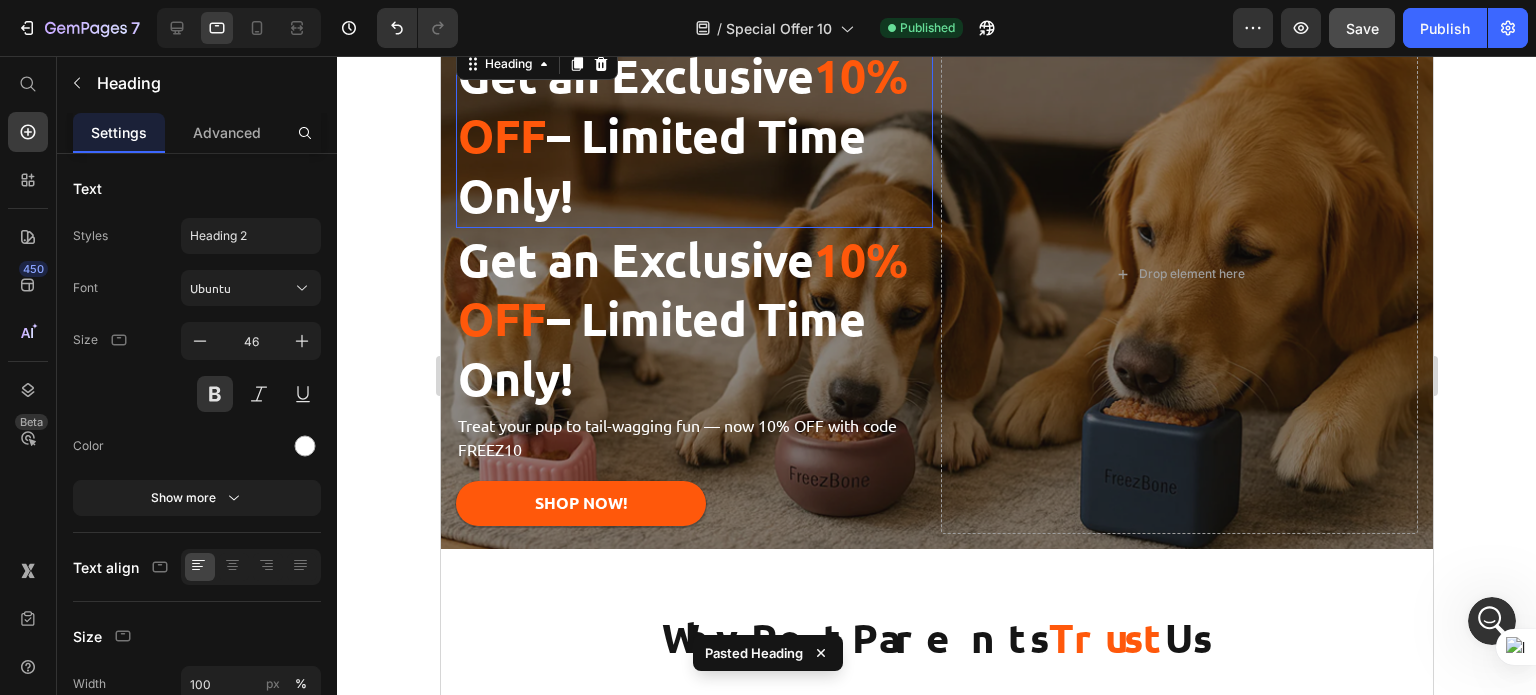 click on "Get an Exclusive  10% OFF  – Limited Time Only!" at bounding box center (693, 135) 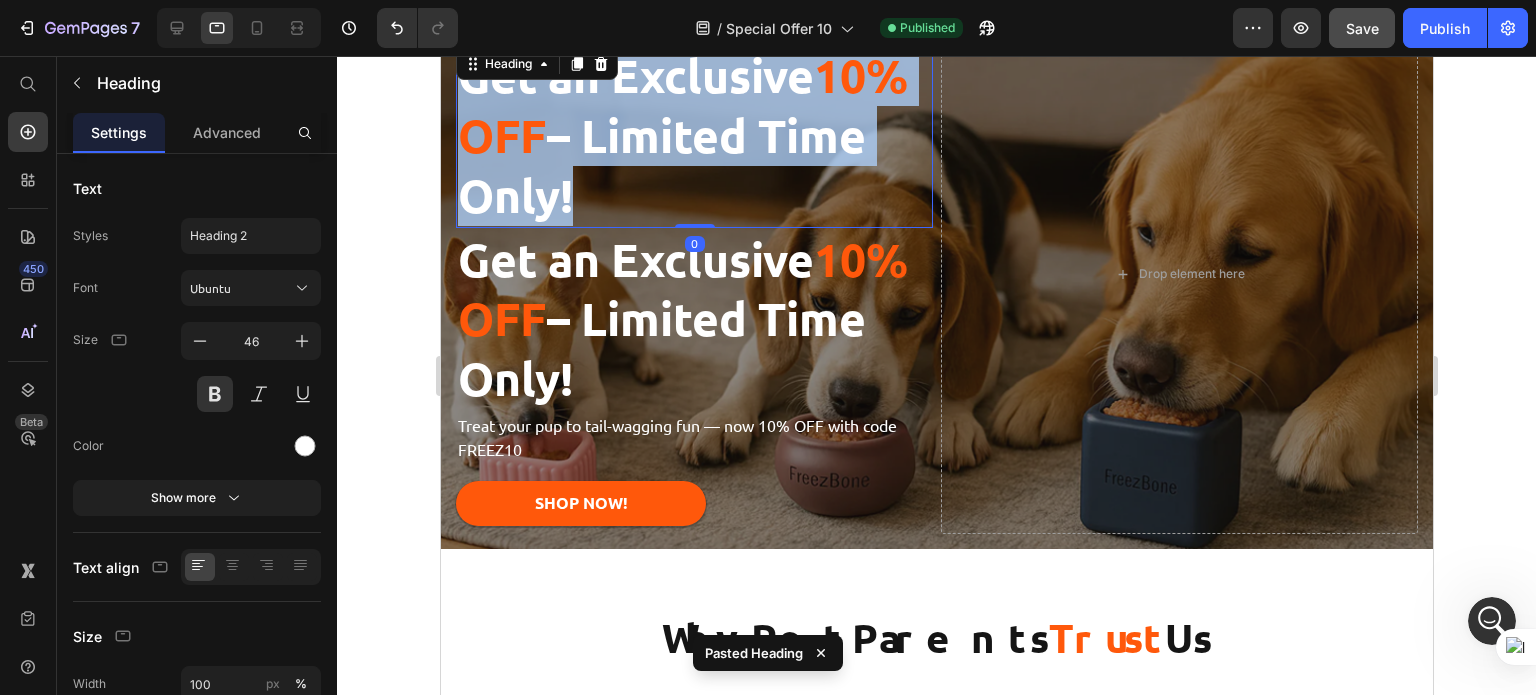click on "Get an Exclusive  10% OFF  – Limited Time Only!" at bounding box center (693, 135) 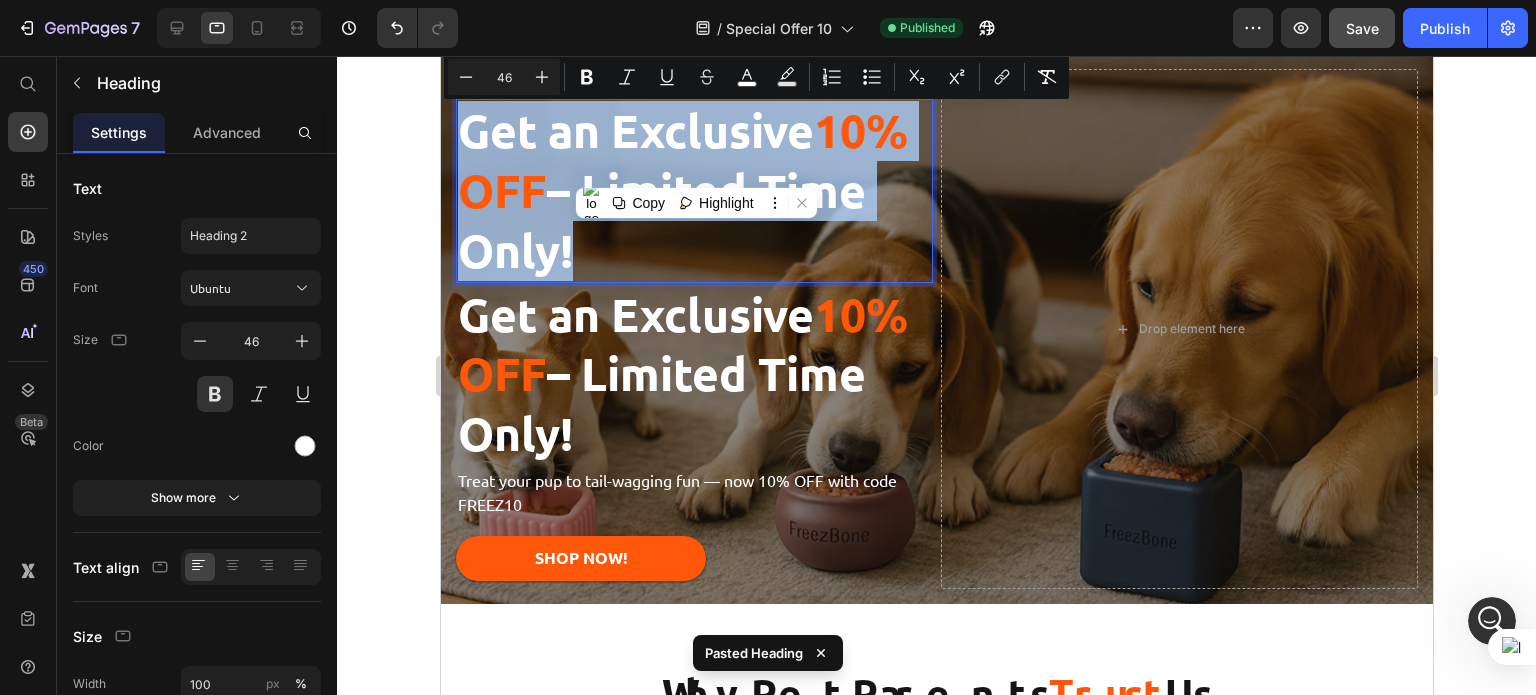 scroll, scrollTop: 32, scrollLeft: 0, axis: vertical 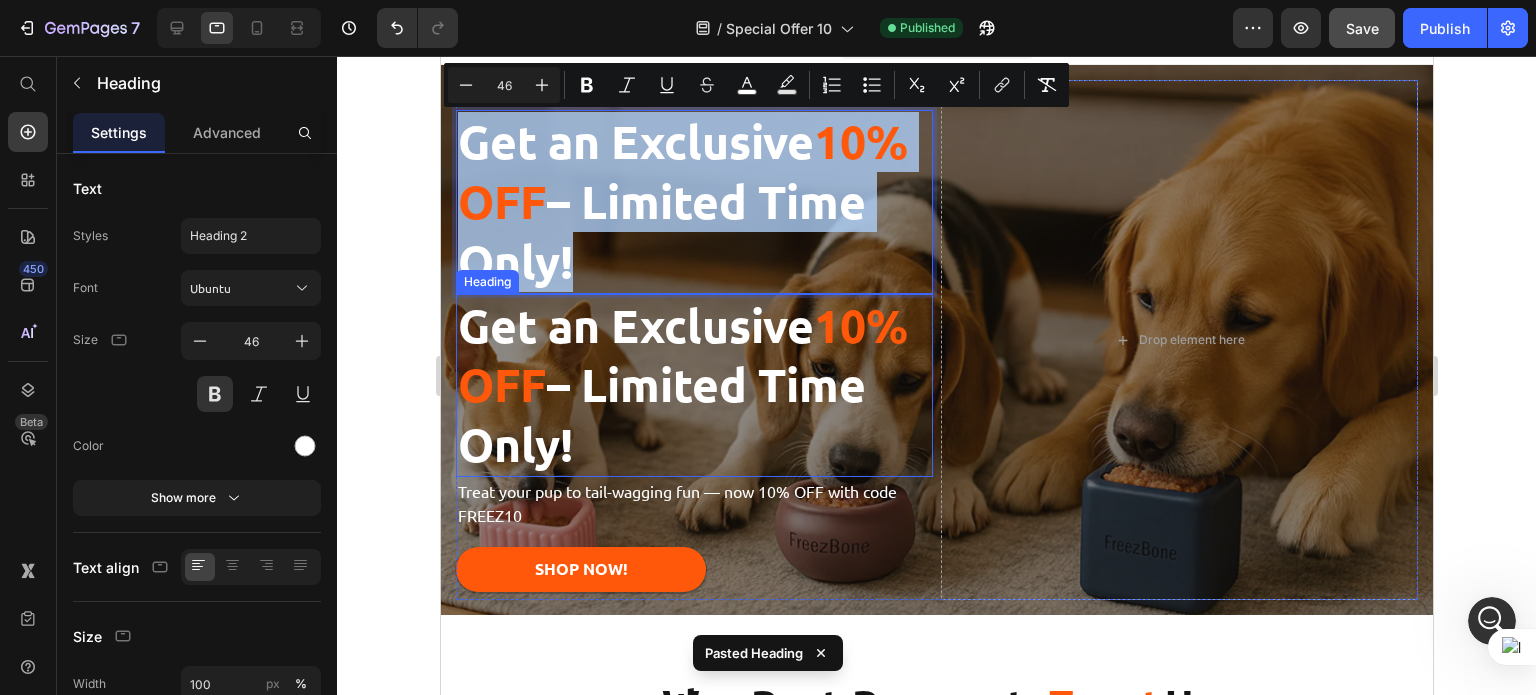 click on "Get an Exclusive  10% OFF  – Limited Time Only!" at bounding box center (693, 385) 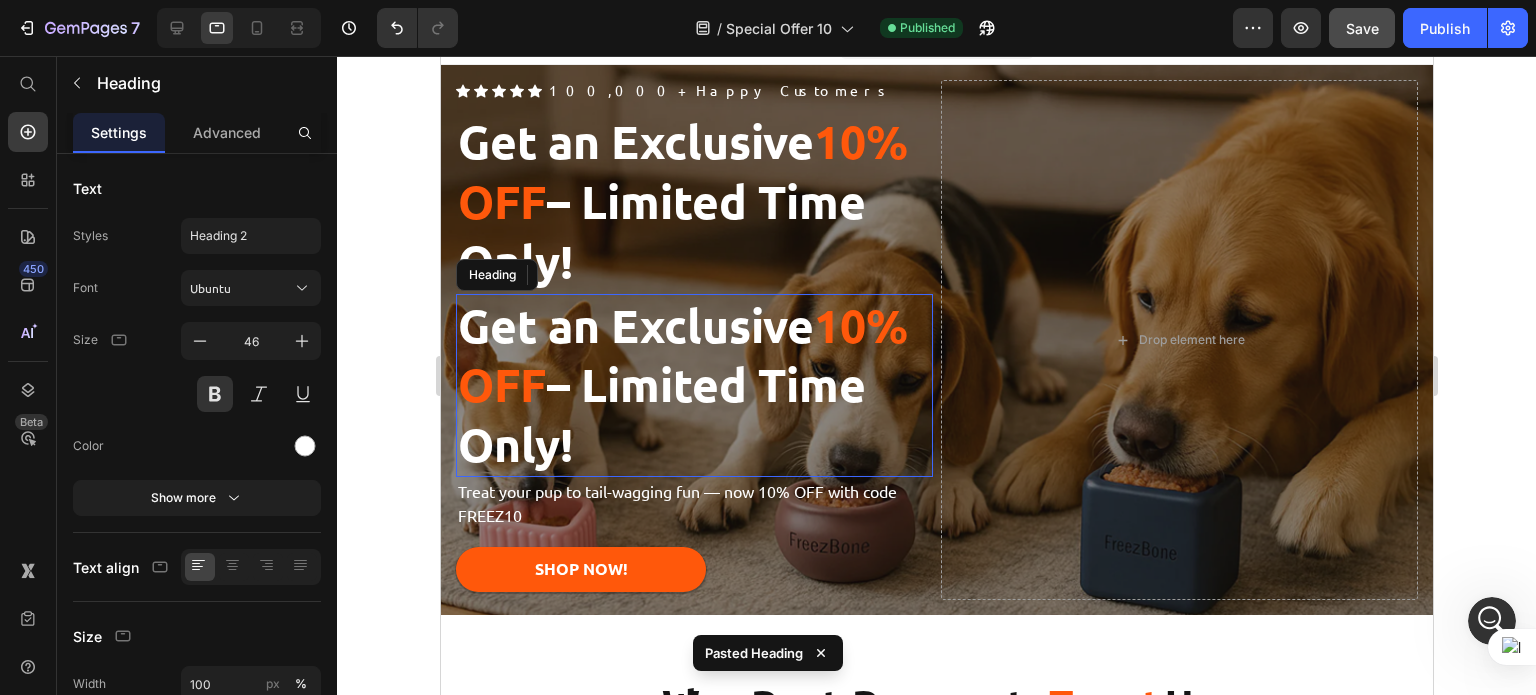 click on "Get an Exclusive  10% OFF  – Limited Time Only!" at bounding box center (693, 385) 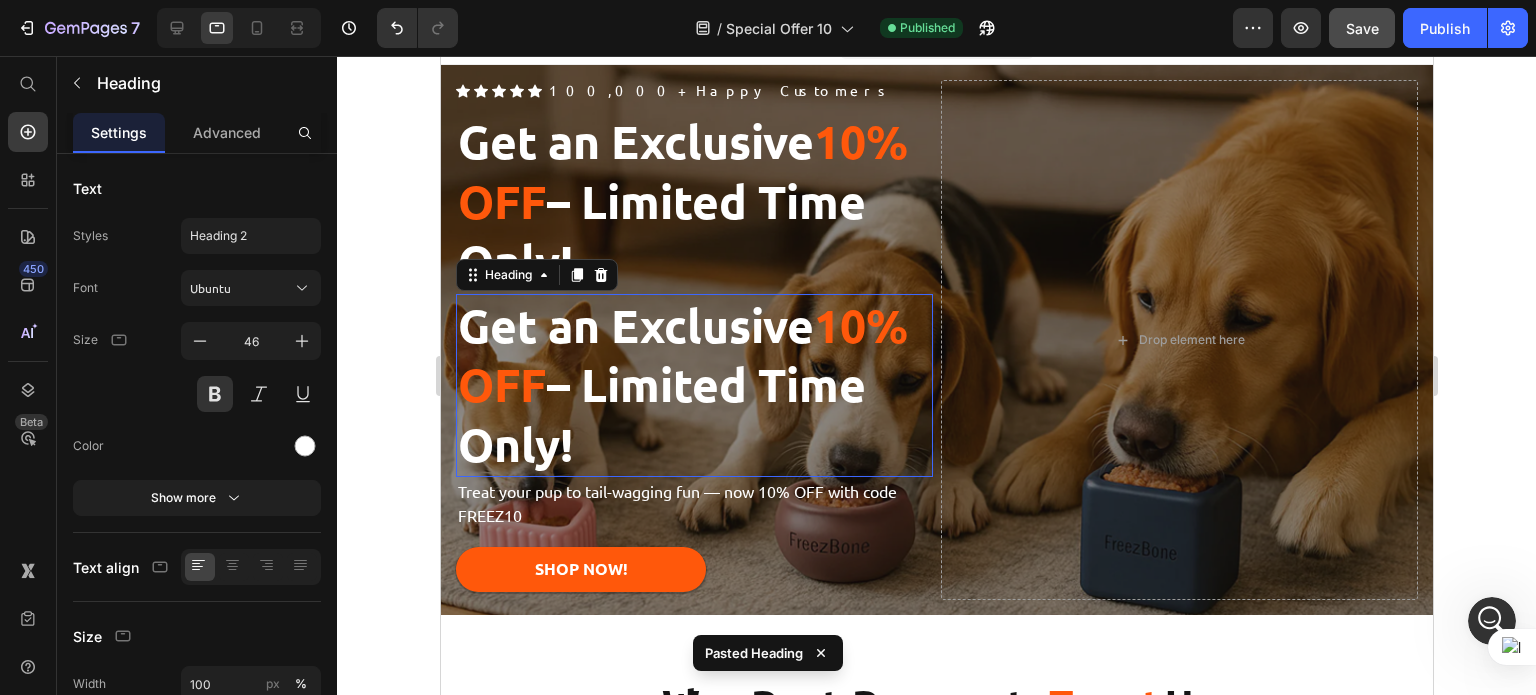 click on "Get an Exclusive  10% OFF  – Limited Time Only!" at bounding box center [693, 385] 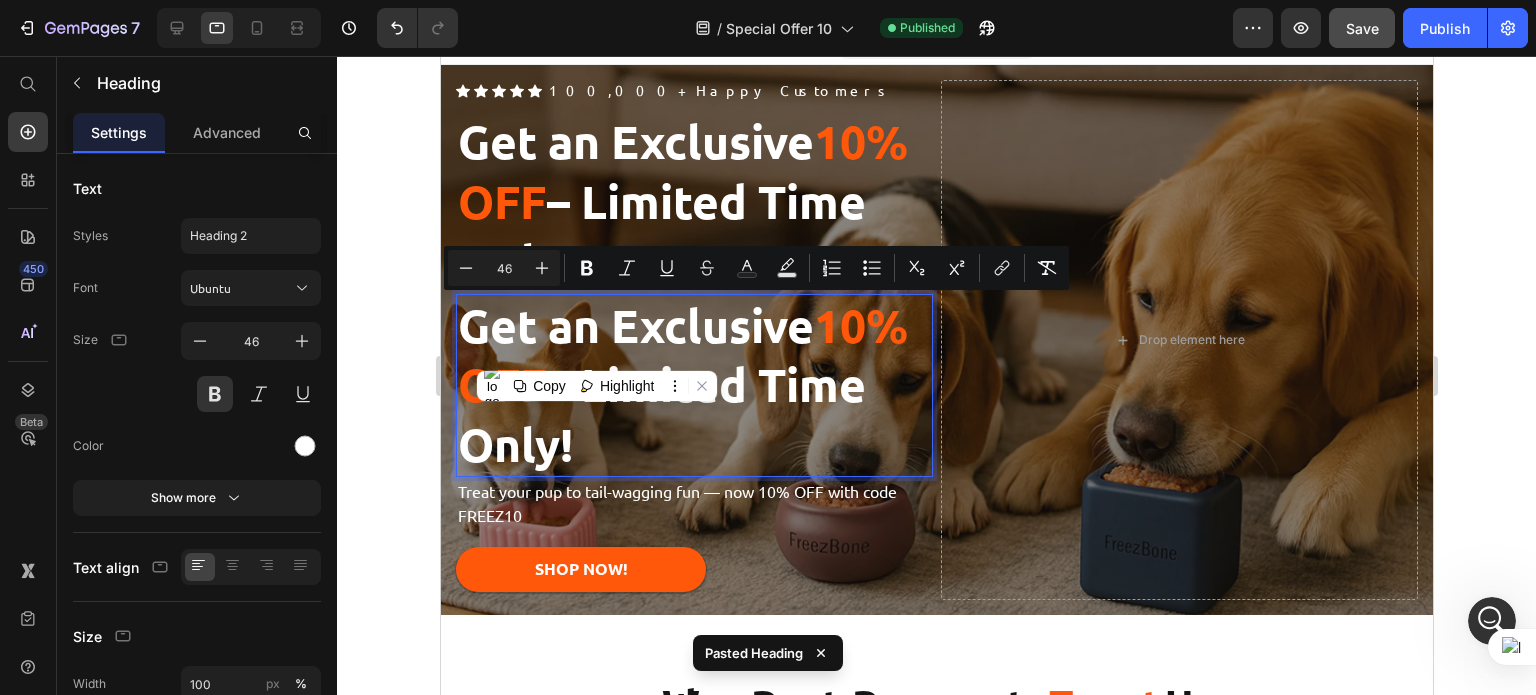 click on "Get an Exclusive  10% OFF  – Limited Time Only!" at bounding box center [693, 385] 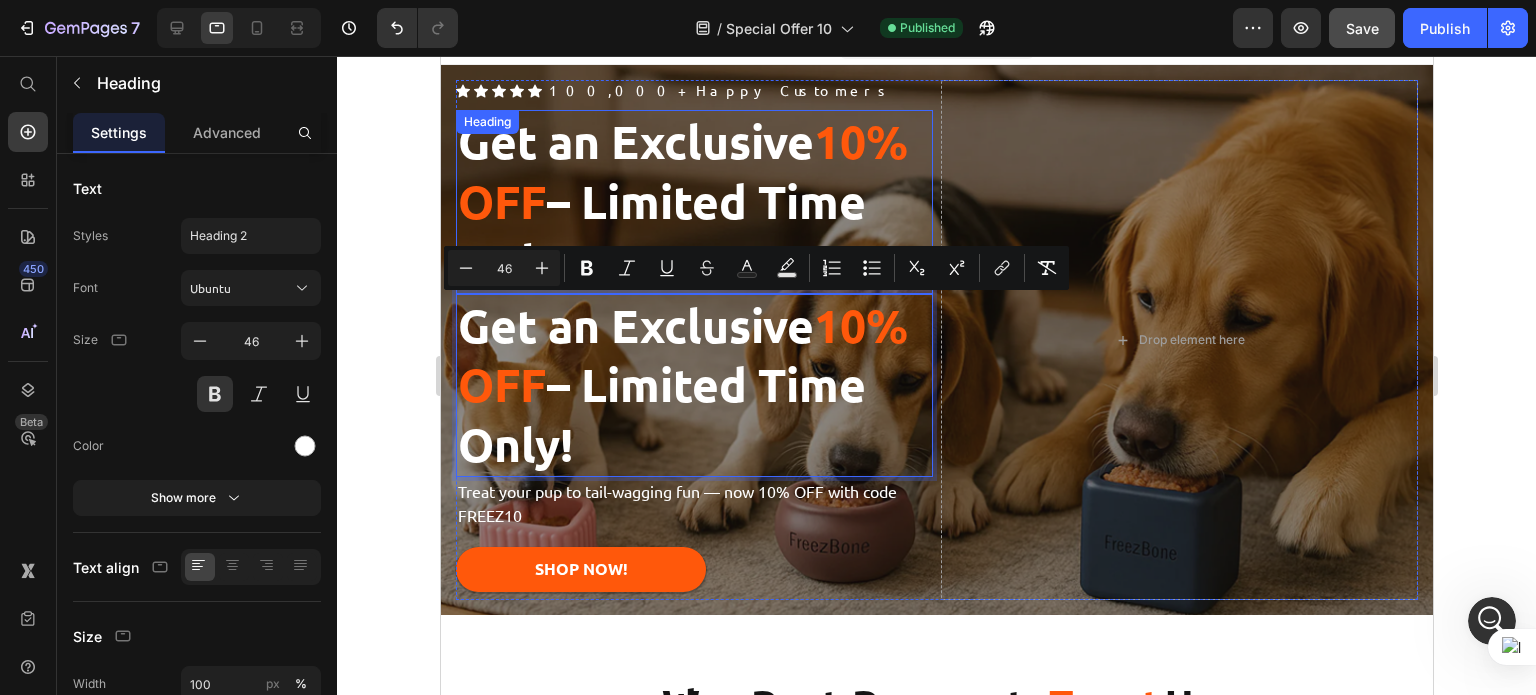 click on "Get an Exclusive" at bounding box center [635, 141] 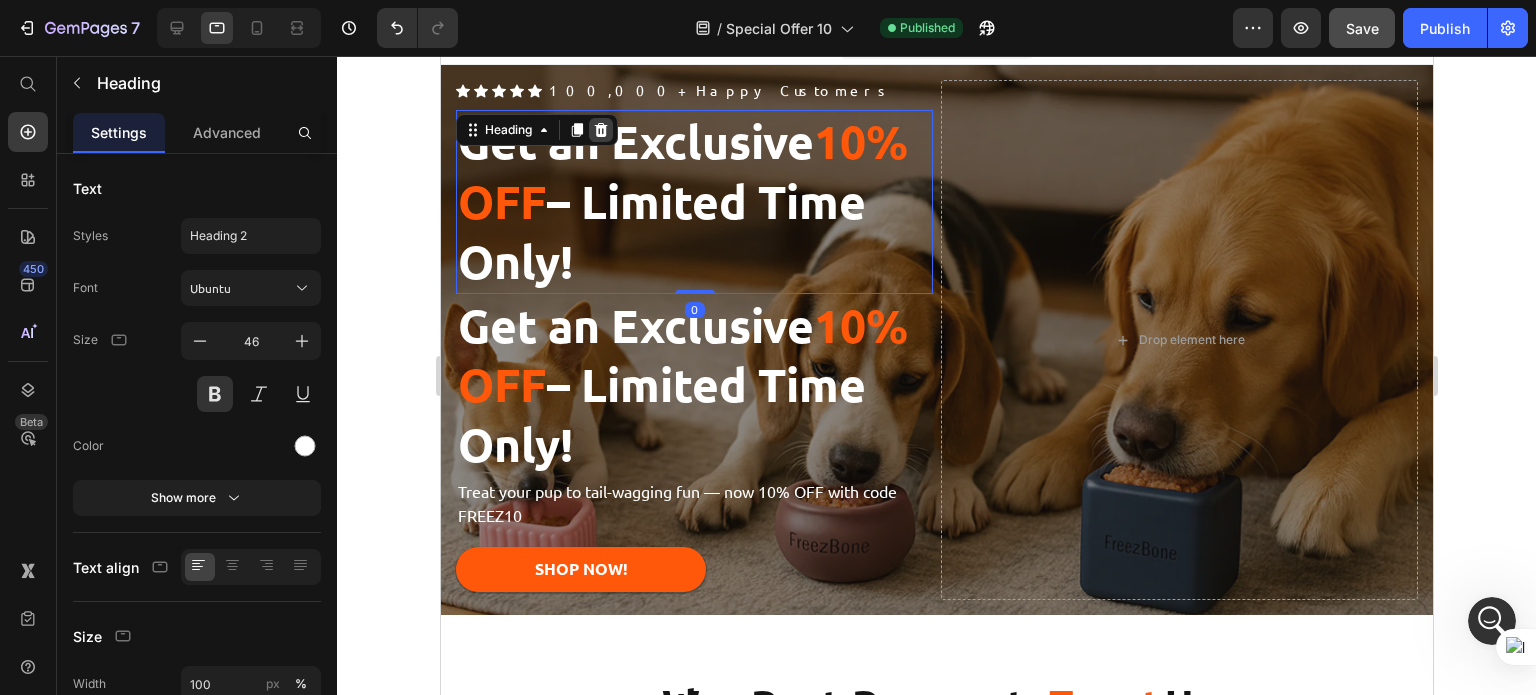 click 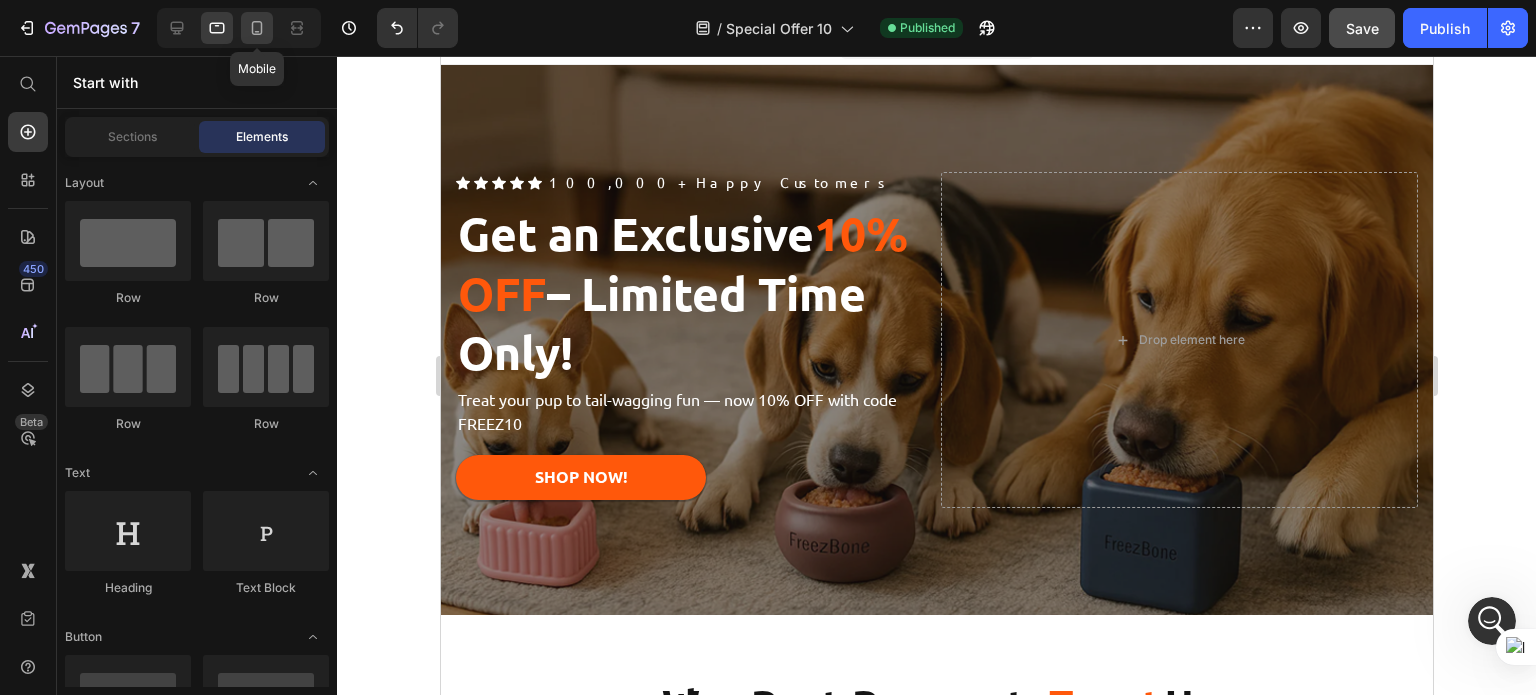 click 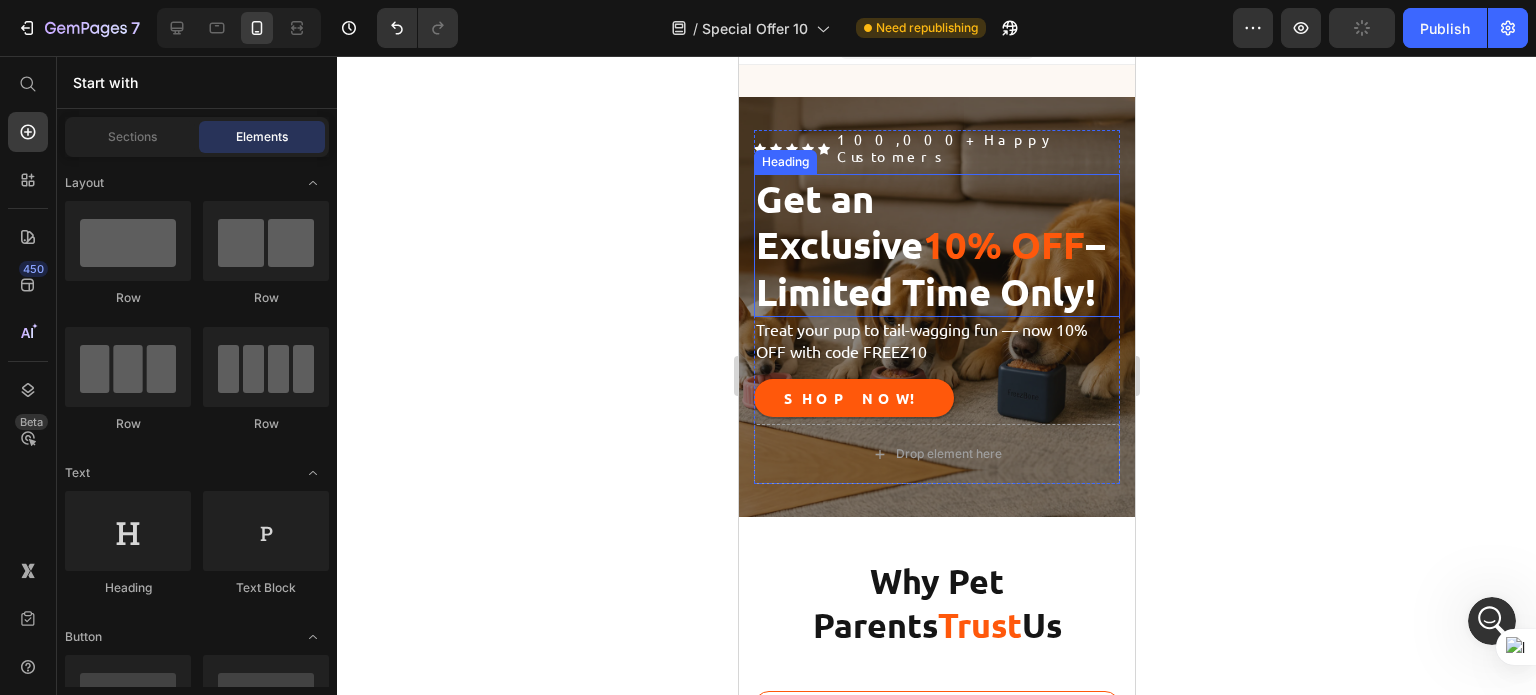 click on "10% OFF" at bounding box center (1003, 244) 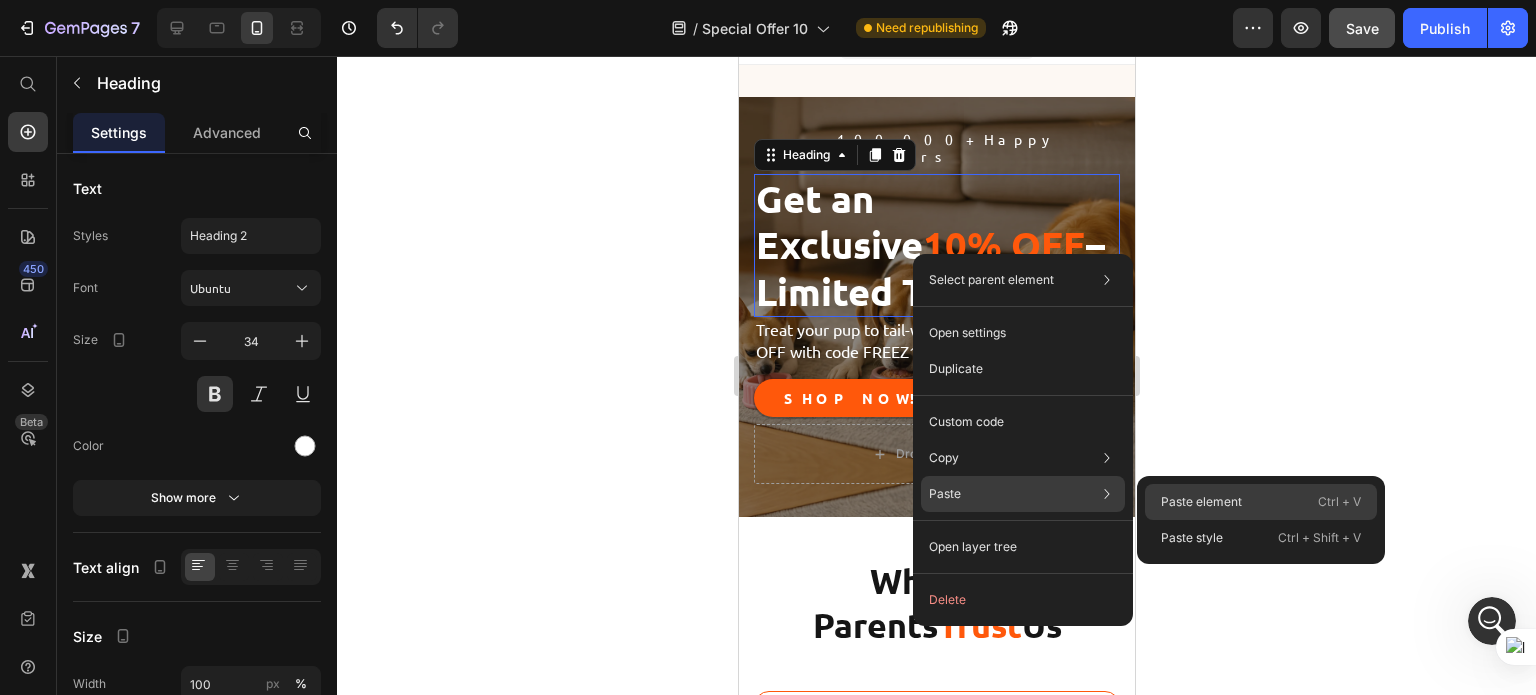 click on "Paste element" at bounding box center (1201, 502) 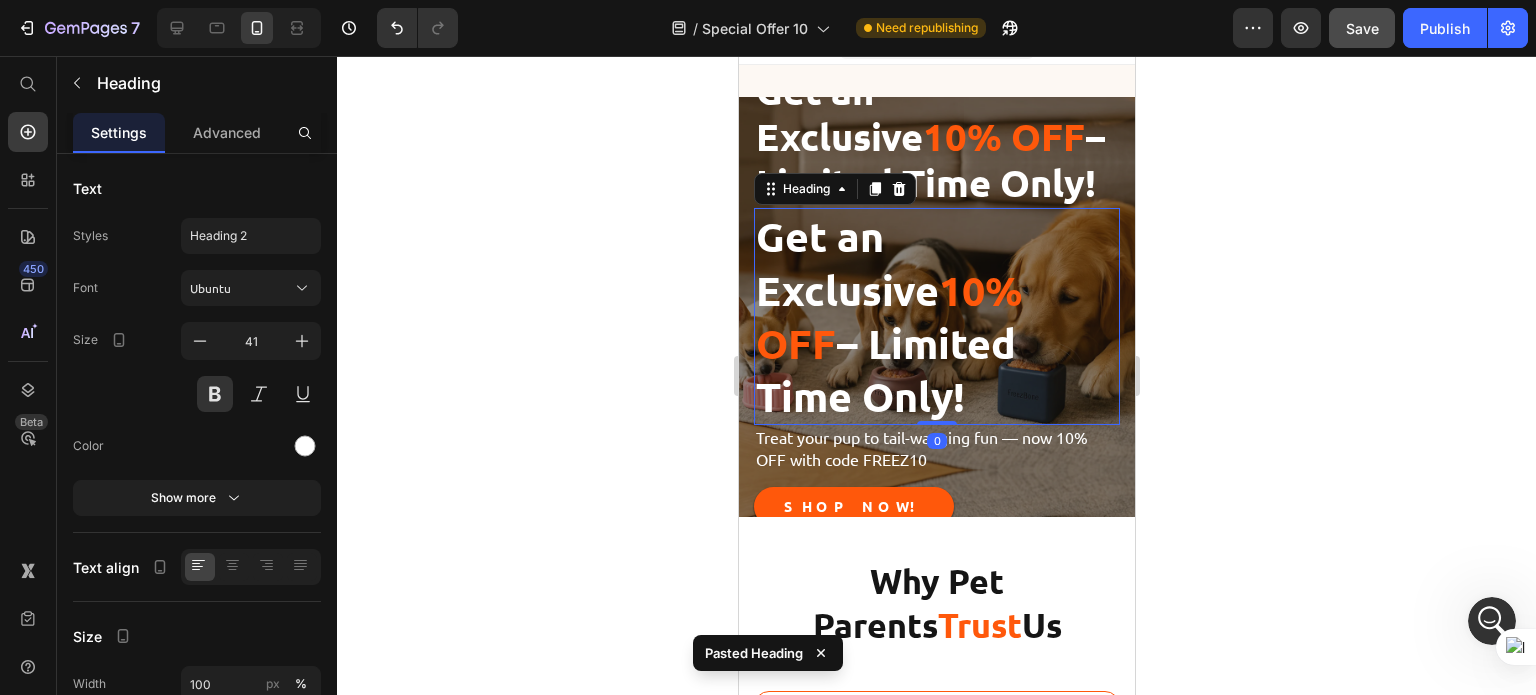 scroll, scrollTop: 0, scrollLeft: 0, axis: both 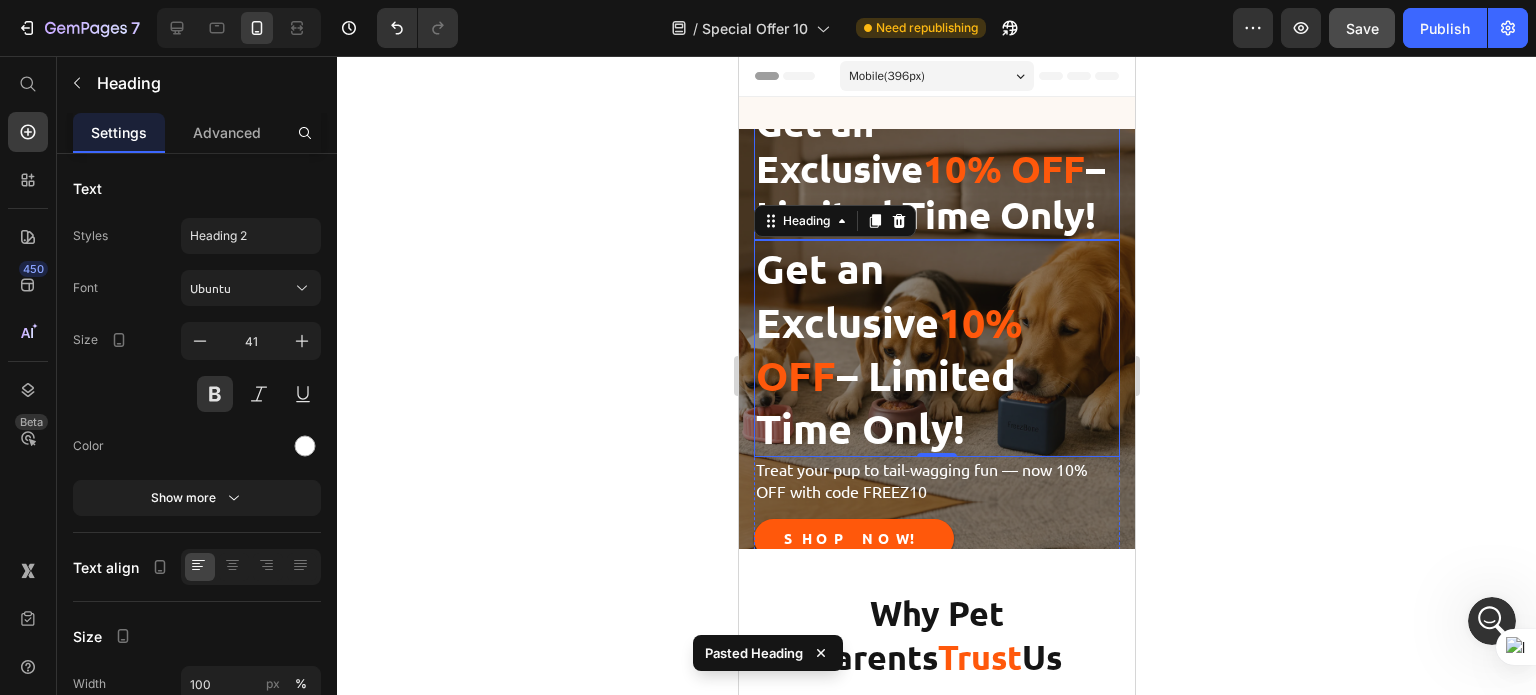 click on "Get an Exclusive  10% OFF  – Limited Time Only!" at bounding box center [936, 169] 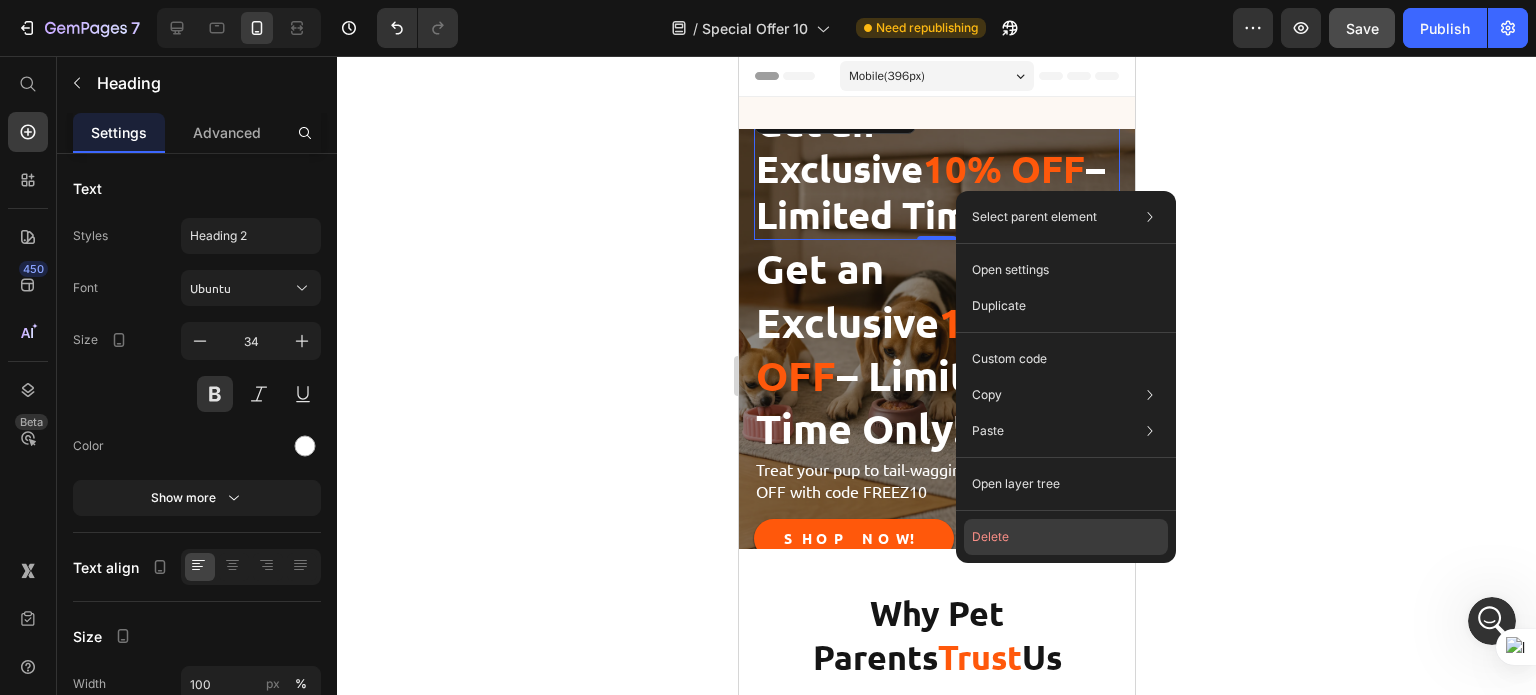 click on "Delete" 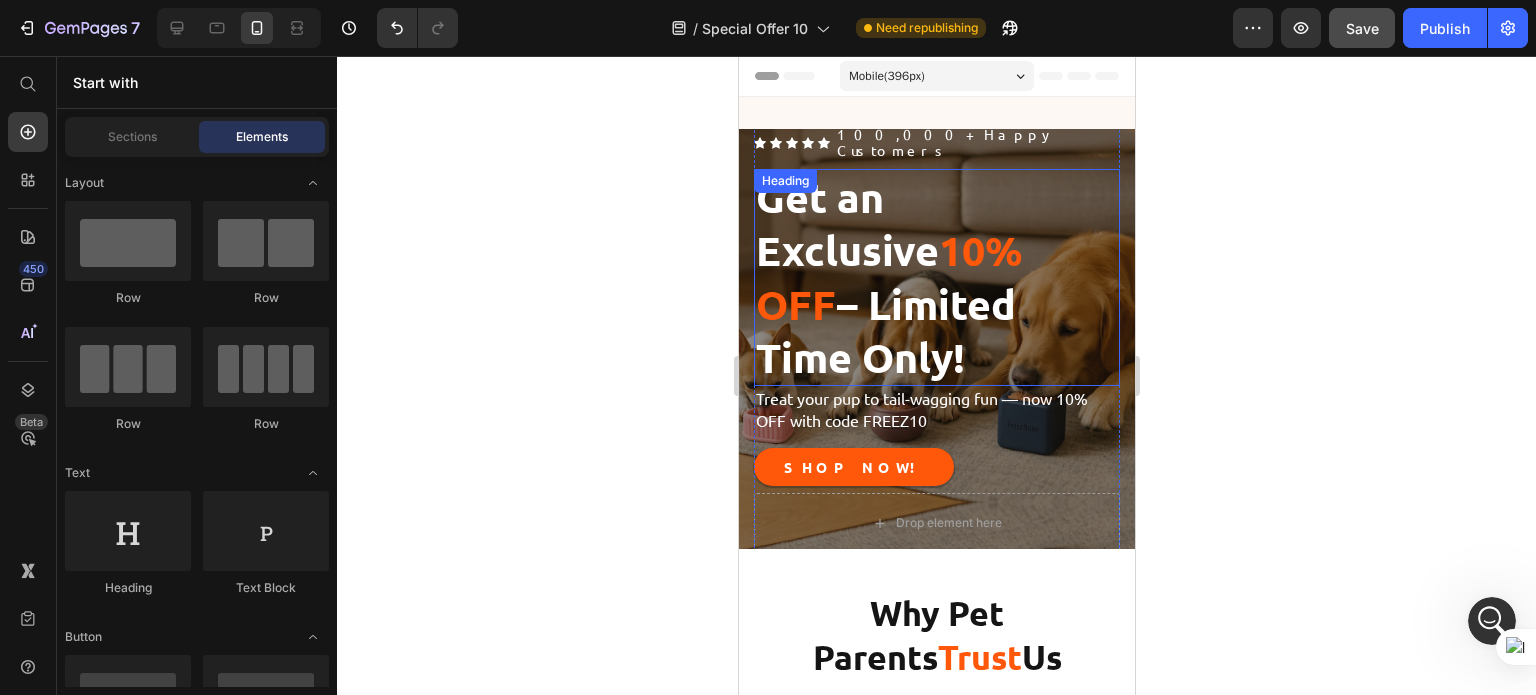 click on "Get an Exclusive  10% OFF  – Limited Time Only!" at bounding box center [936, 277] 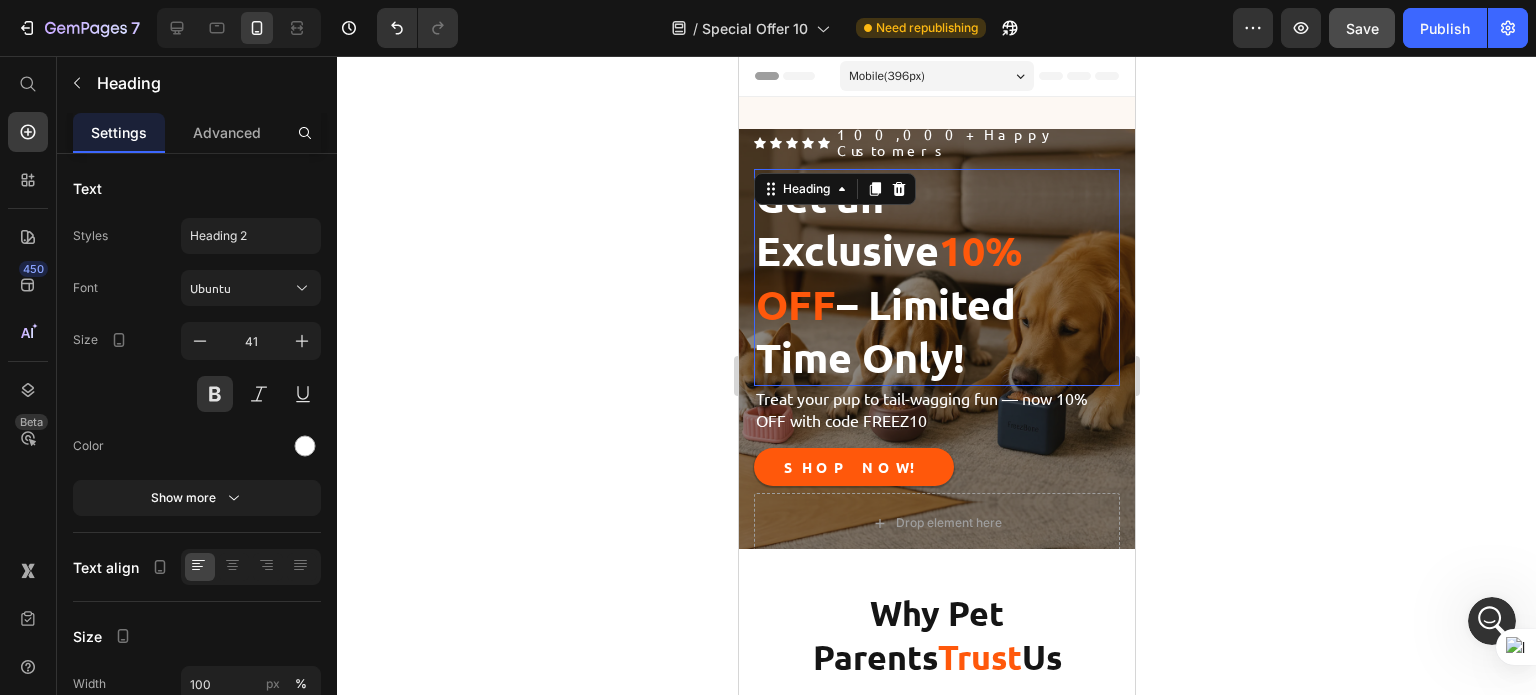 click on "Get an Exclusive  10% OFF  – Limited Time Only!" at bounding box center (936, 277) 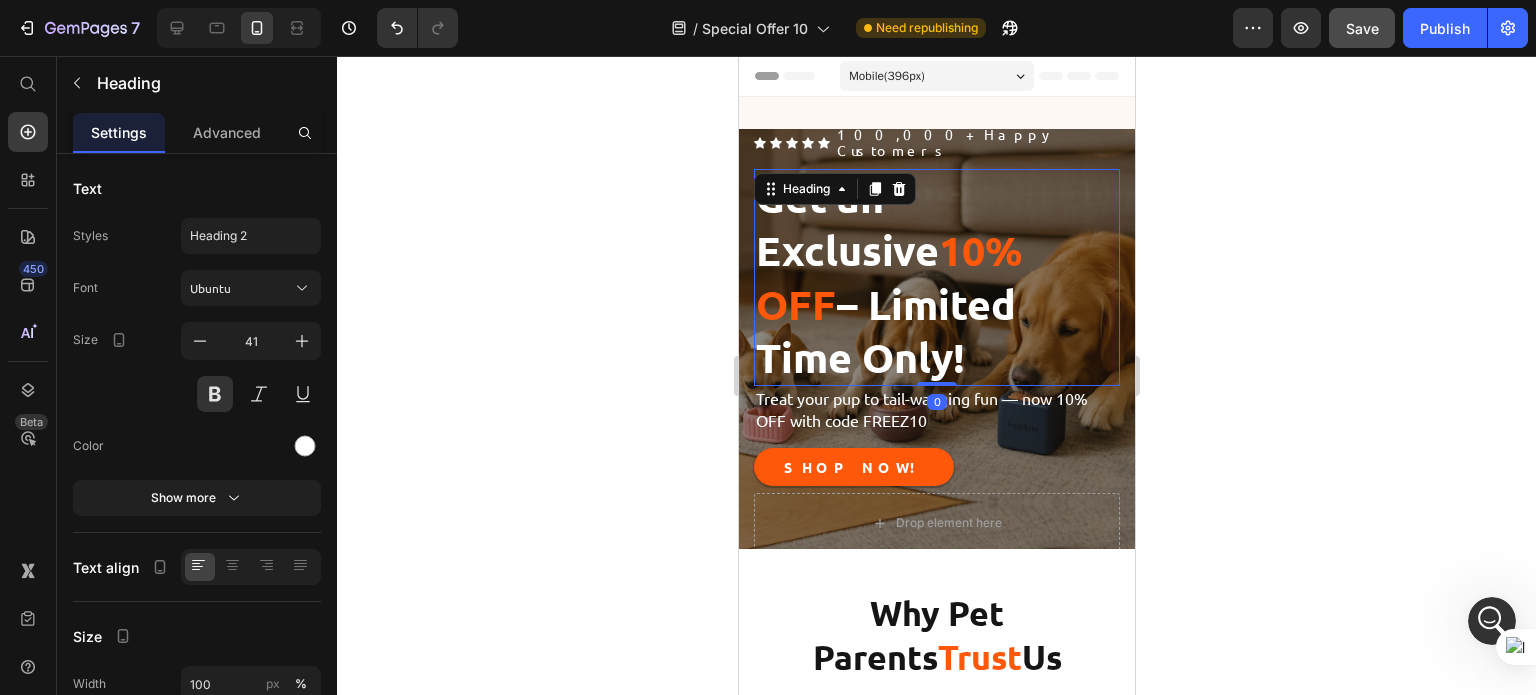click on "Get an Exclusive  10% OFF  – Limited Time Only!" at bounding box center [936, 277] 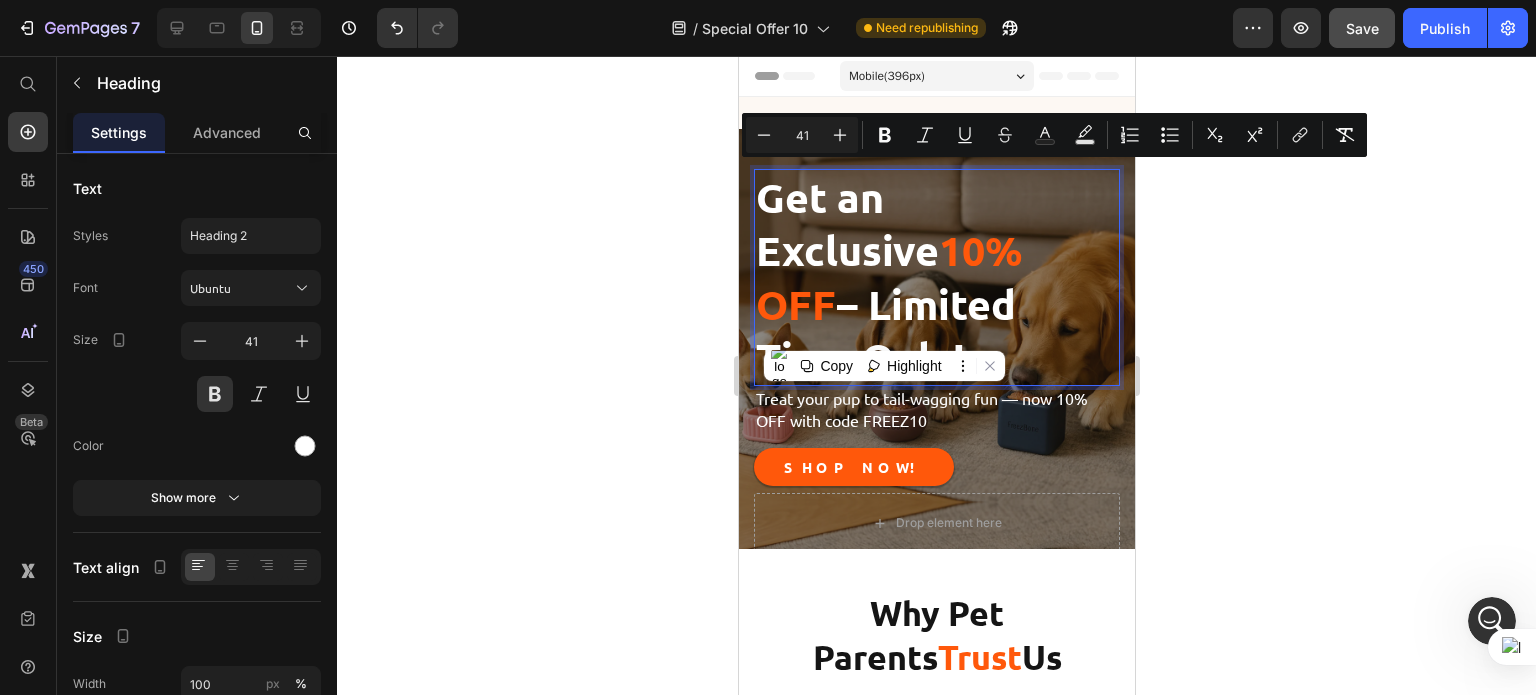 click on "Get an Exclusive  10% OFF  – Limited Time Only!" at bounding box center [936, 277] 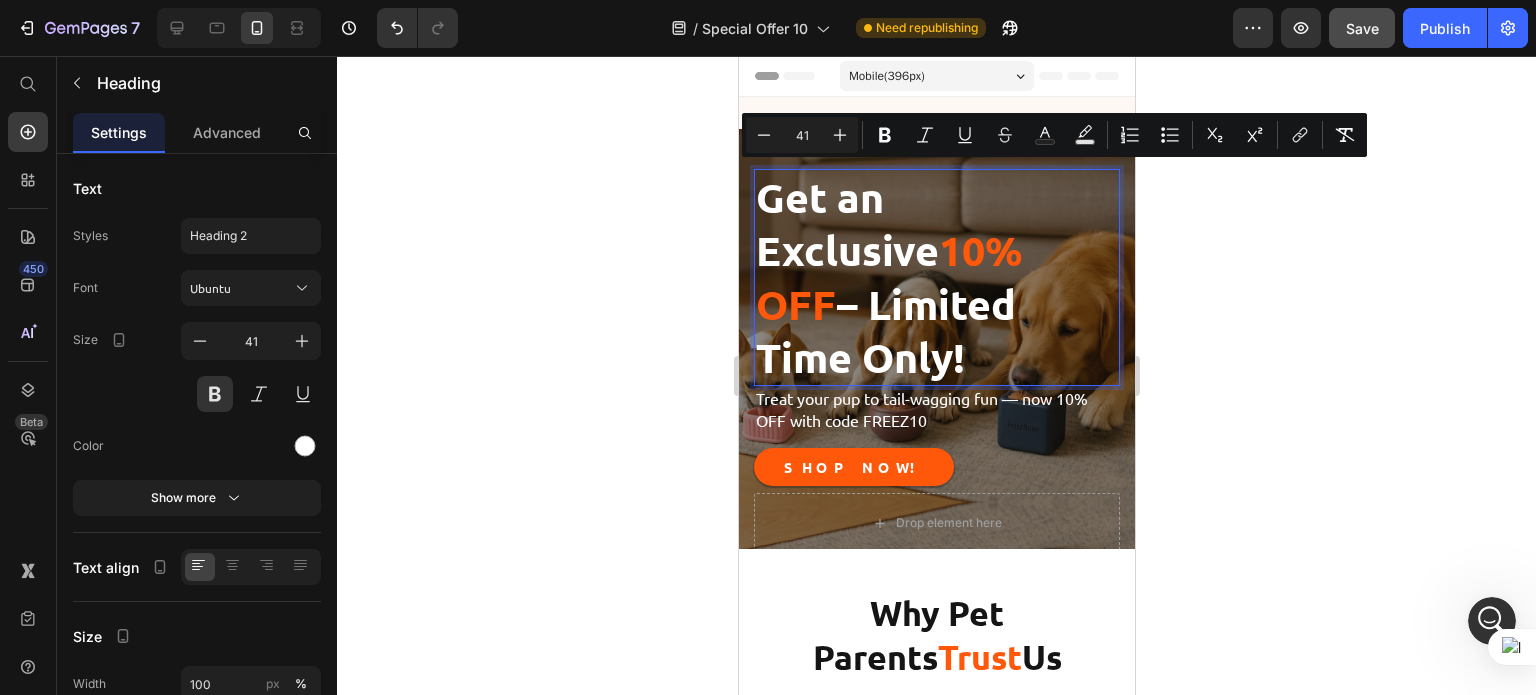 click on "Get an Exclusive  10% OFF  – Limited Time Only!" at bounding box center (936, 277) 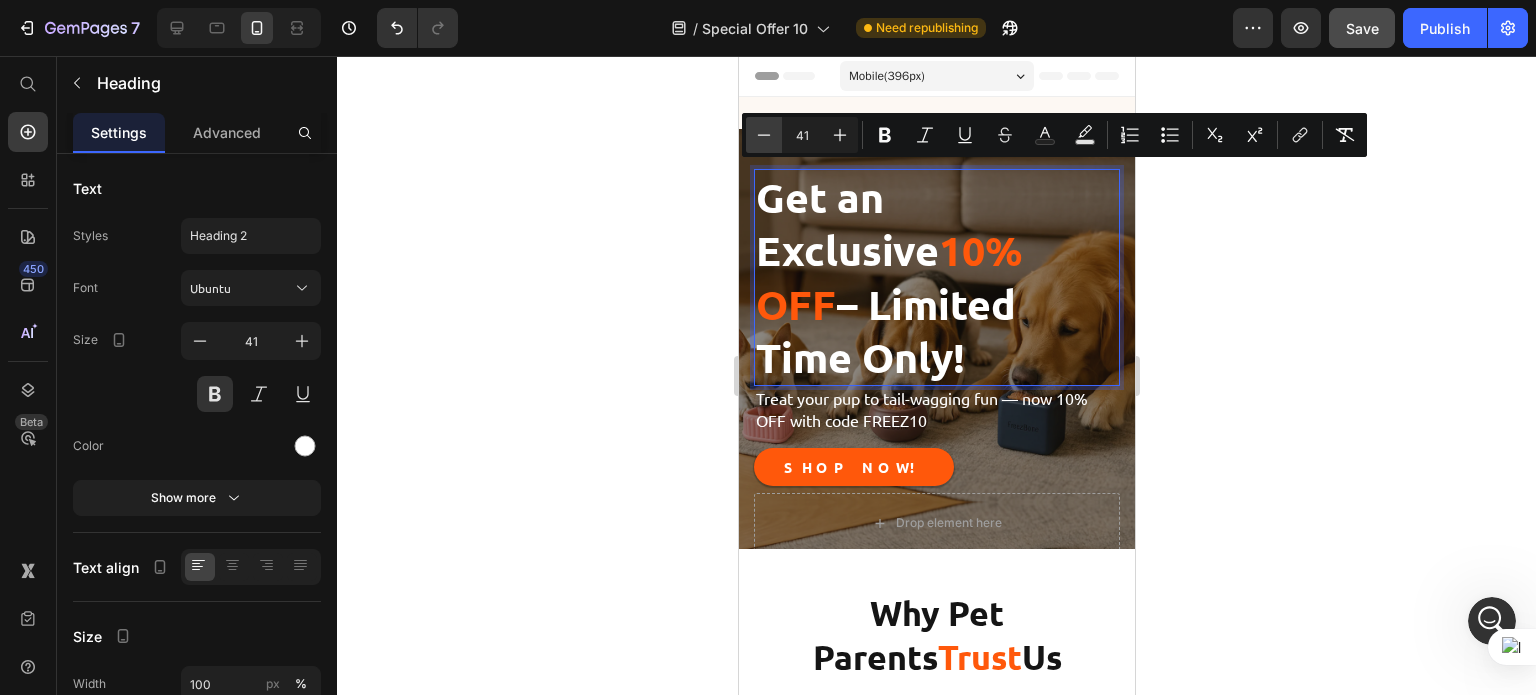click 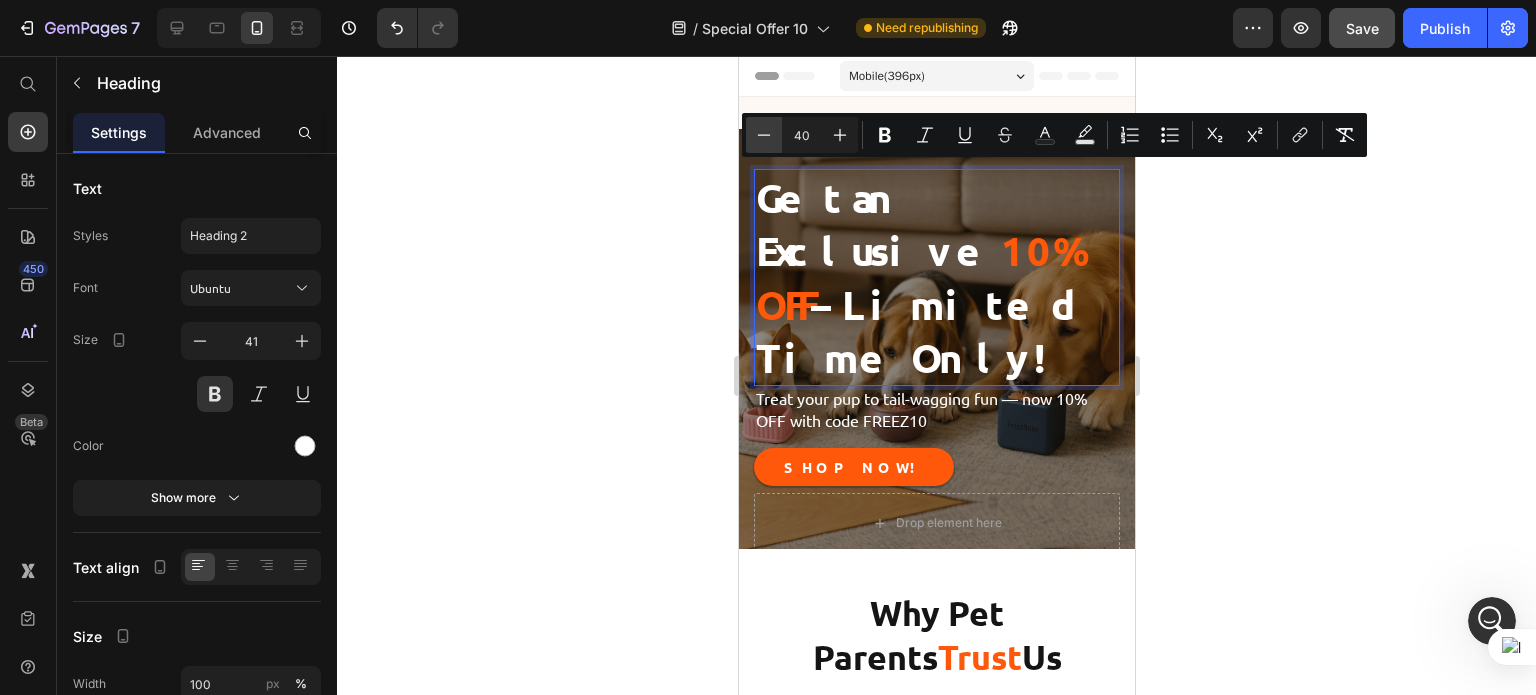 click 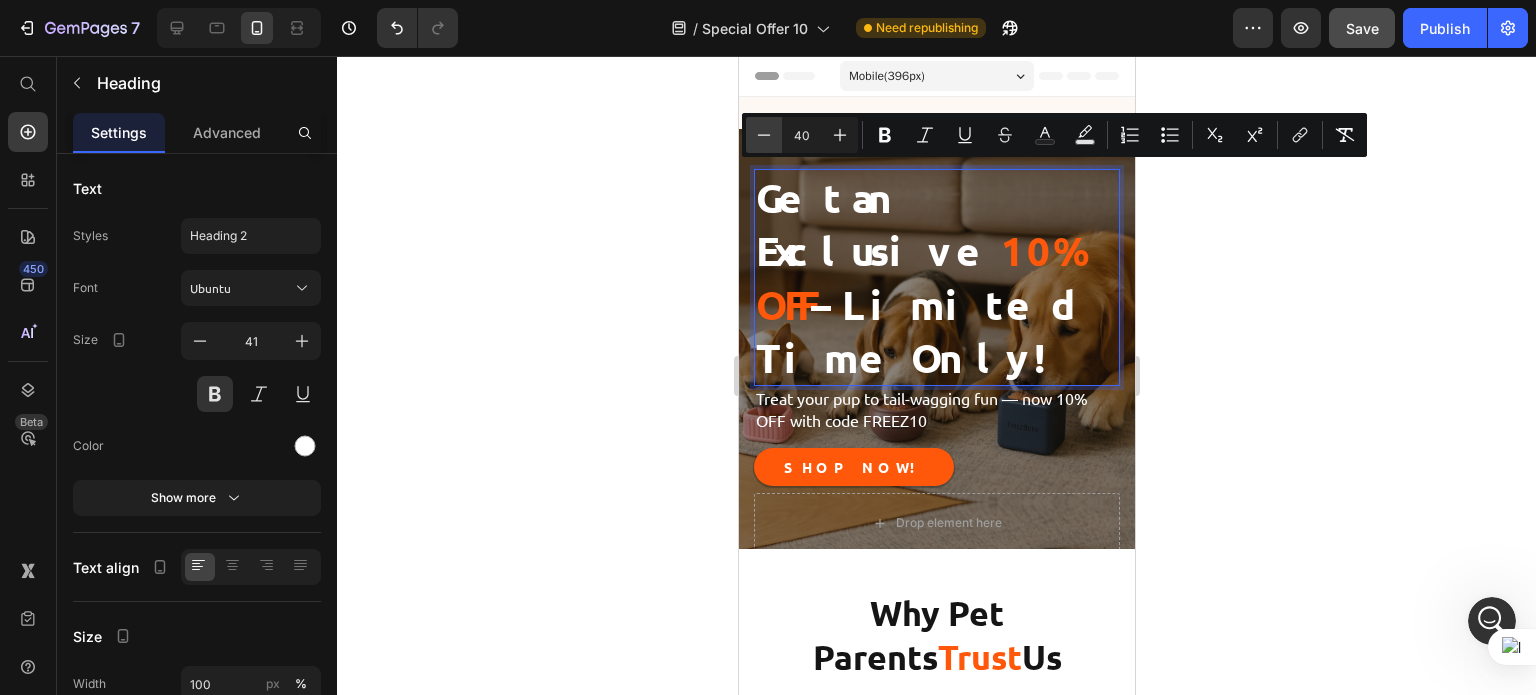 click 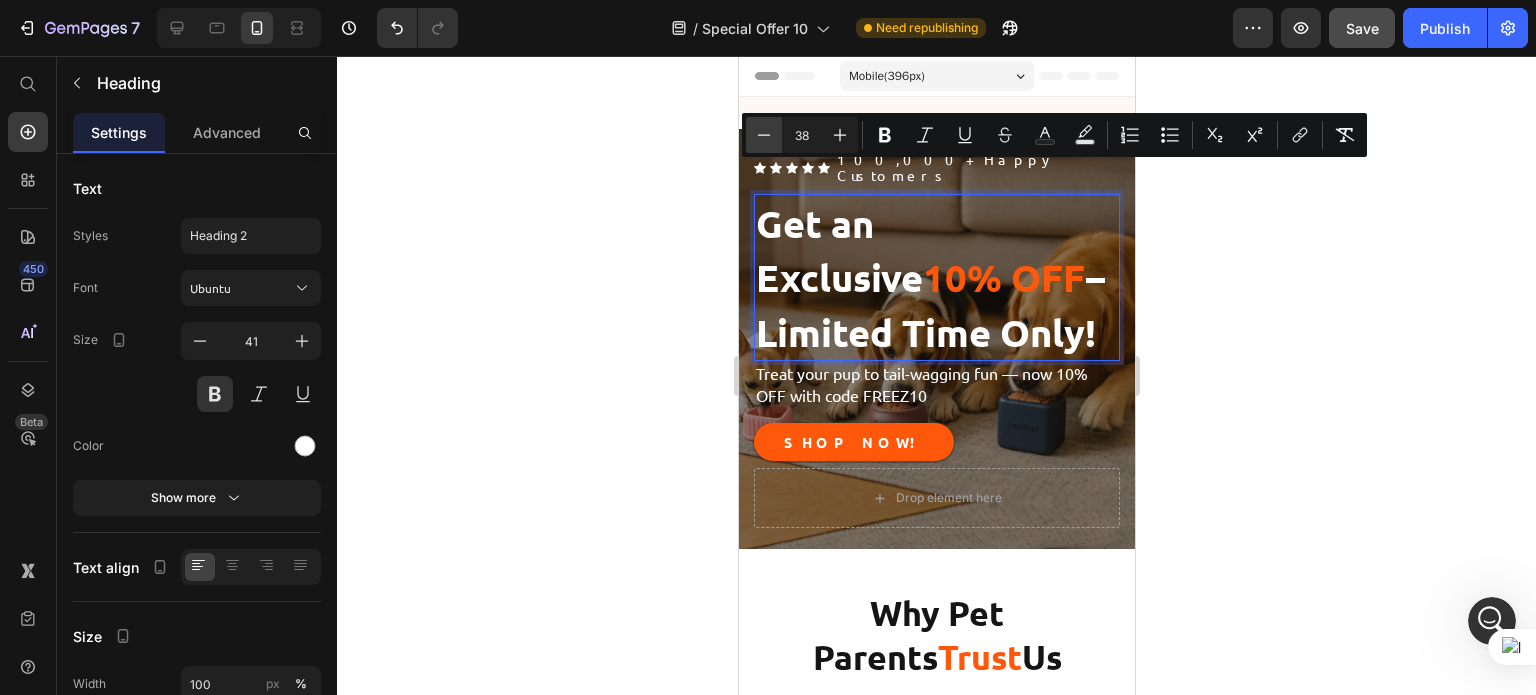 click 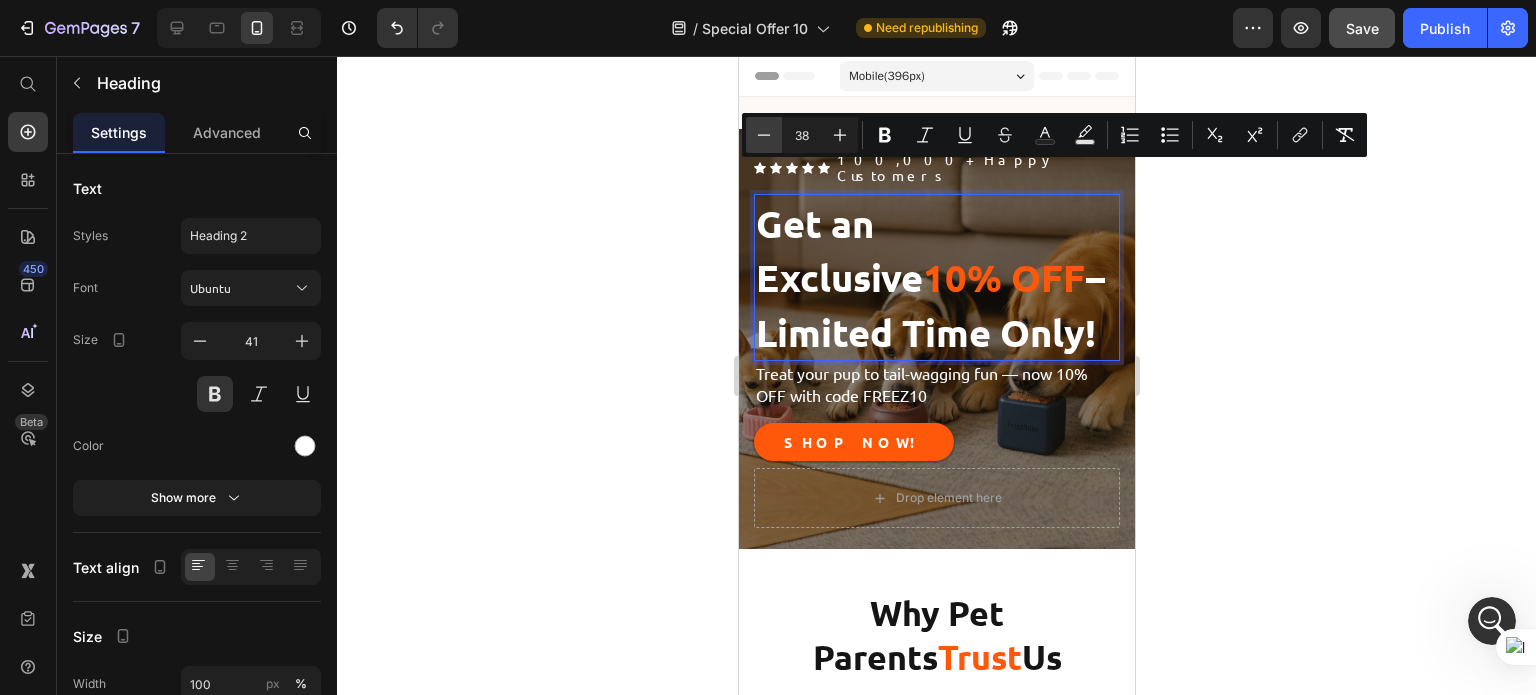 click 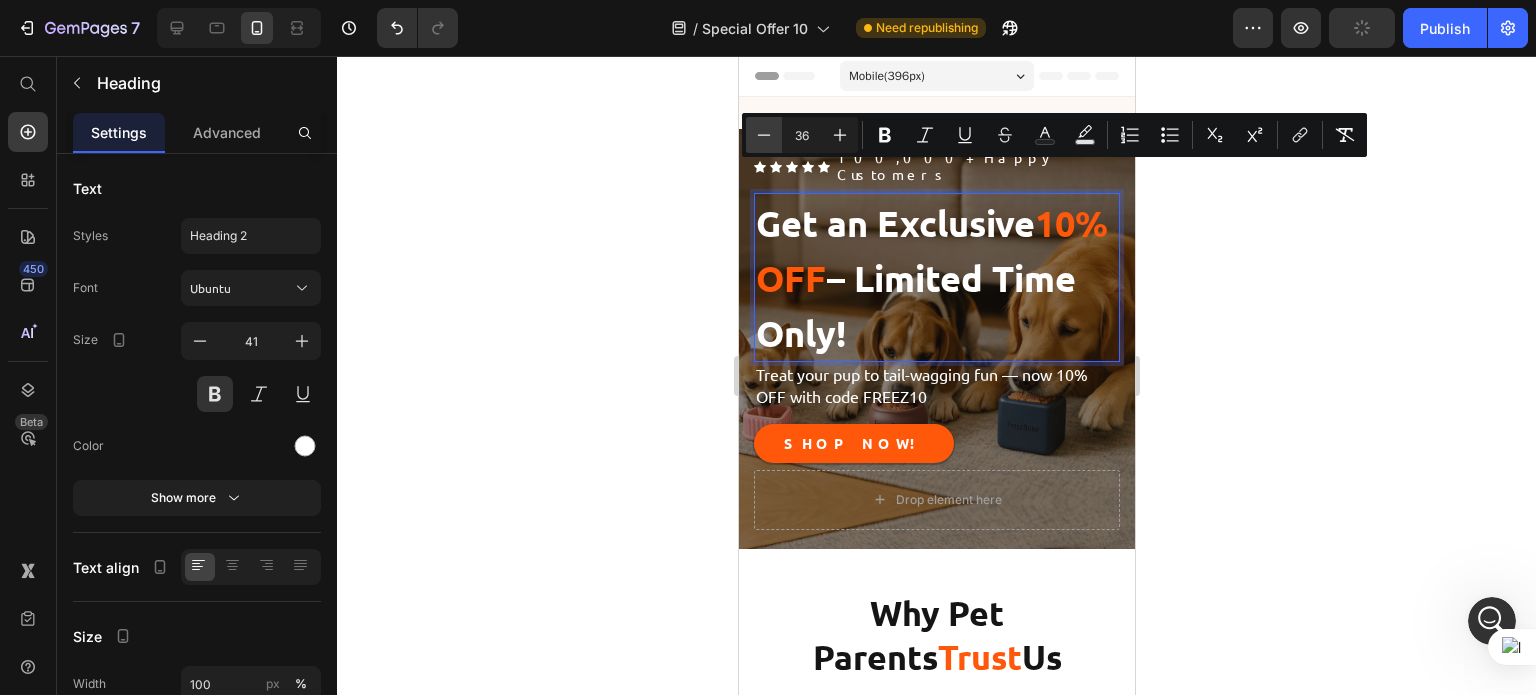 click 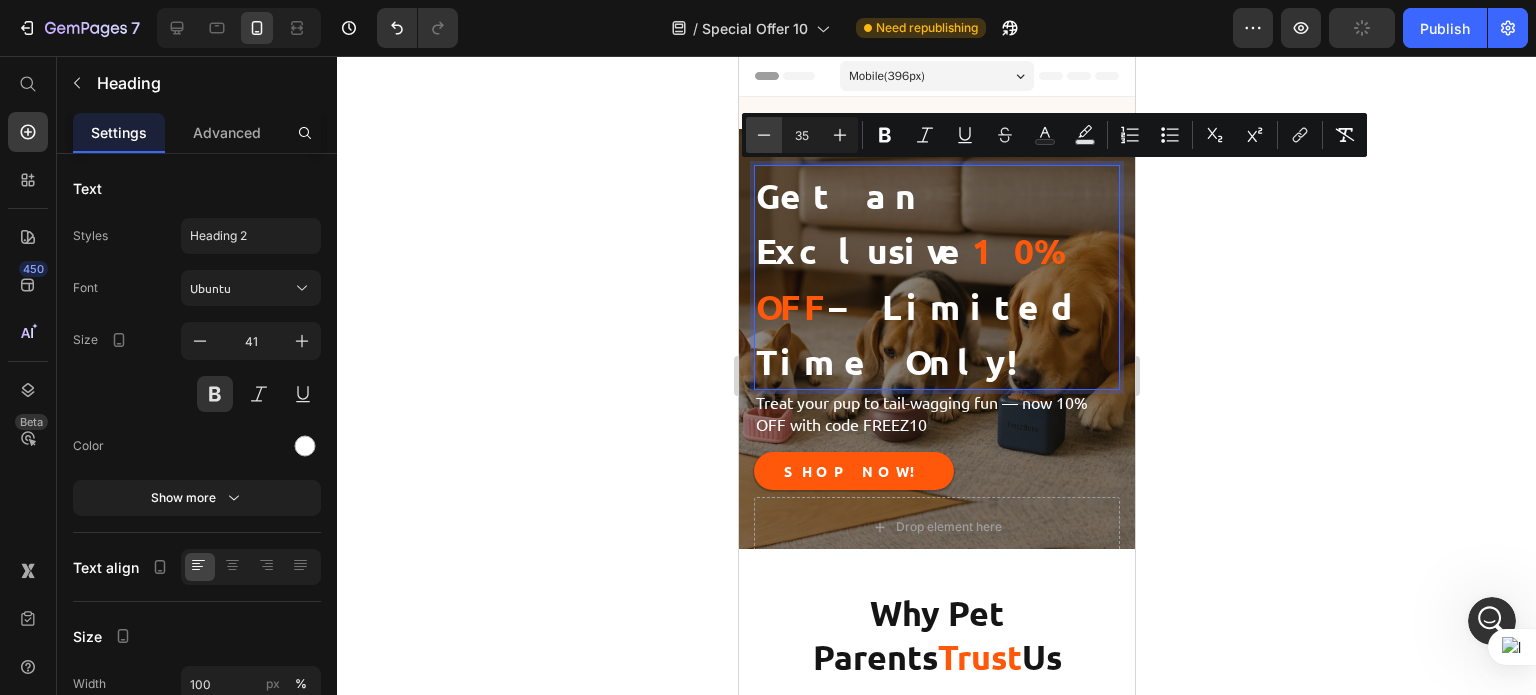 click 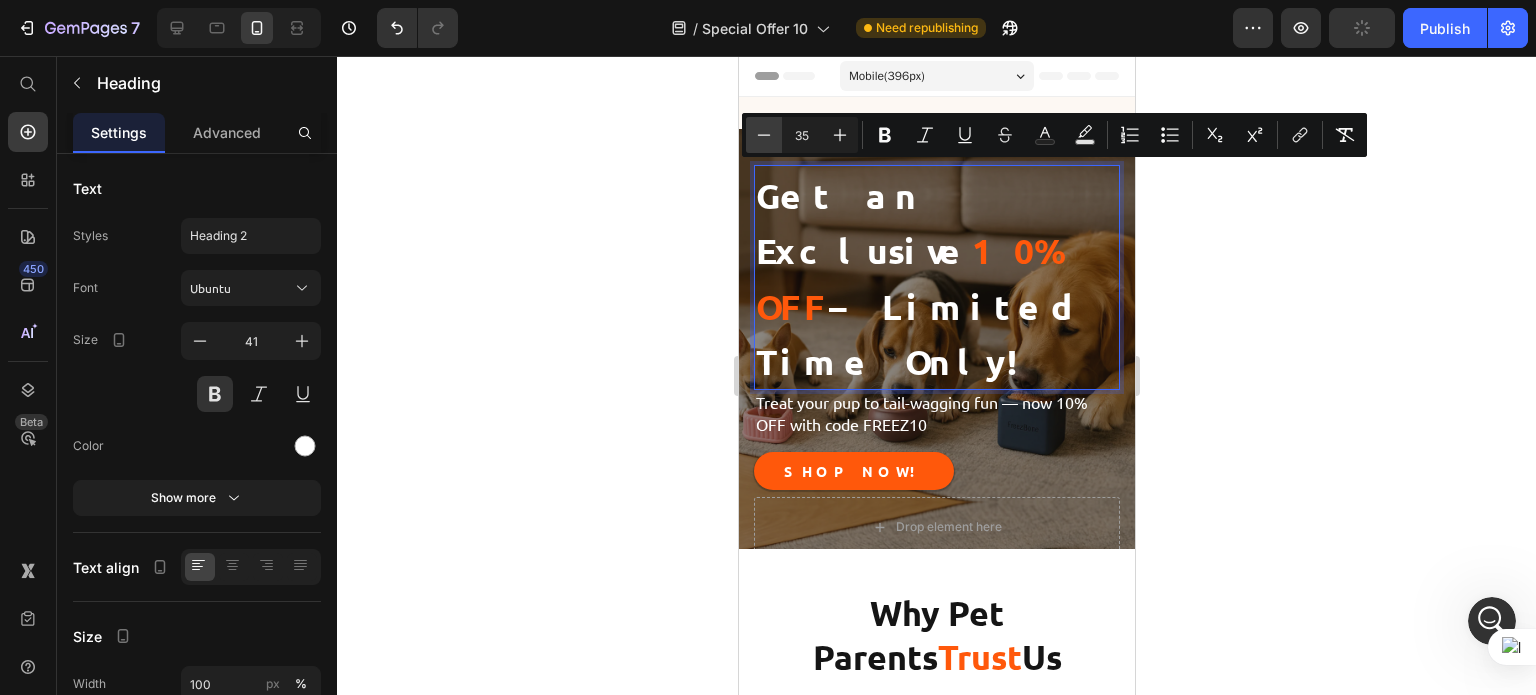 type on "34" 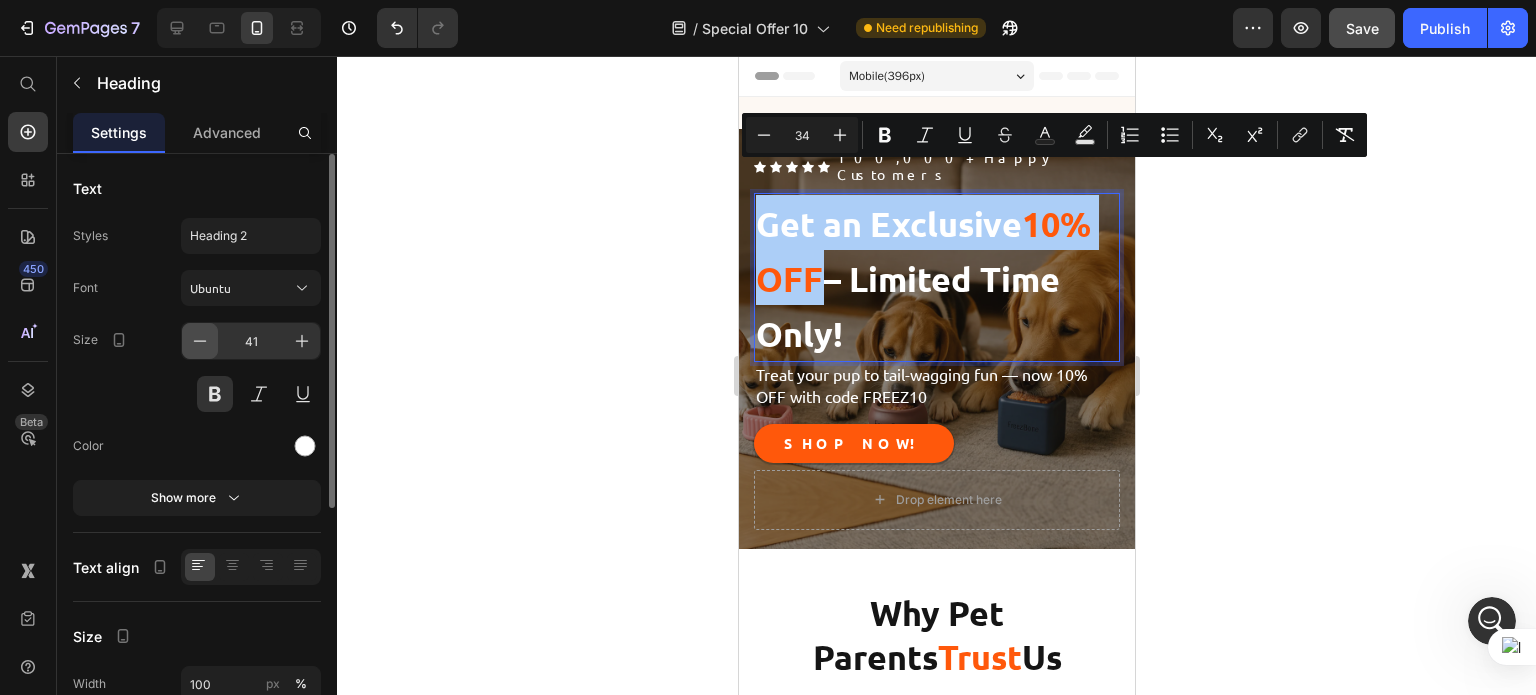 click 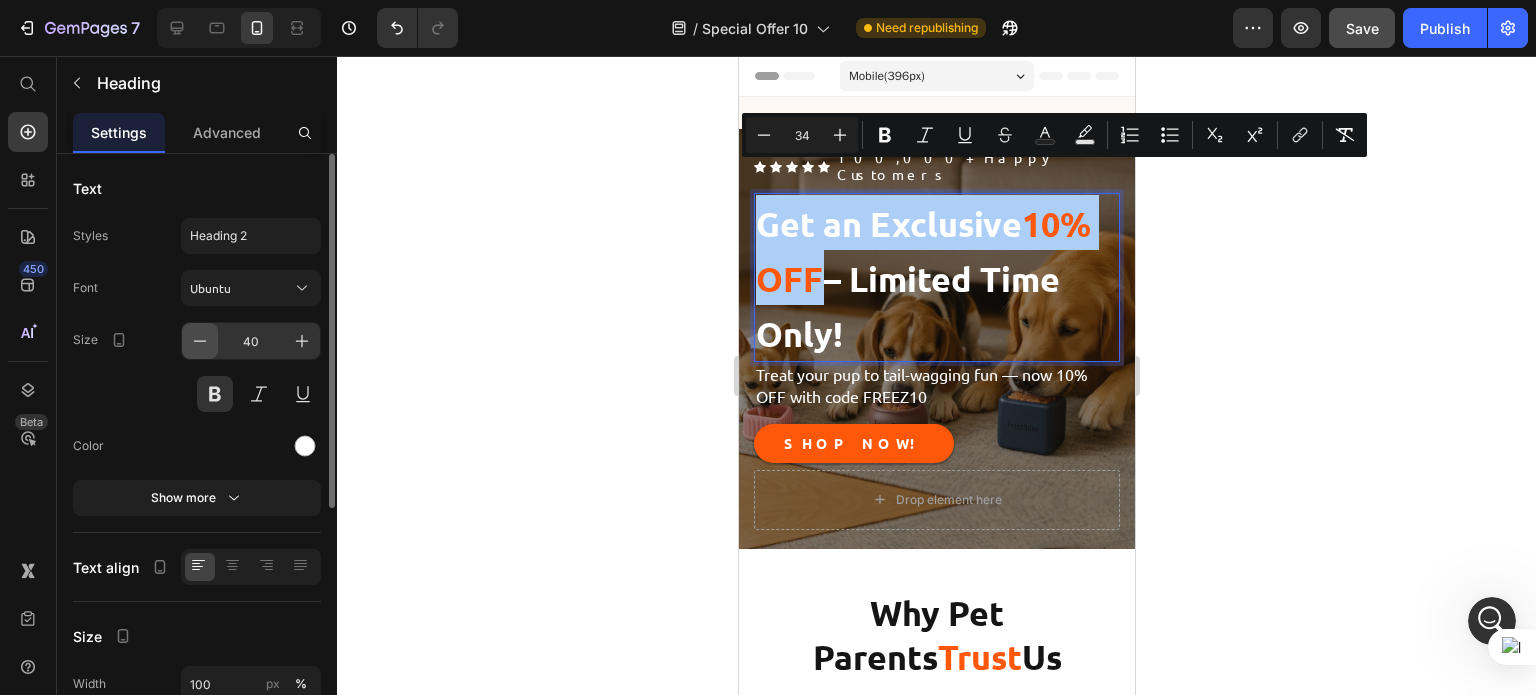 click 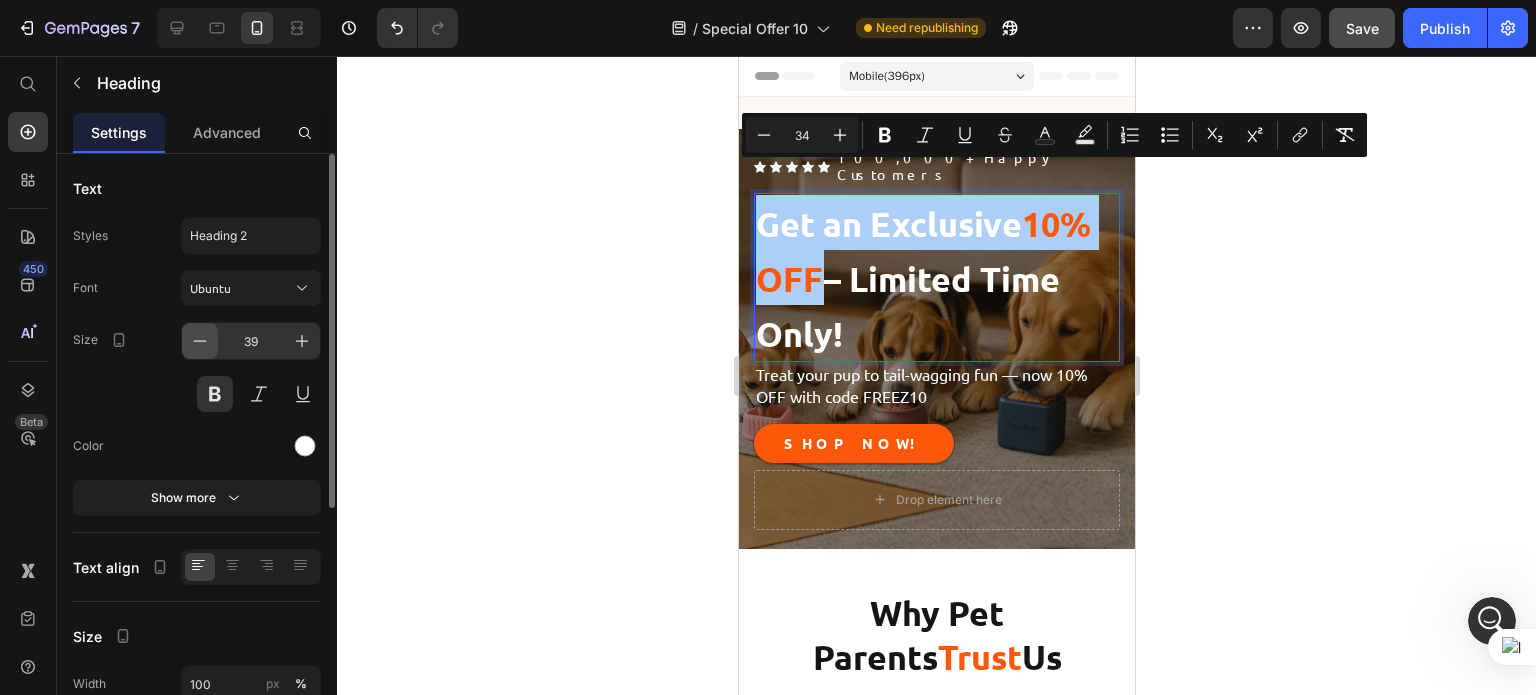click 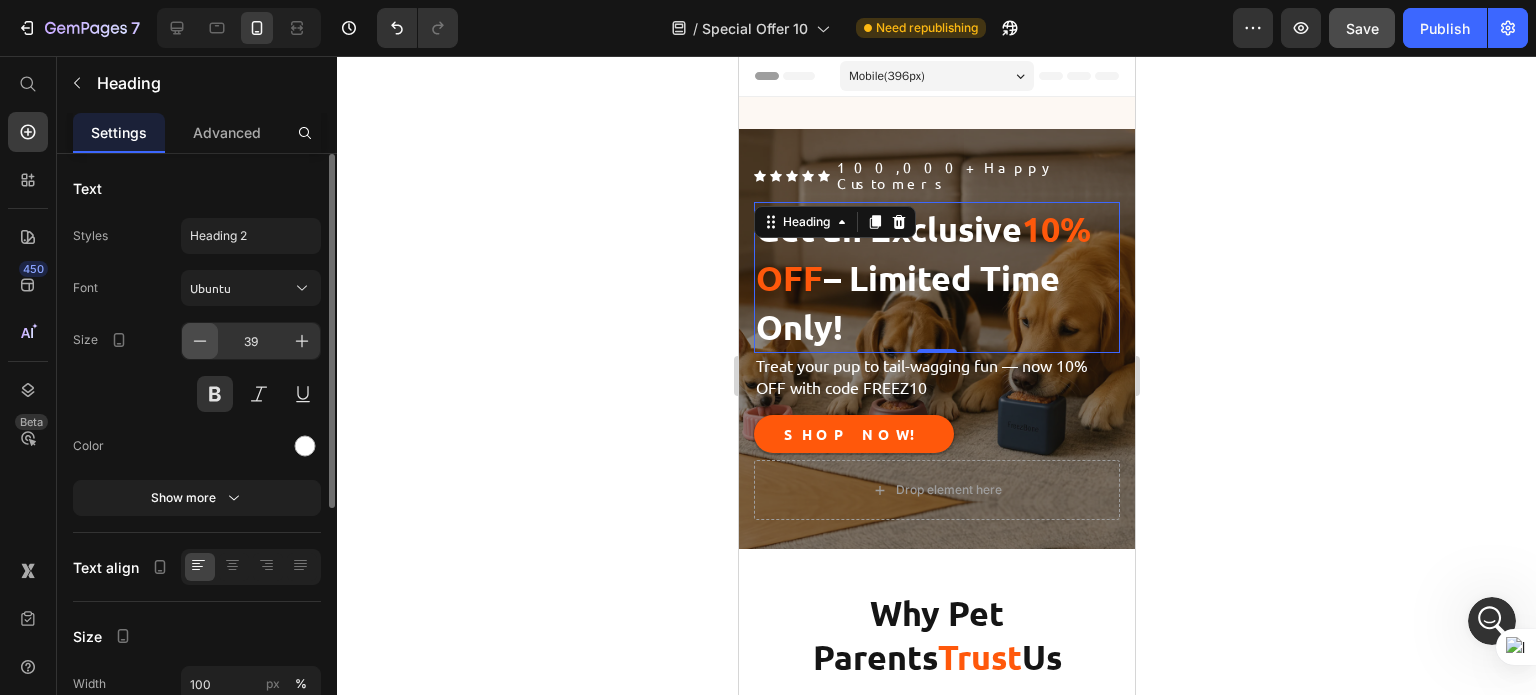 click 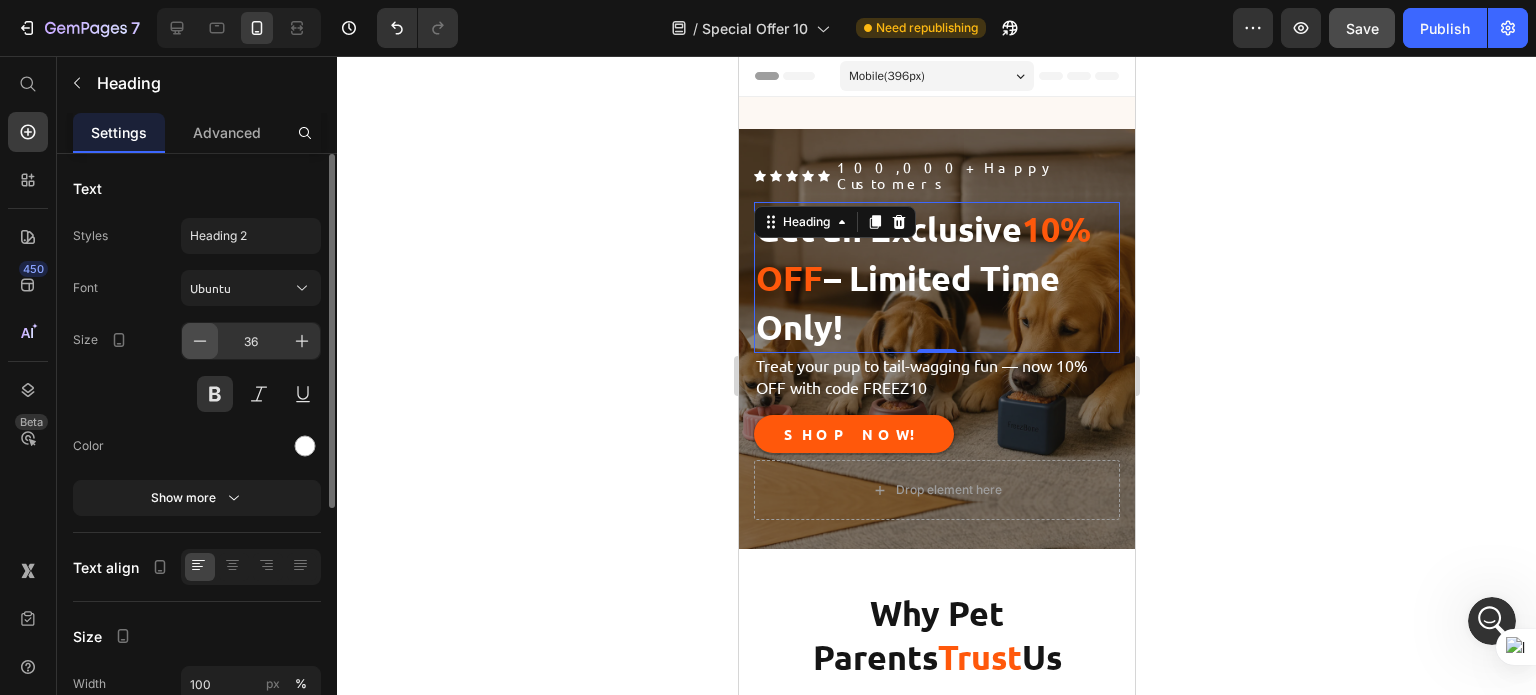 click 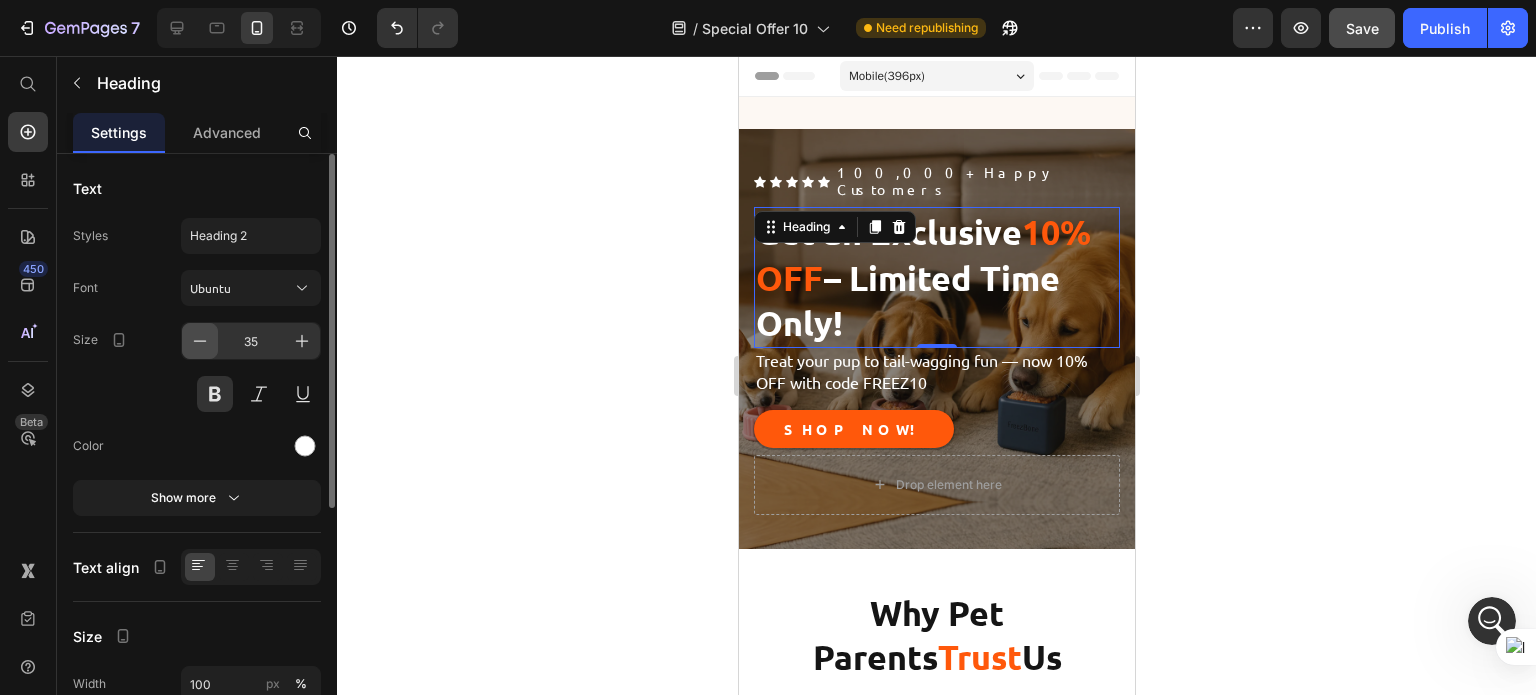 click 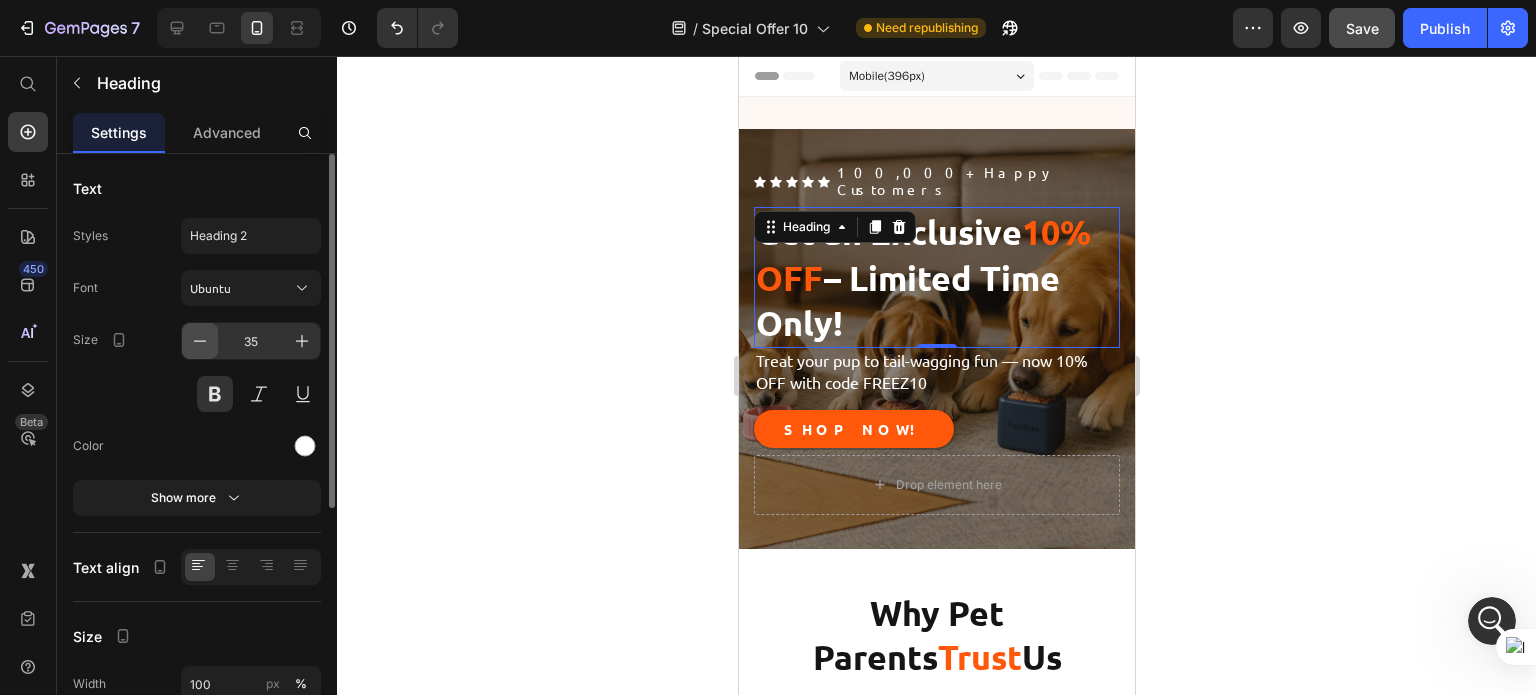 type on "34" 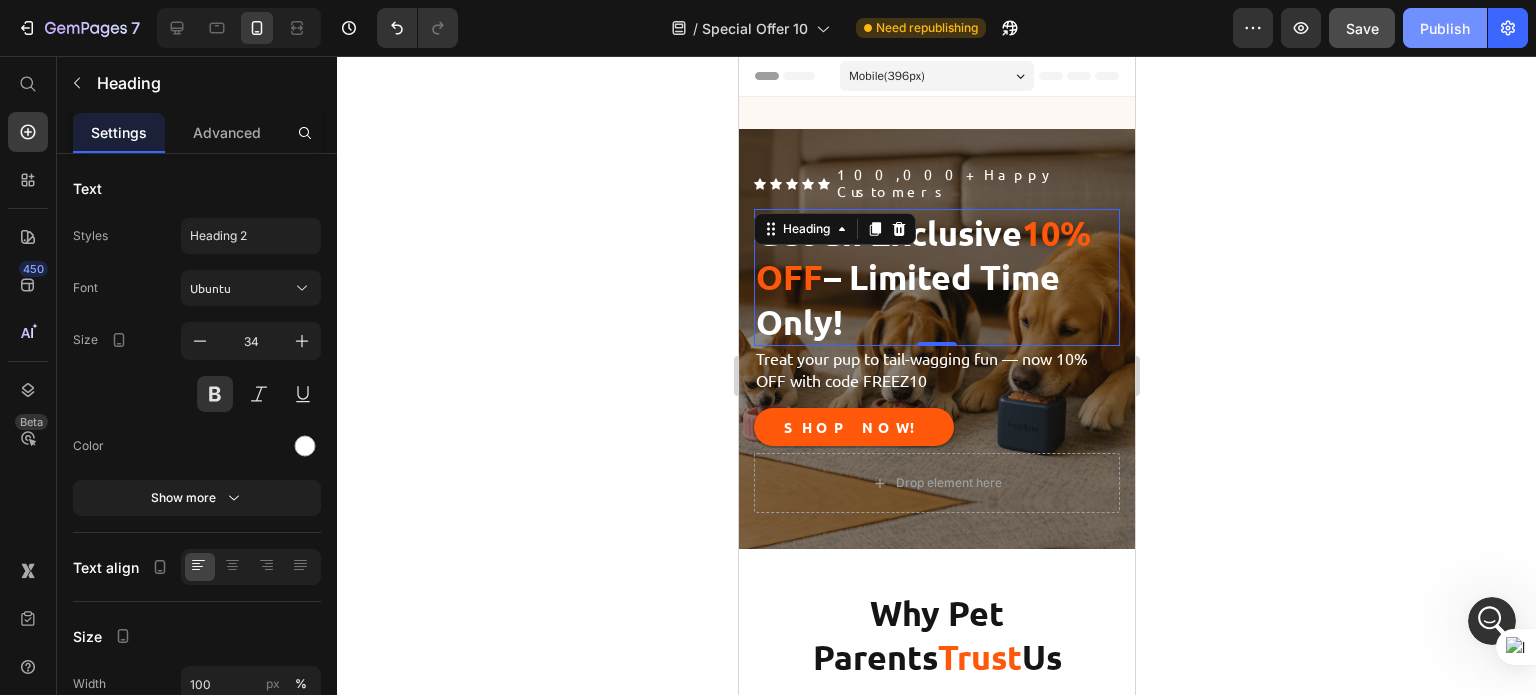 click on "Publish" at bounding box center (1445, 28) 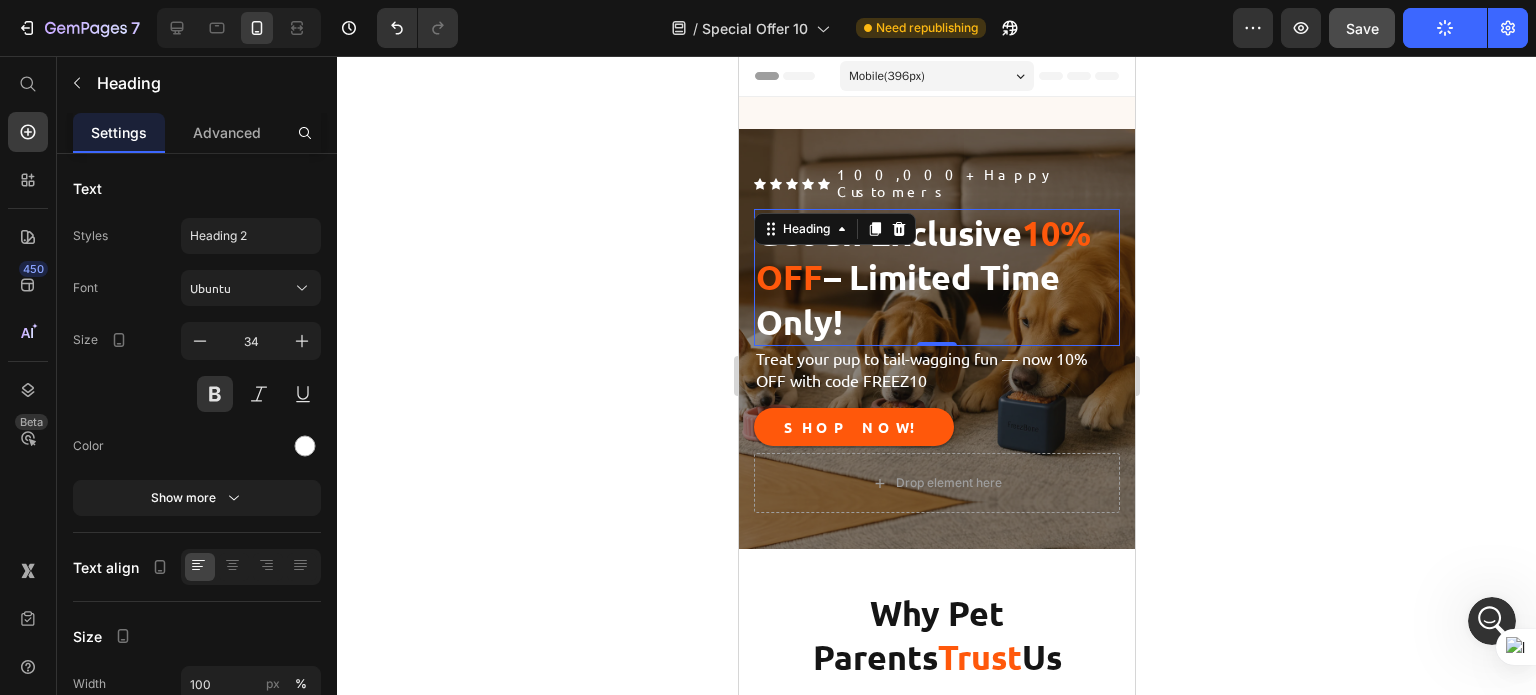 click 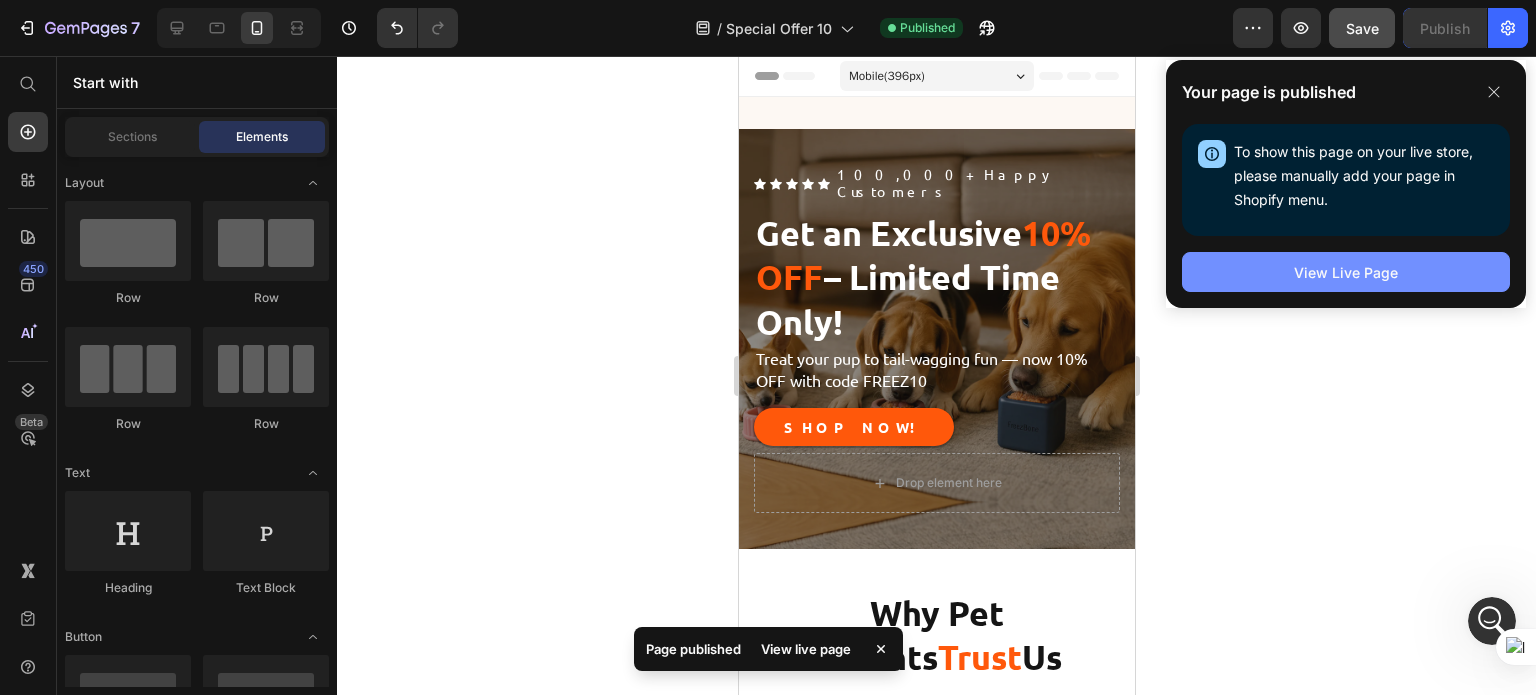 click on "View Live Page" at bounding box center [1346, 272] 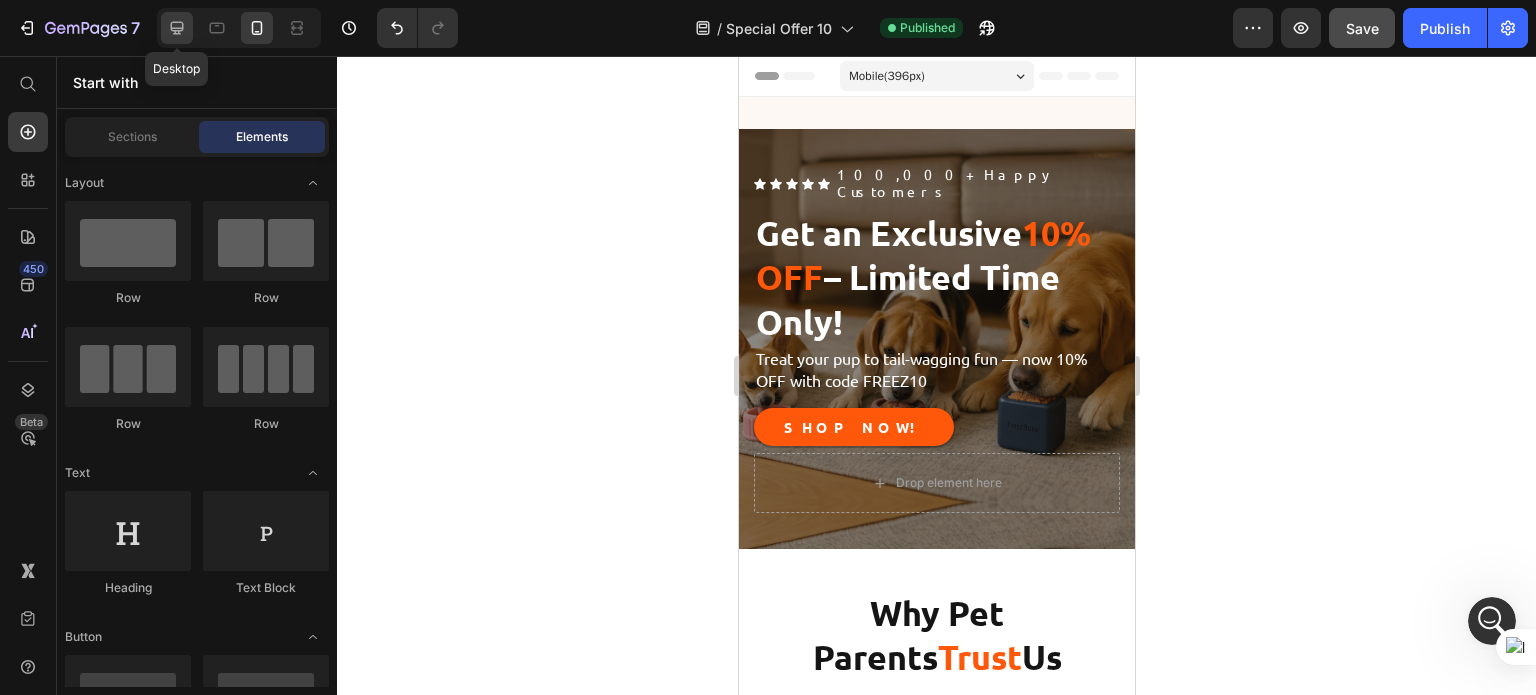 click 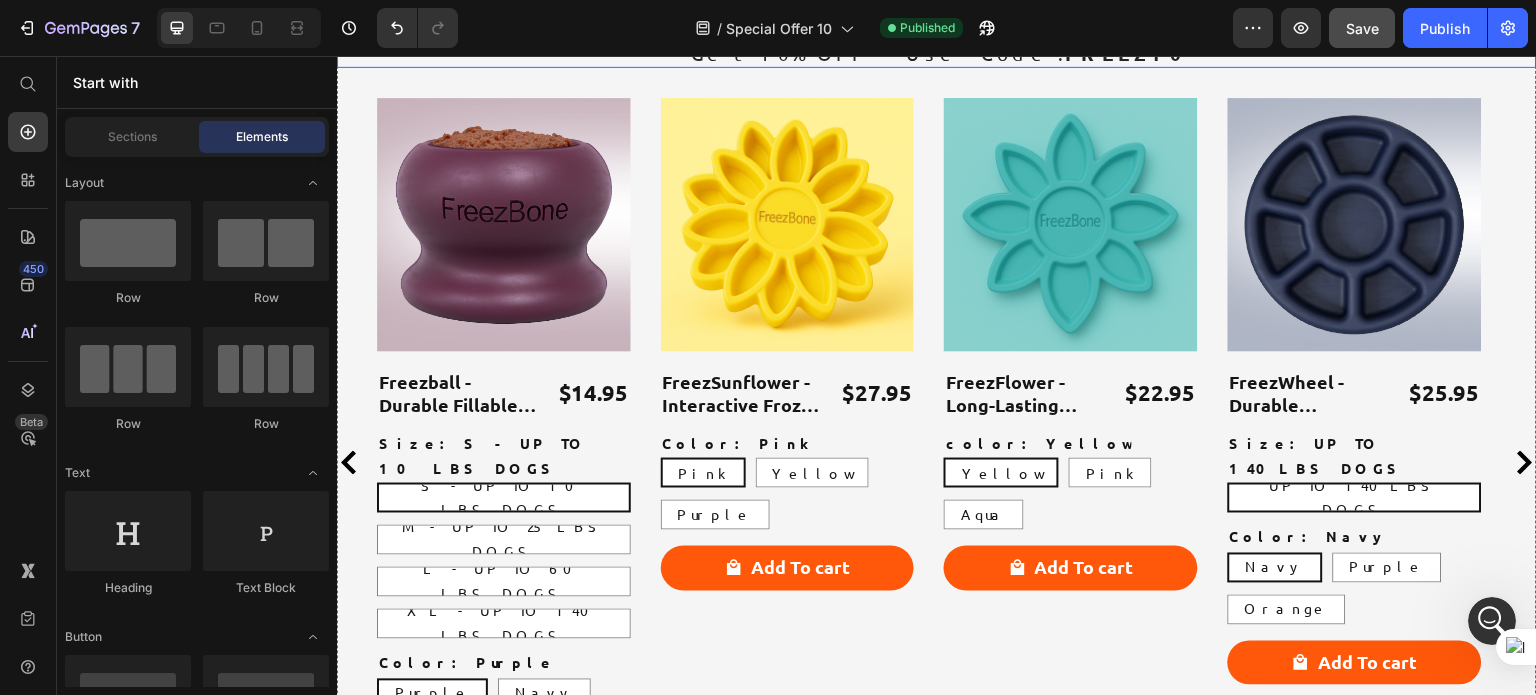 scroll, scrollTop: 1360, scrollLeft: 0, axis: vertical 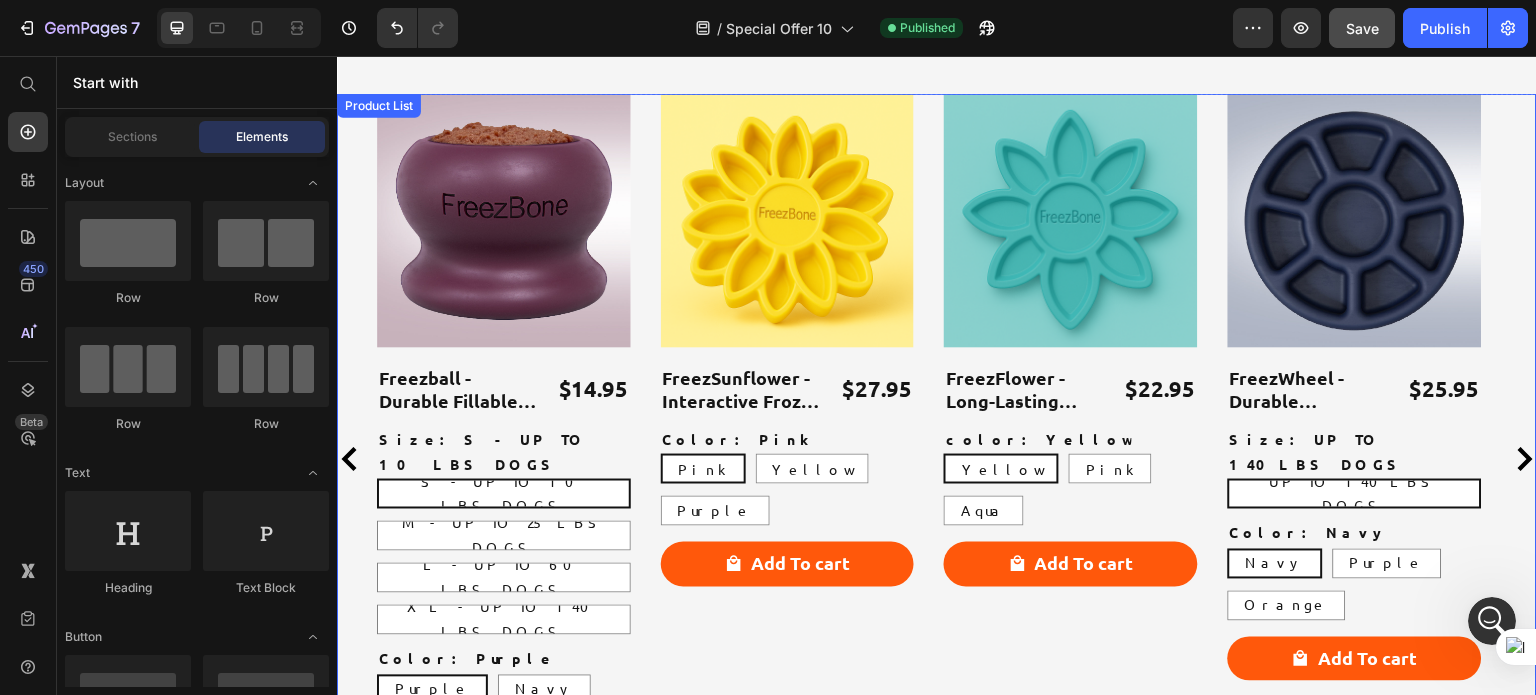 click on "Product Images Freezball - Durable Fillable Dog Chew Bone Product Title $14.95 Product Price Row Size: S - UP TO 10 LBS DOGS S - UP TO 10 LBS DOGS S - UP TO 10 LBS DOGS S - UP TO 10 LBS DOGS M - UP TO 25 LBS DOGS M - UP TO 25 LBS DOGS M - UP TO 25 LBS DOGS L - UP TO 60 LBS DOGS L - UP TO 60 LBS DOGS L - UP TO 60 LBS DOGS XL - UP TO 140 LBS DOGS XL - UP TO 140 LBS DOGS XL - UP TO 140 LBS DOGS Color: Purple Purple Purple Purple Navy Navy Navy Pink Pink Pink Product Variants & Swatches Add To cart Product Cart Button Row Product Images FreezSunflower - Interactive Frozen Sunflower Dog Chew Product Title $27.95 Product Price Row Color: Pink Pink Pink Pink Yellow Yellow Yellow Purple Purple Purple Product Variants & Swatches Add To cart Product Cart Button Row Product Images FreezFlower - Long-Lasting Frozen Flower Dog Treat Toy Product Title $22.95 Product Price Row color: Yellow Yellow Yellow Yellow Pink Pink Pink Aqua Aqua Aqua Product Variants & Swatches Add To cart Product Cart Button Row Product Images Row" at bounding box center (937, 458) 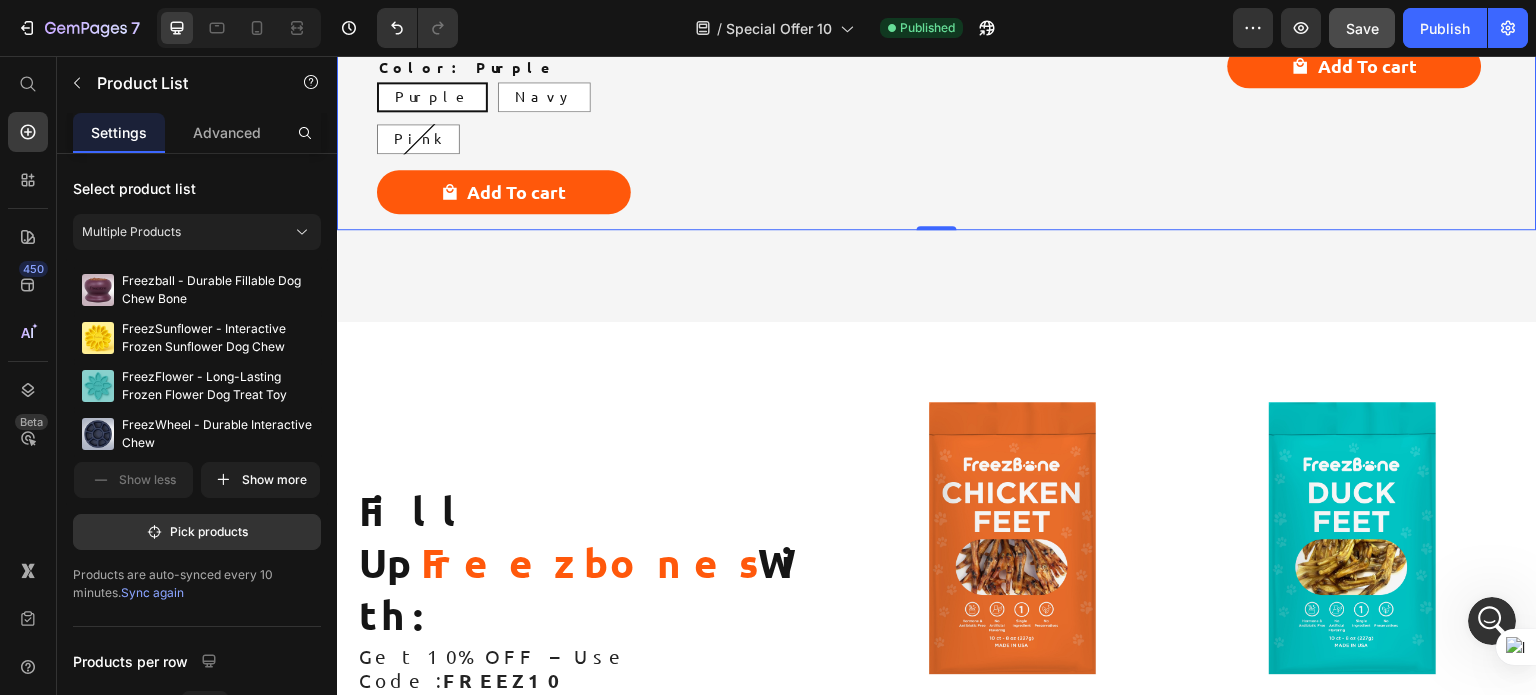 scroll, scrollTop: 2051, scrollLeft: 0, axis: vertical 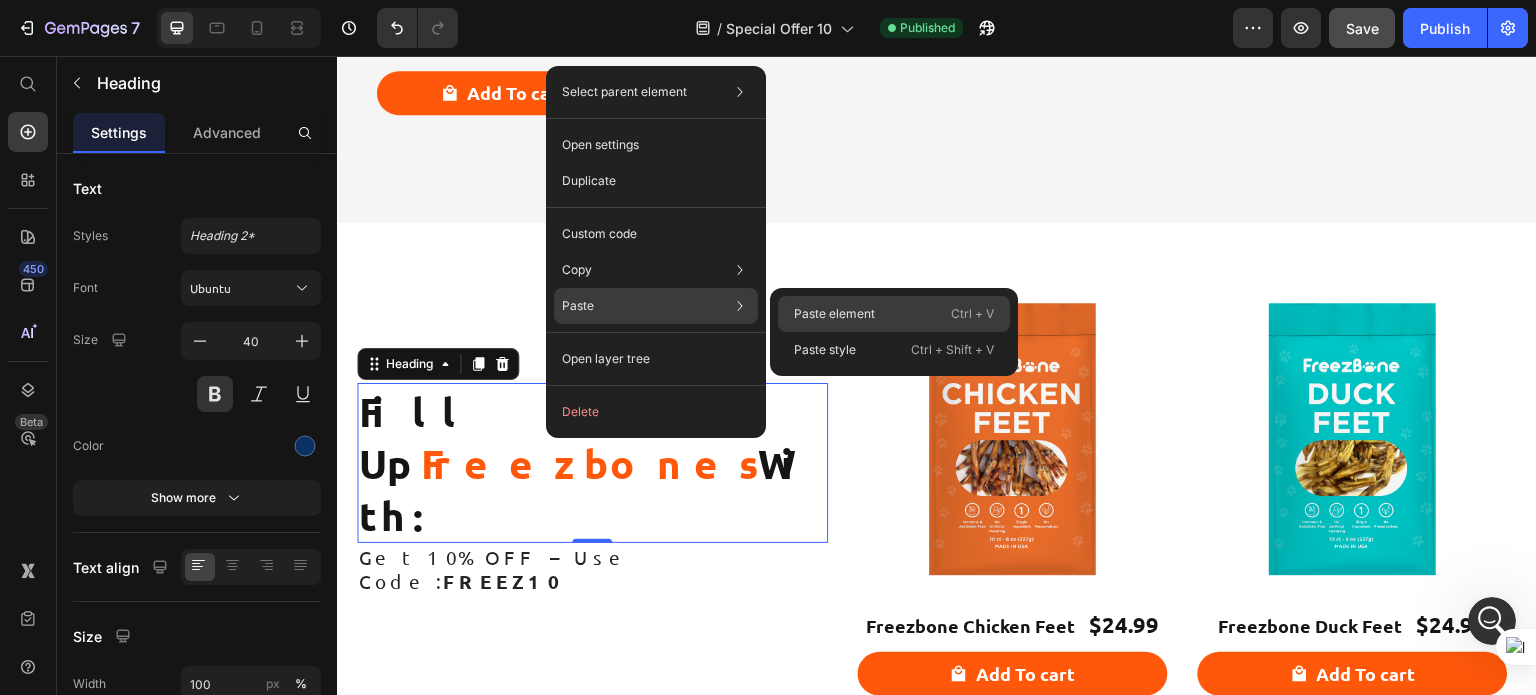 click on "Paste element" at bounding box center (834, 314) 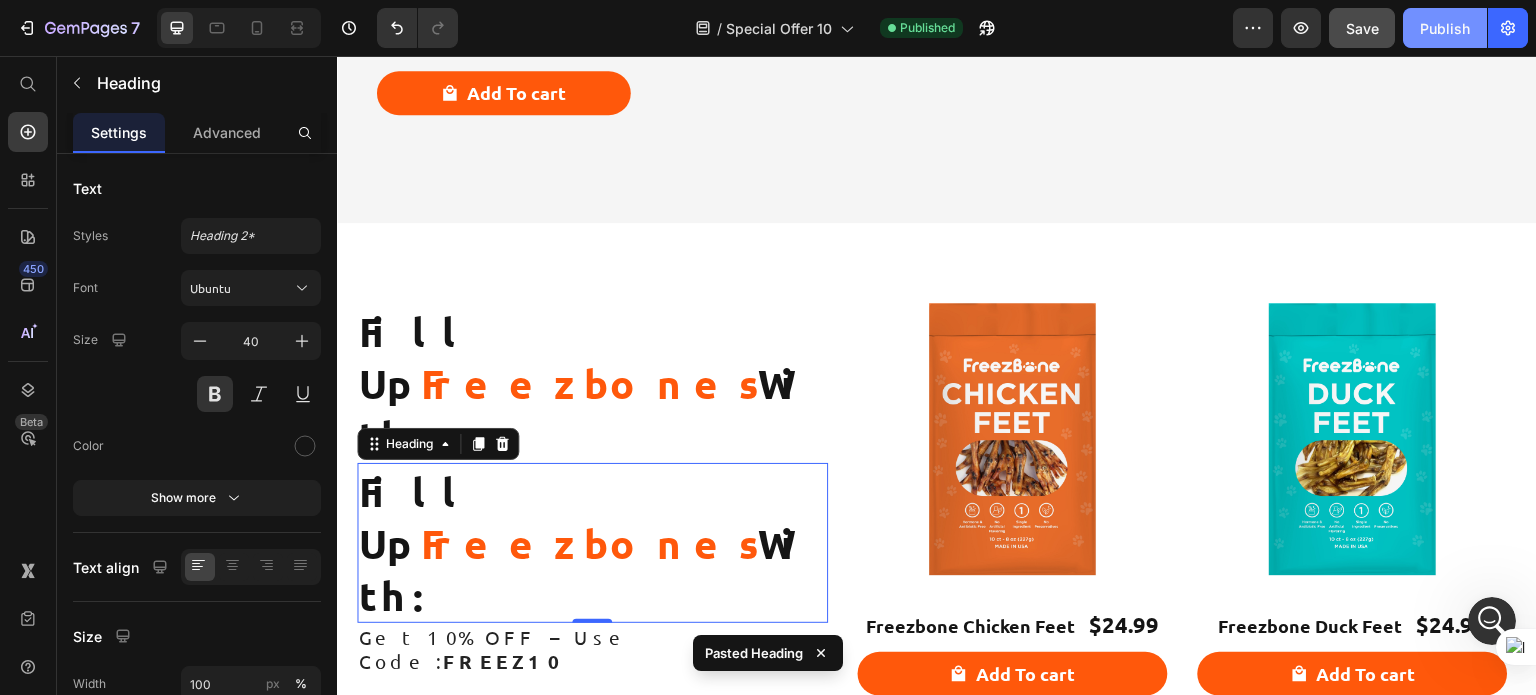 click on "Publish" 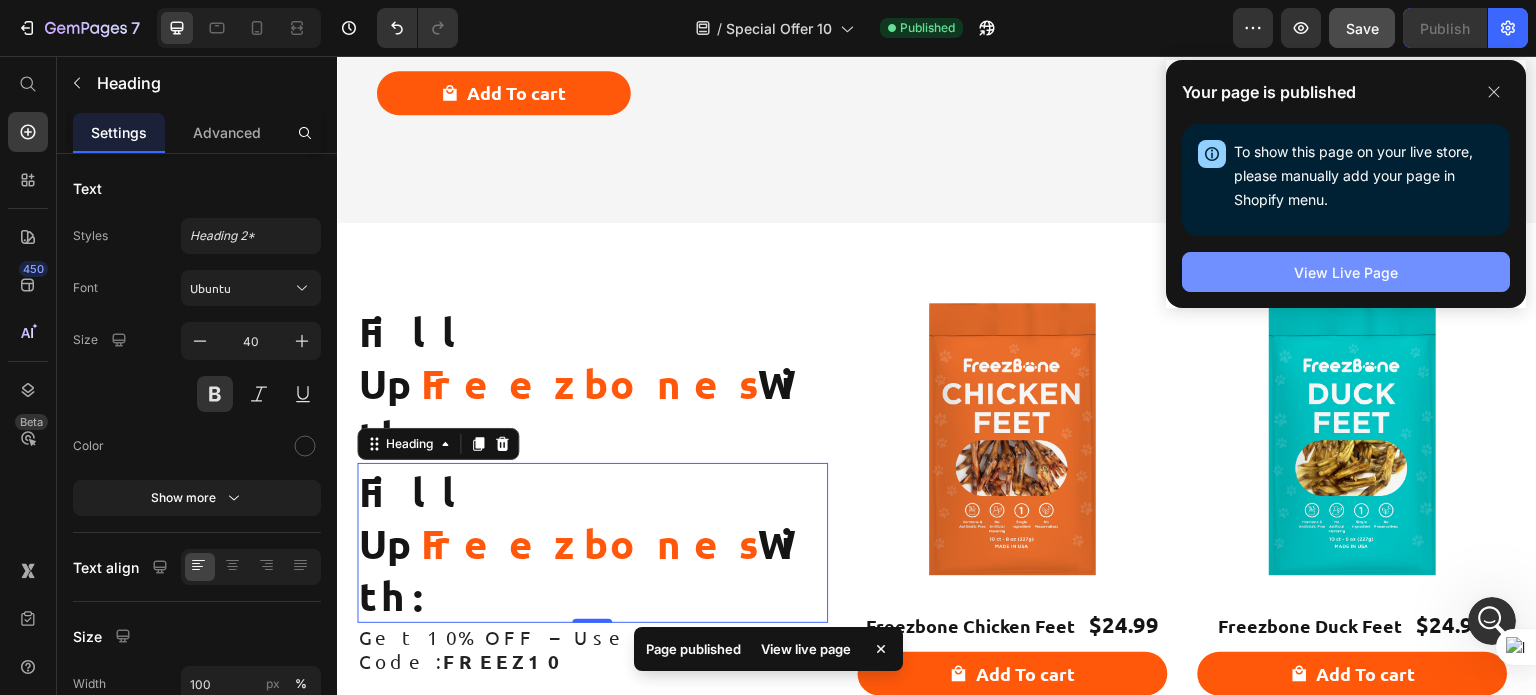 click on "View Live Page" at bounding box center (1346, 272) 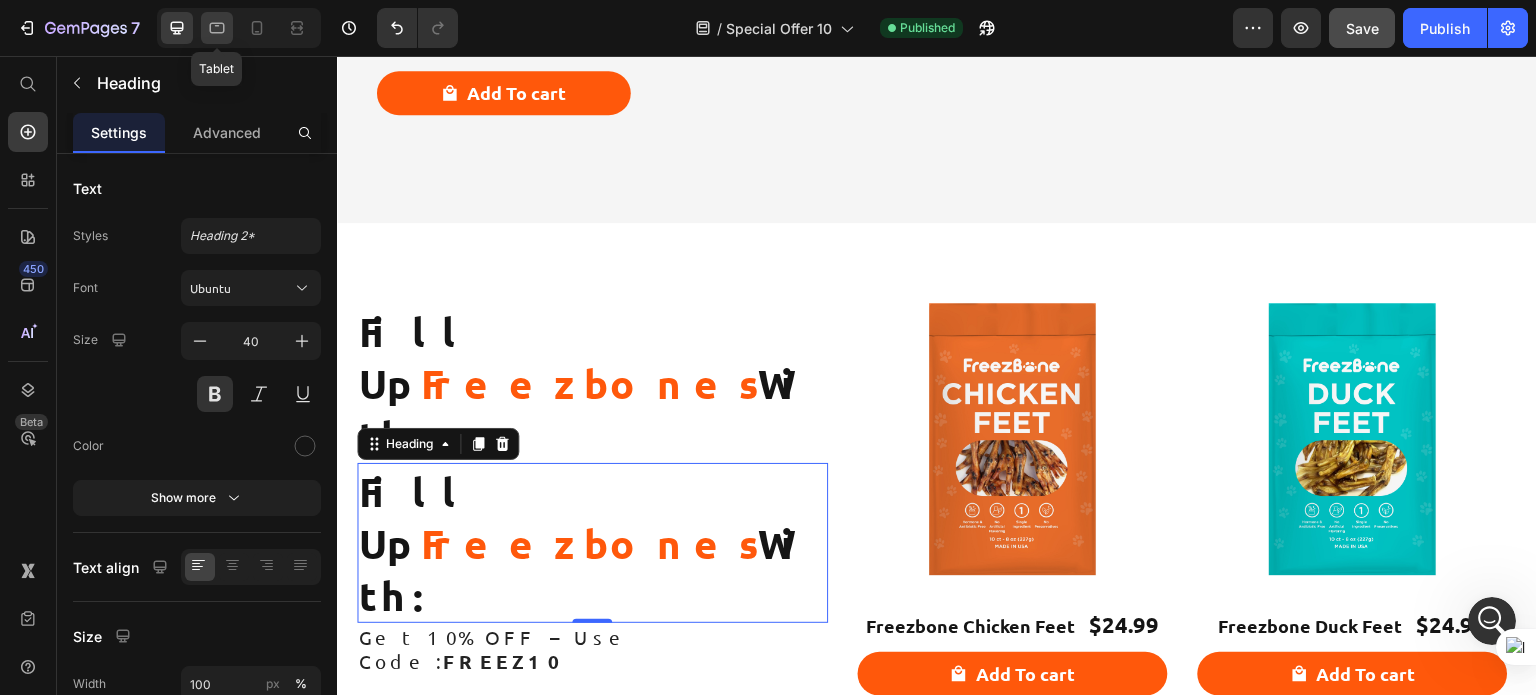 click 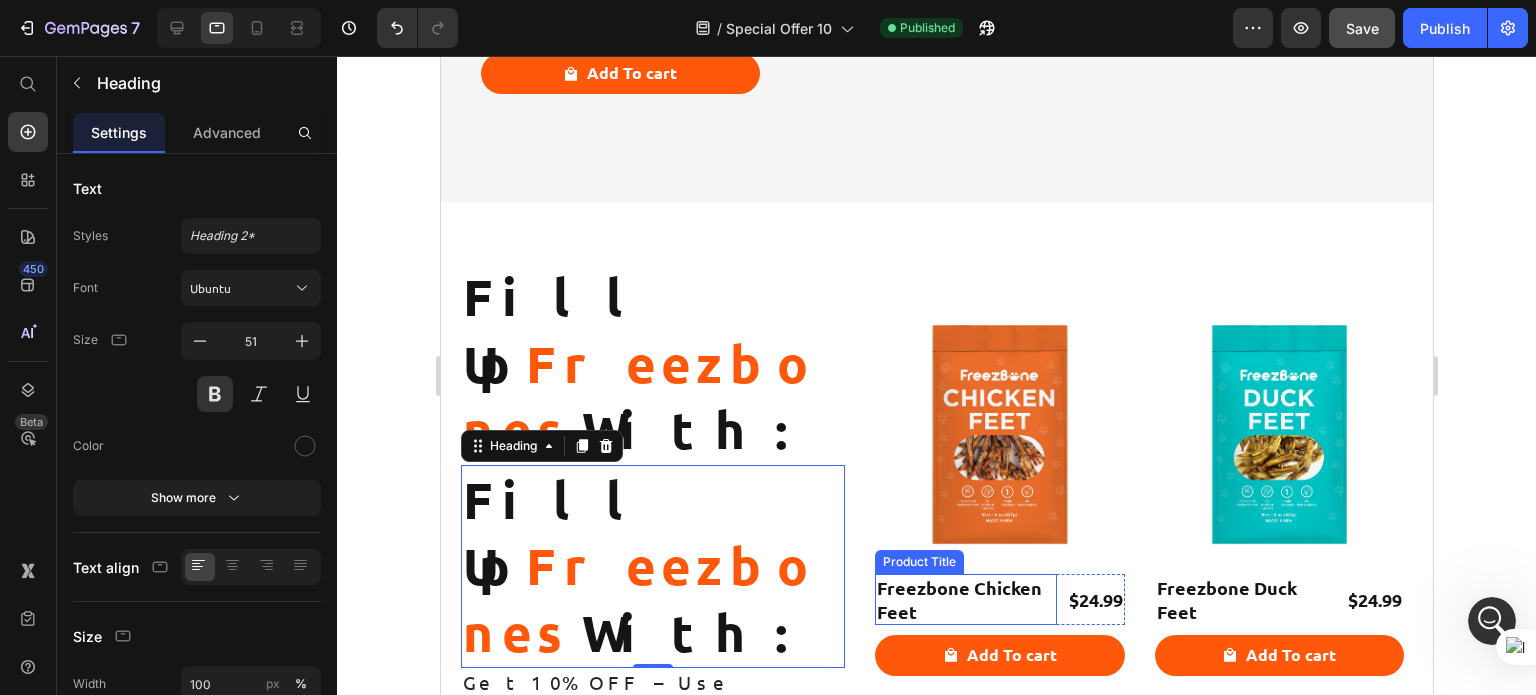 scroll, scrollTop: 2110, scrollLeft: 0, axis: vertical 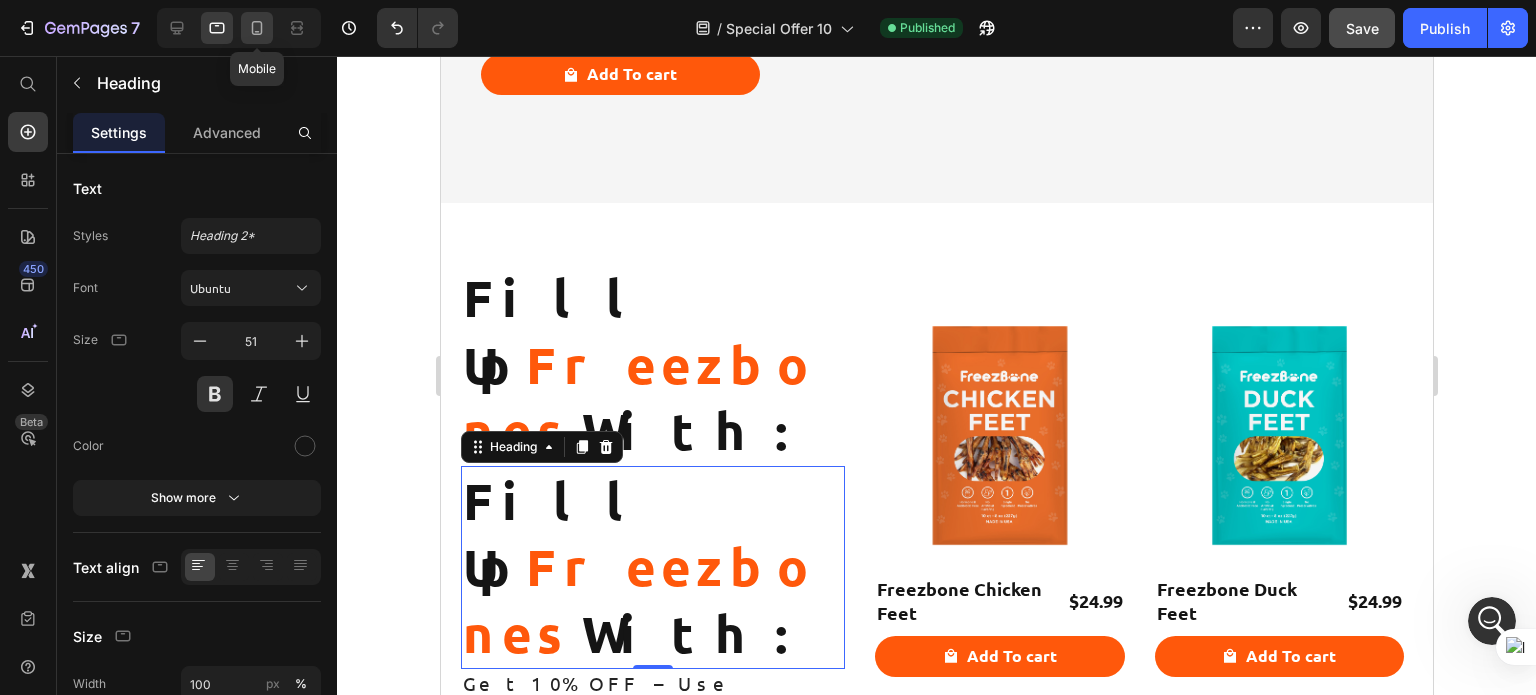 click 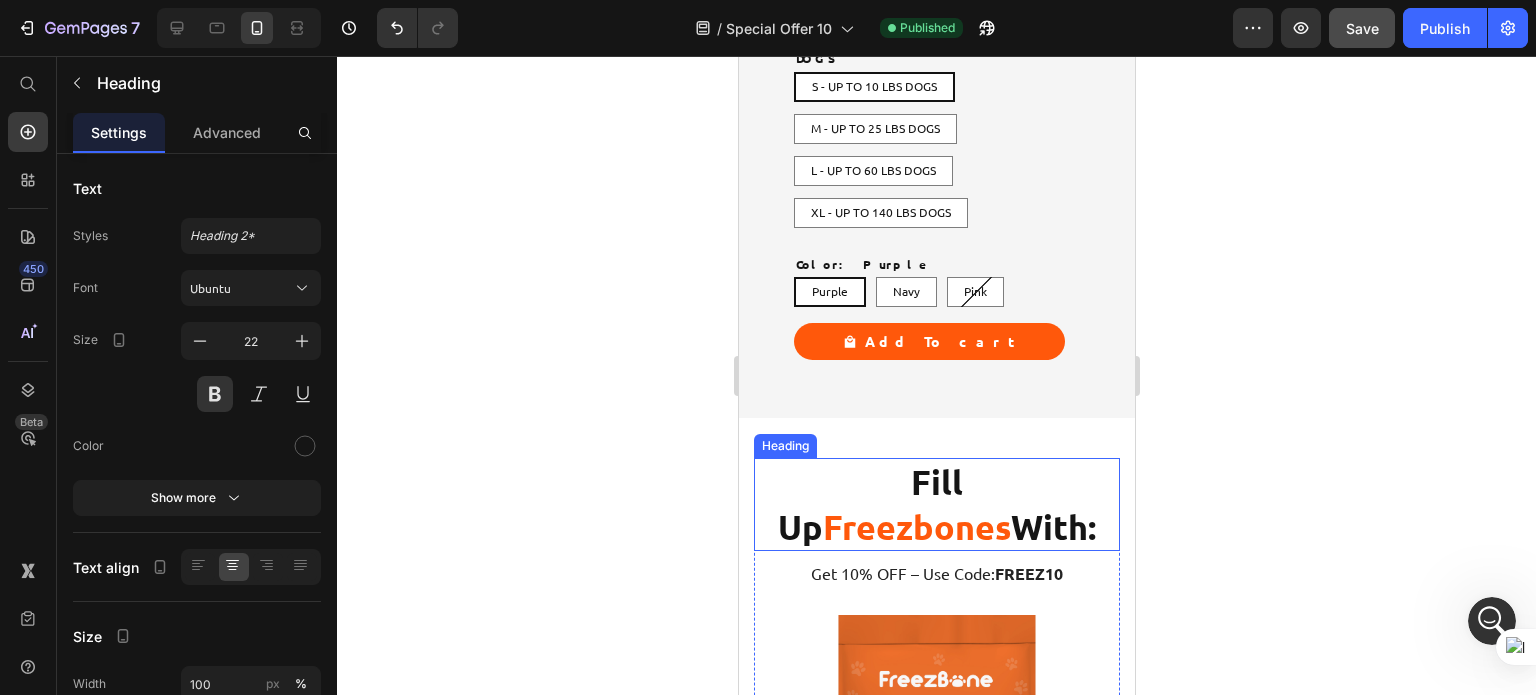 scroll, scrollTop: 2683, scrollLeft: 0, axis: vertical 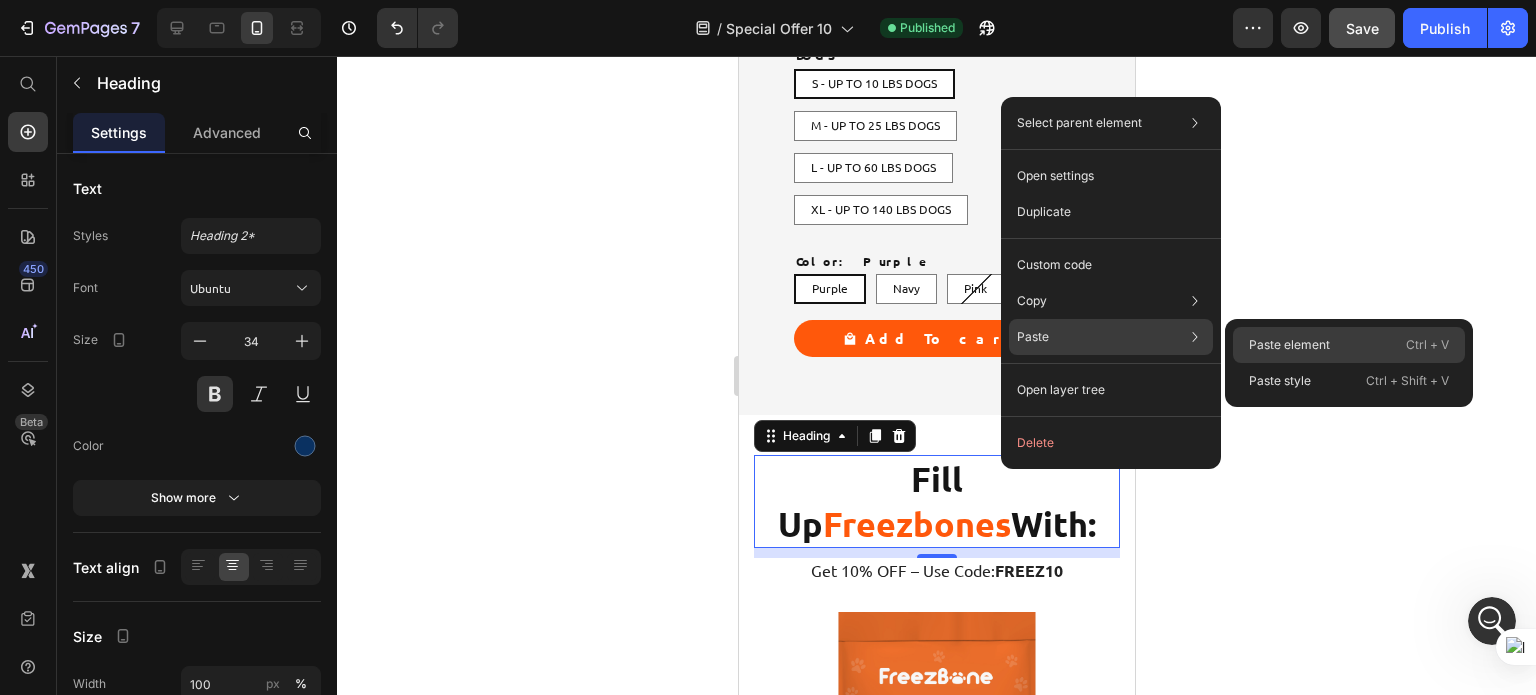 click on "Paste element  Ctrl + V" 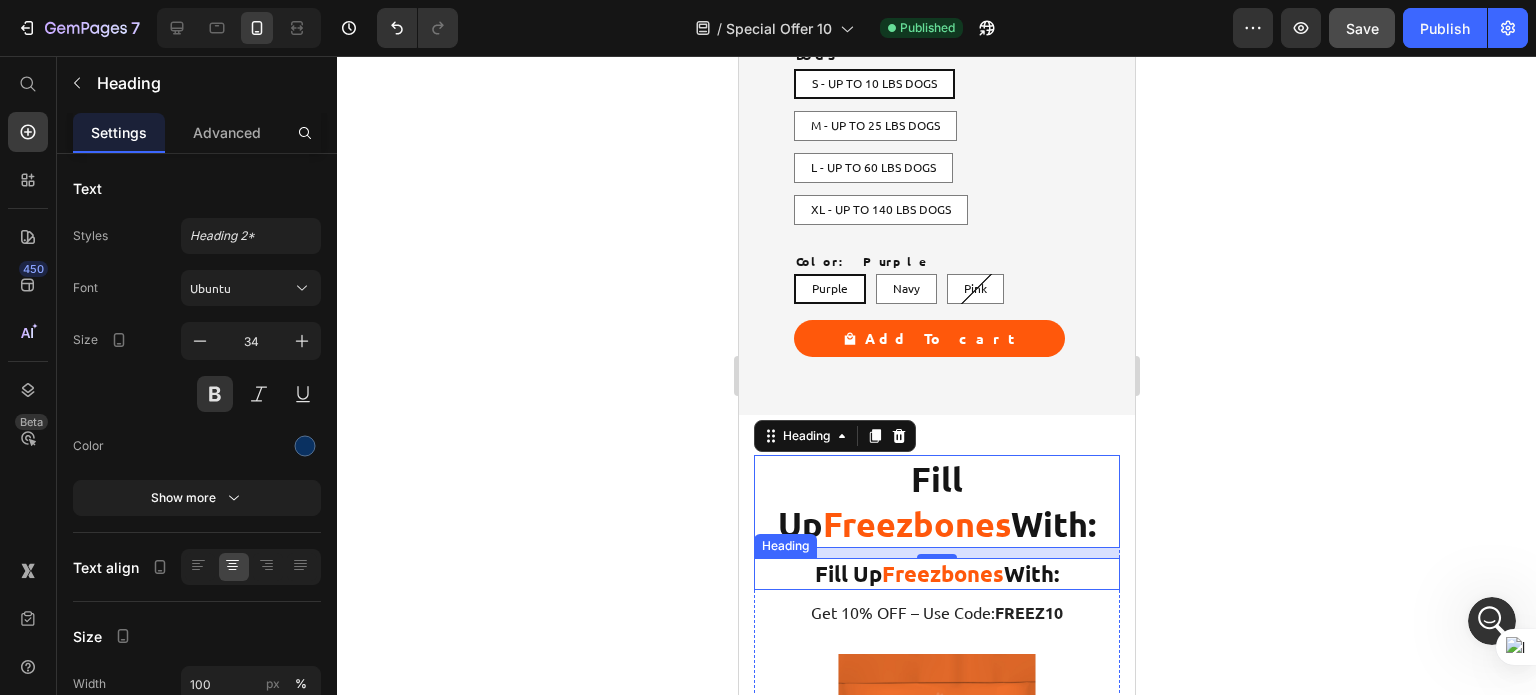 click on "Freezbones" at bounding box center [942, 573] 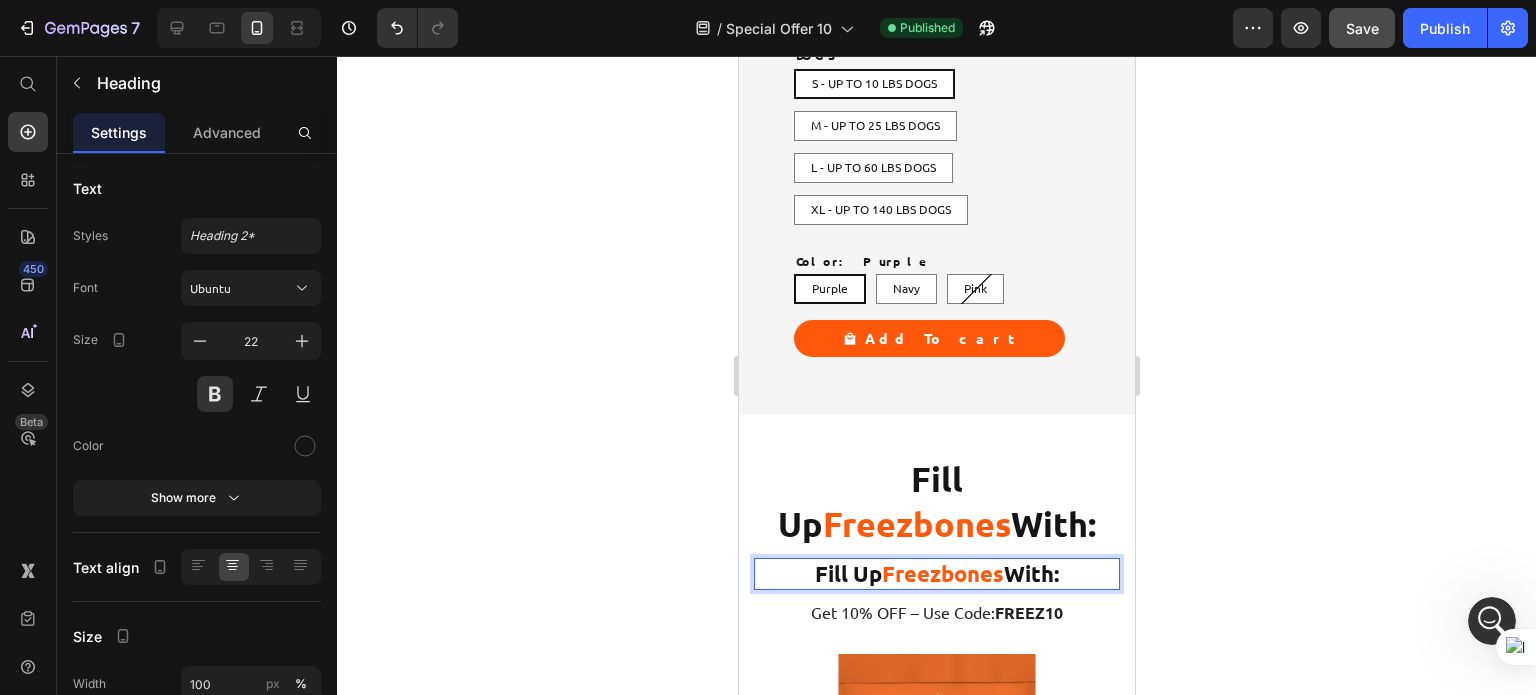 click on "Freezbones" at bounding box center [942, 573] 